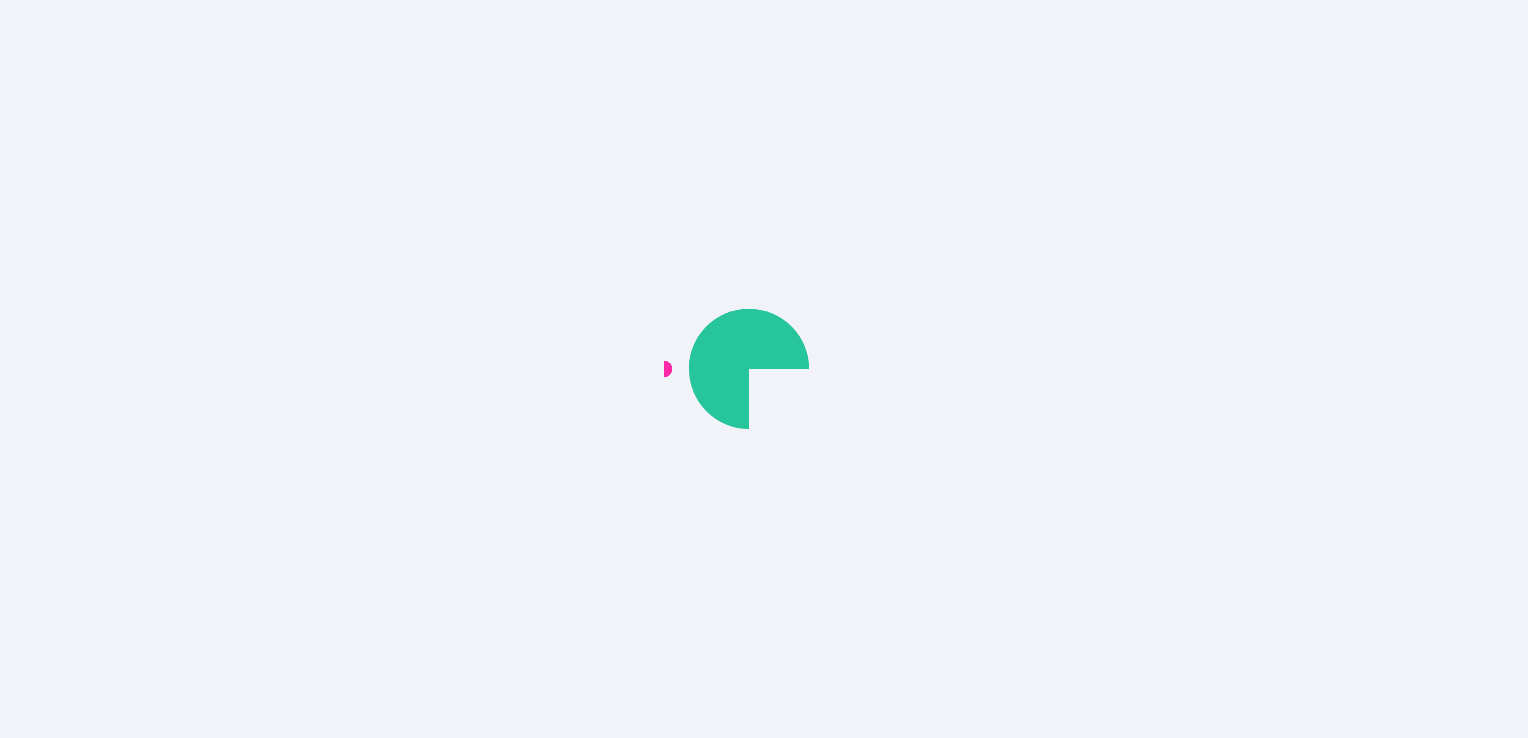 scroll, scrollTop: 0, scrollLeft: 0, axis: both 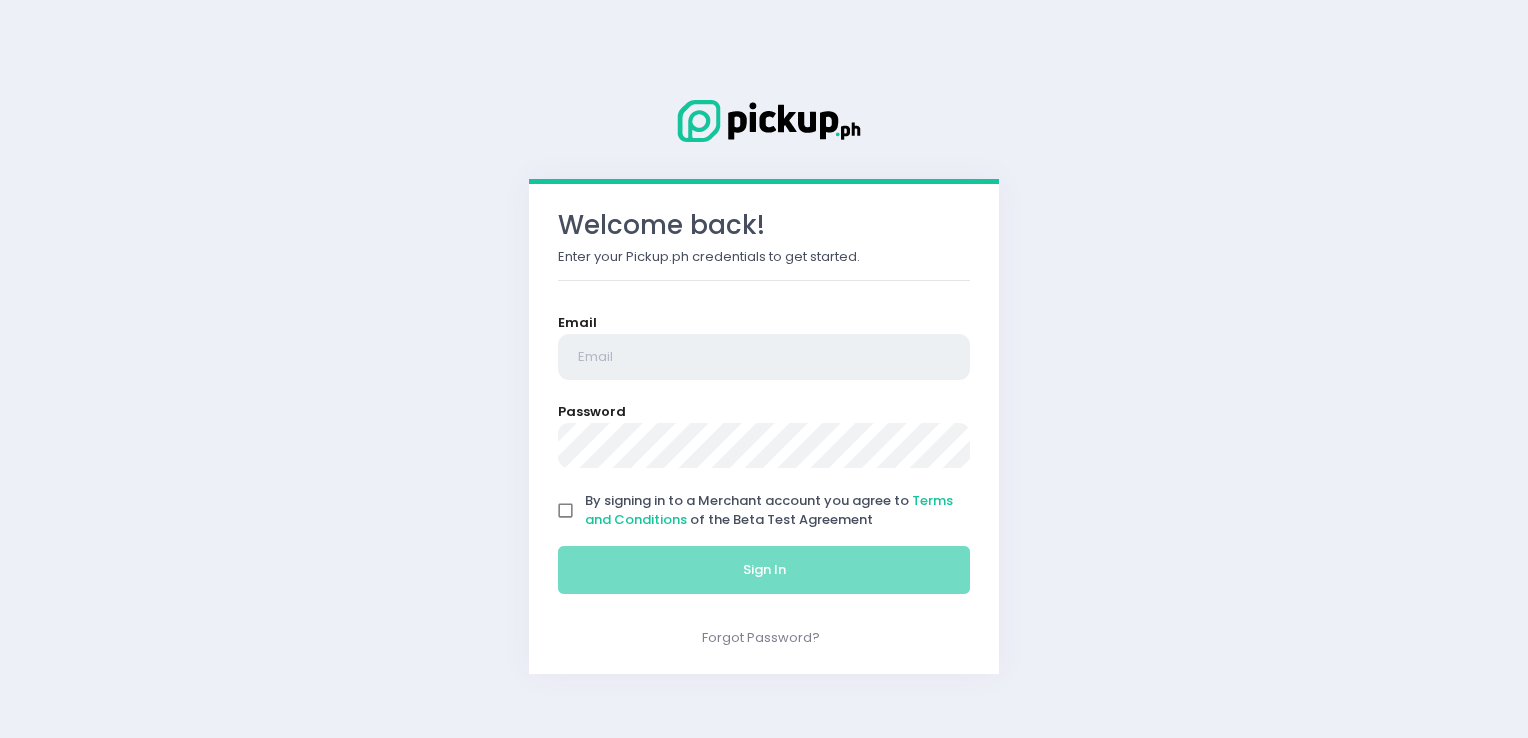 click at bounding box center [764, 357] 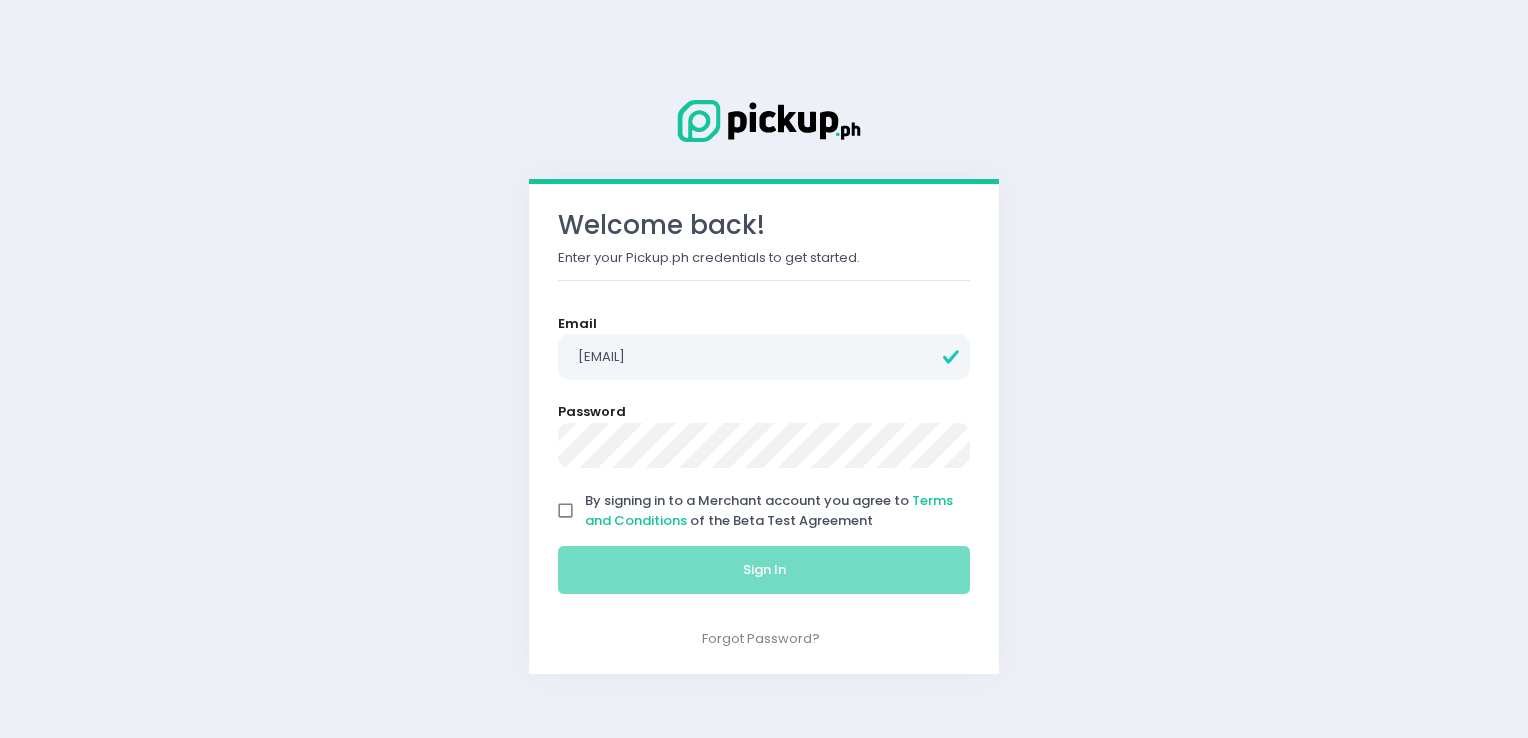 click on "By signing in to a Merchant account you agree to   Terms and Conditions   of the Beta Test Agreement" at bounding box center [566, 511] 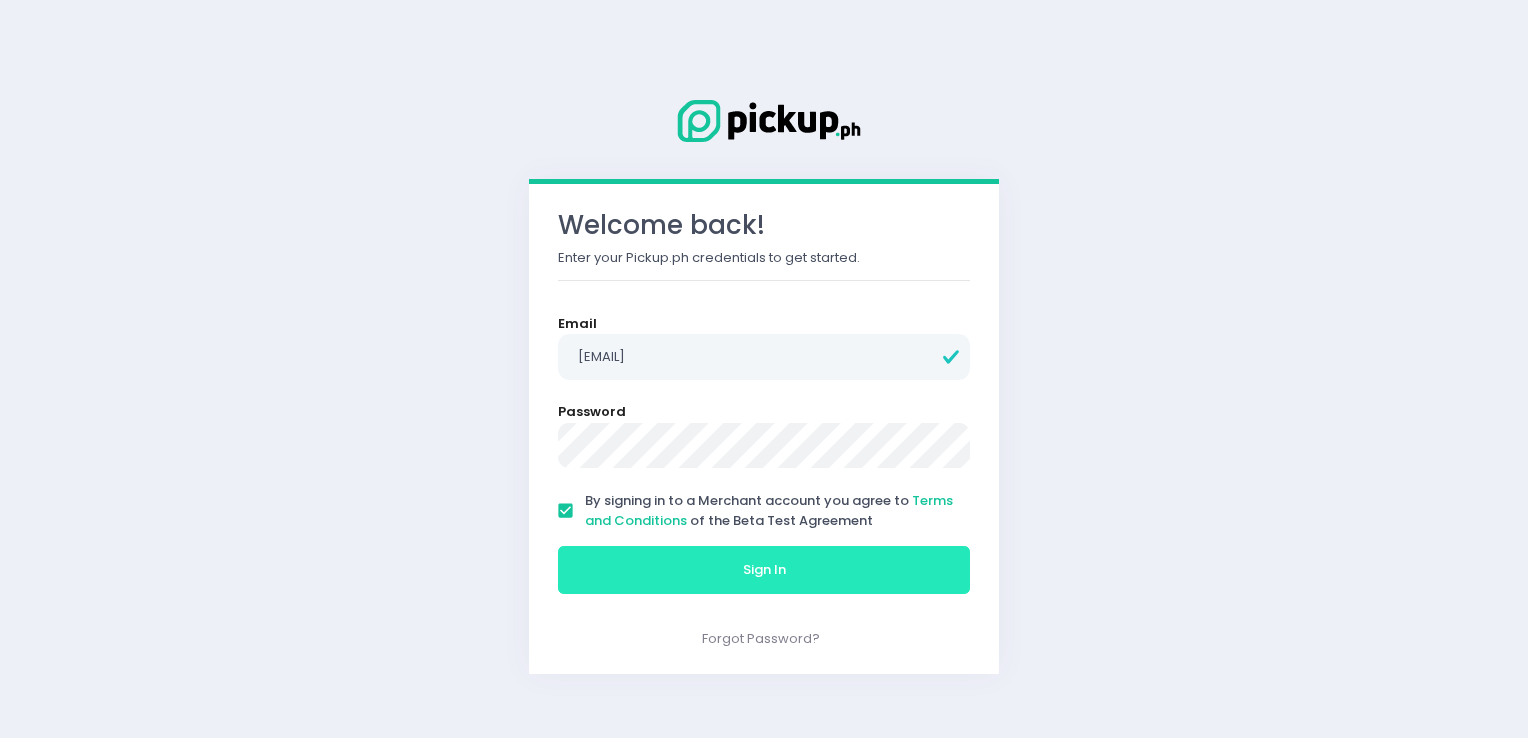 click on "Sign In" at bounding box center (764, 570) 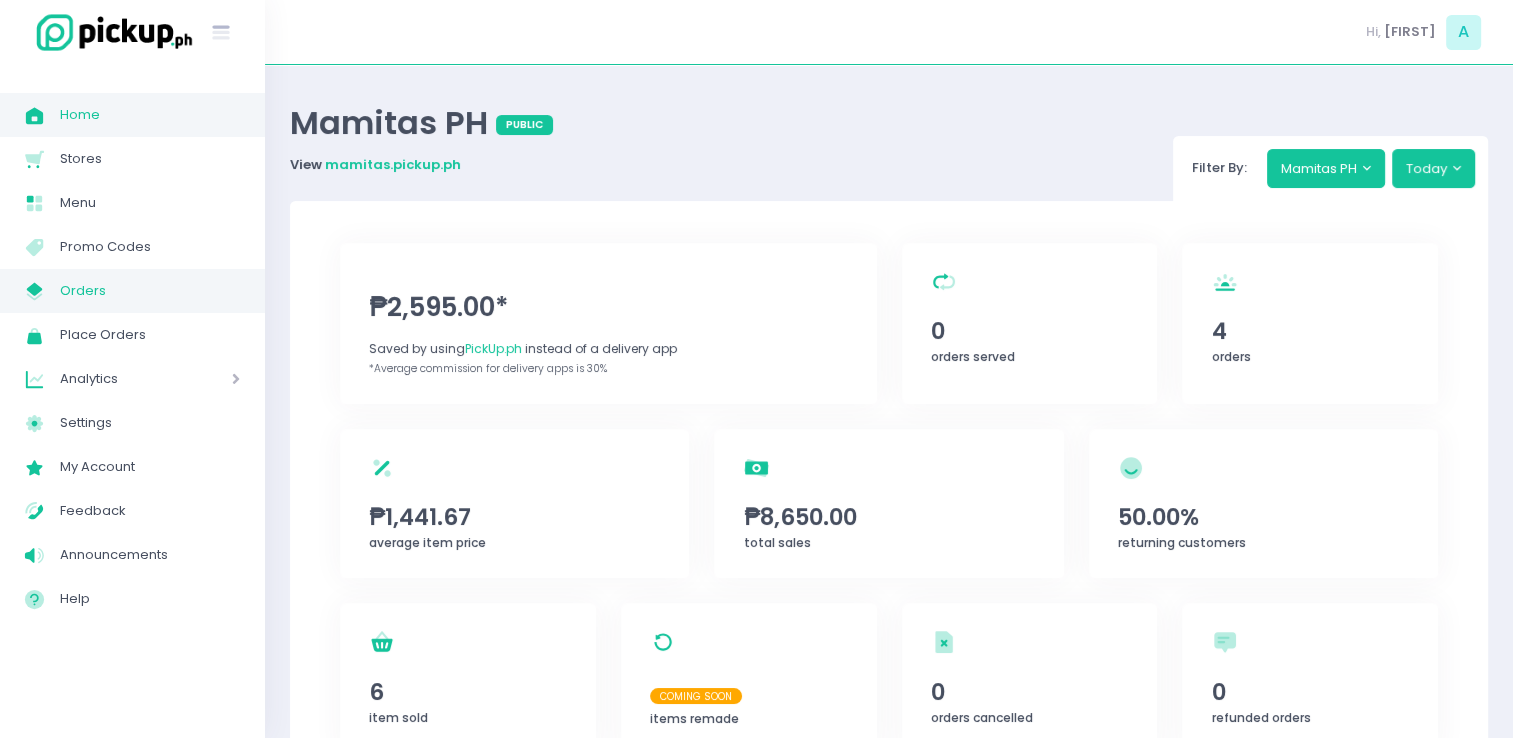 click on "Orders" at bounding box center (150, 291) 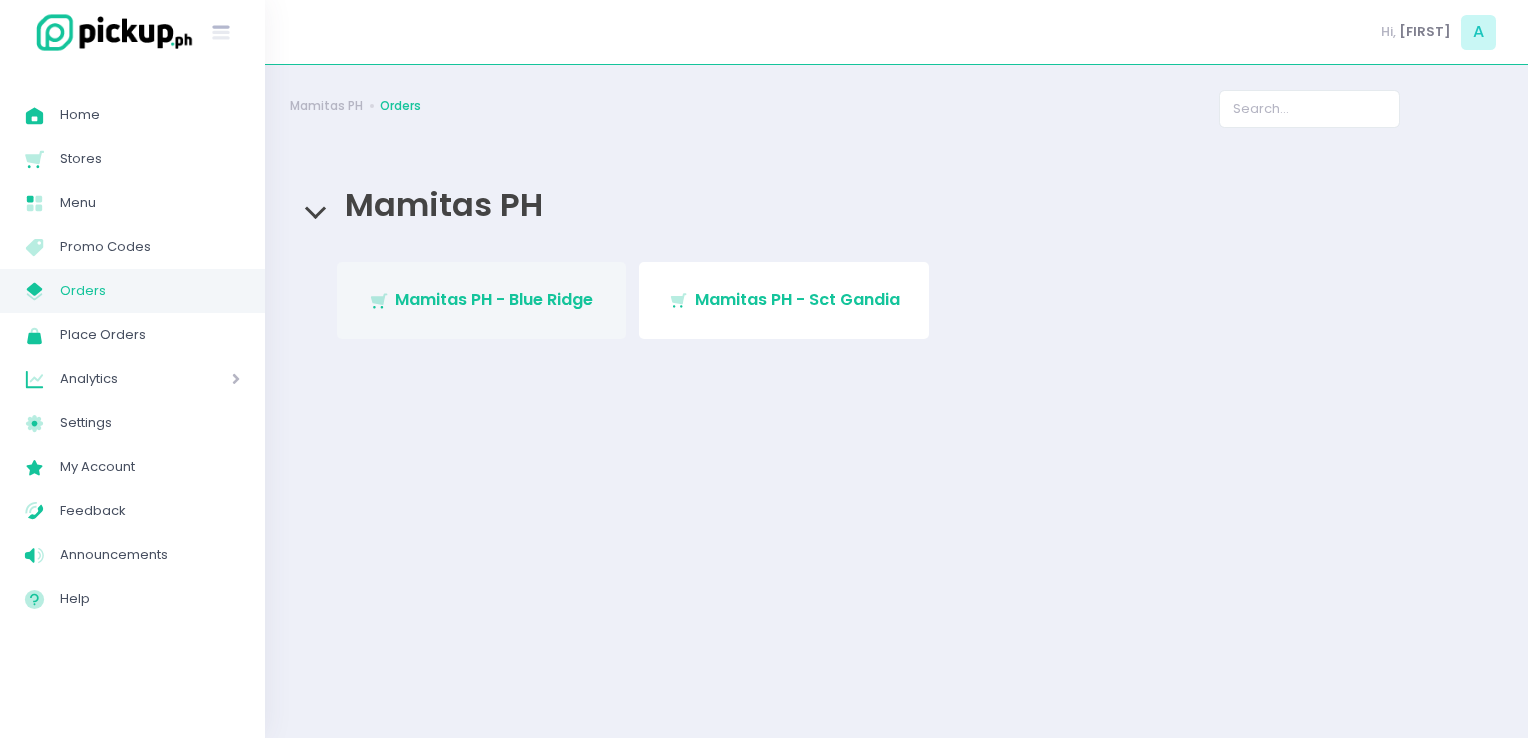 click on "Mamitas PH - Blue Ridge" at bounding box center [494, 299] 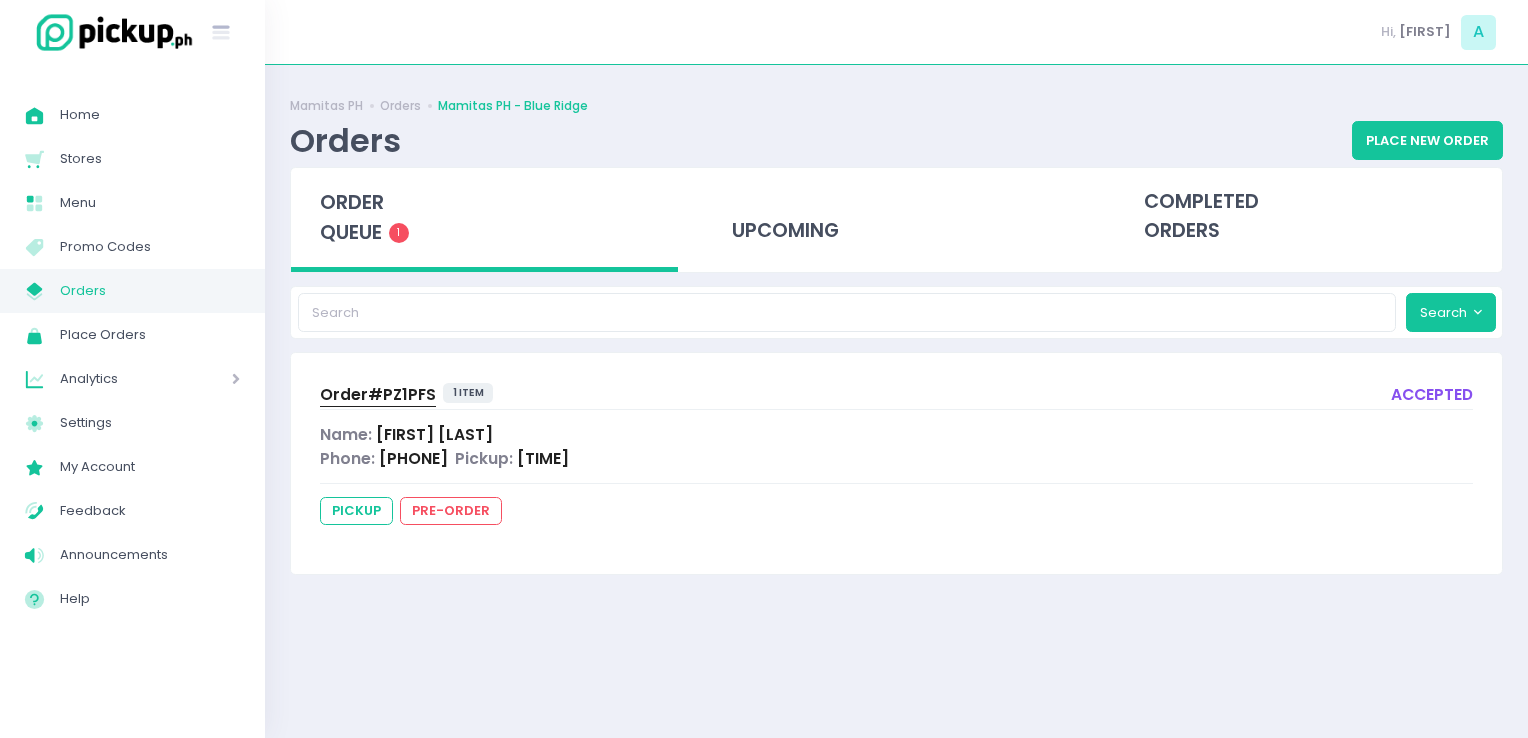 click on "Order #PZ1PFS" at bounding box center [378, 394] 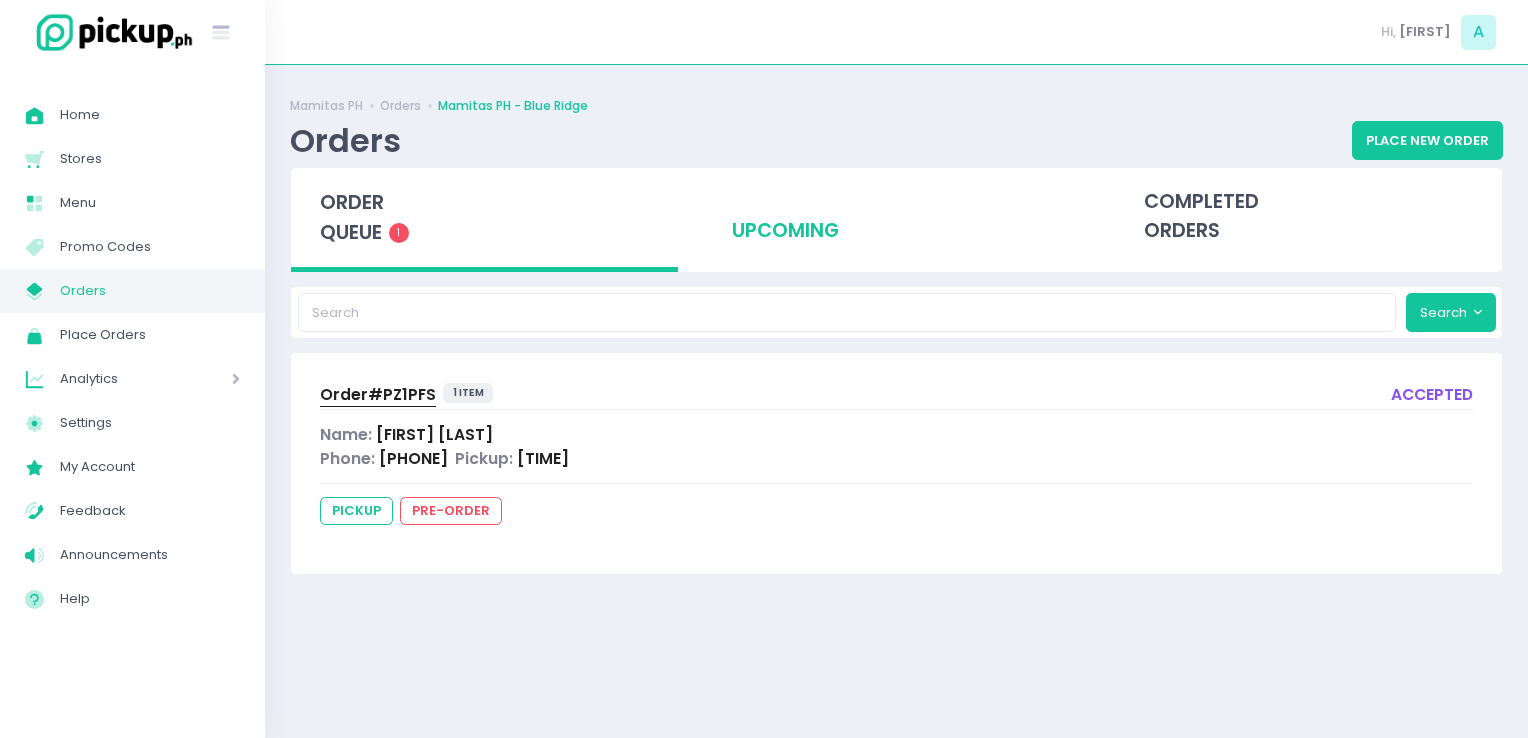 click on "upcoming" at bounding box center (896, 217) 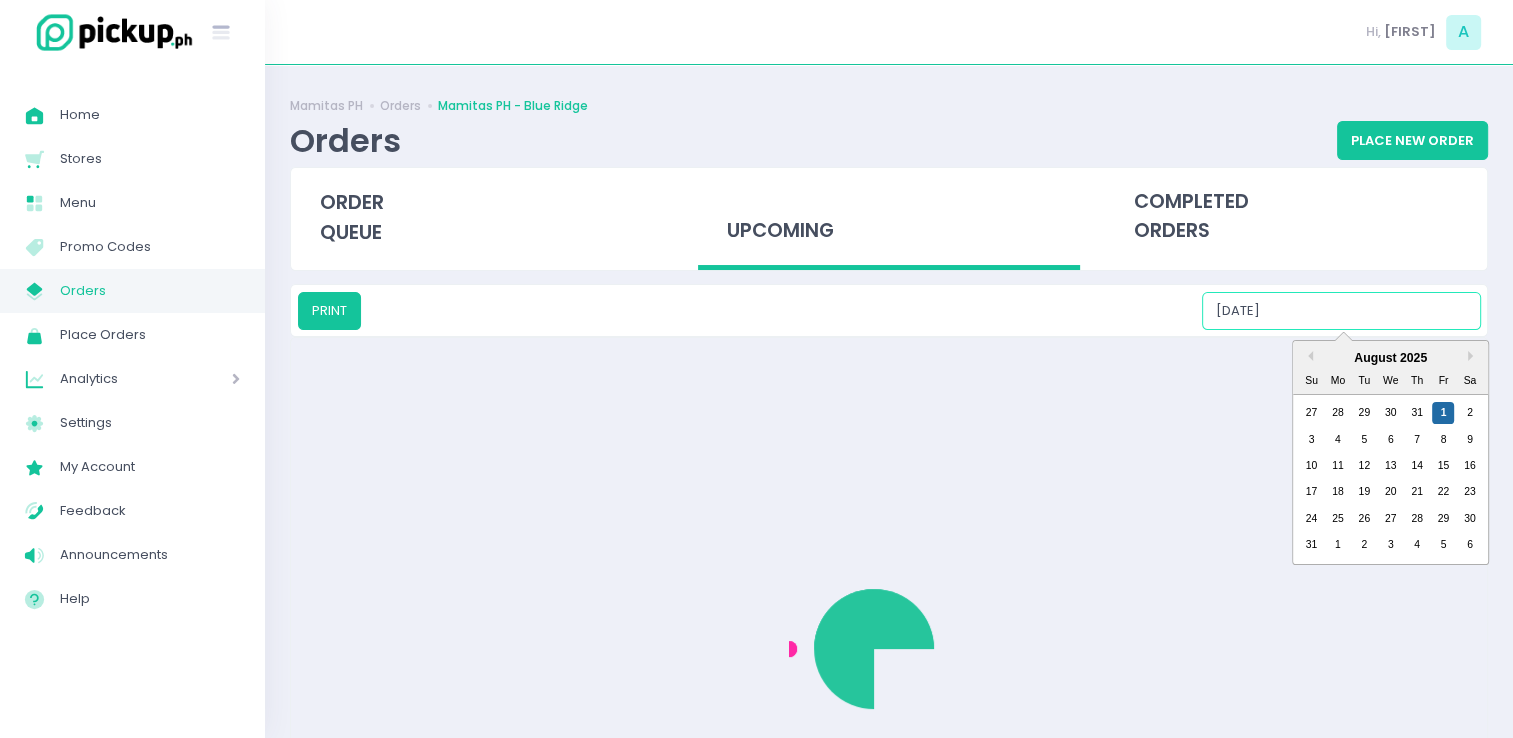 click on "[DATE]" at bounding box center [1341, 311] 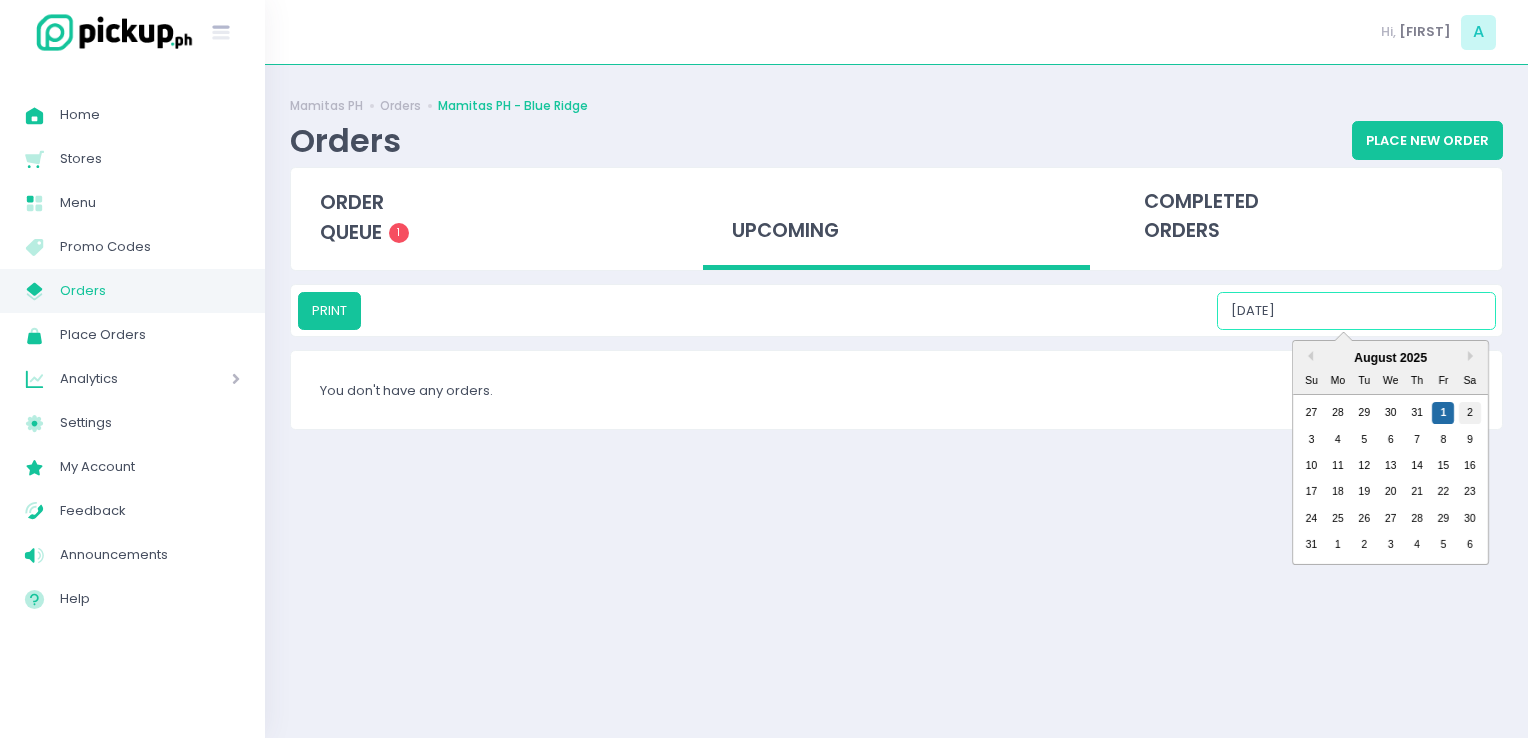 click on "2" at bounding box center (1470, 413) 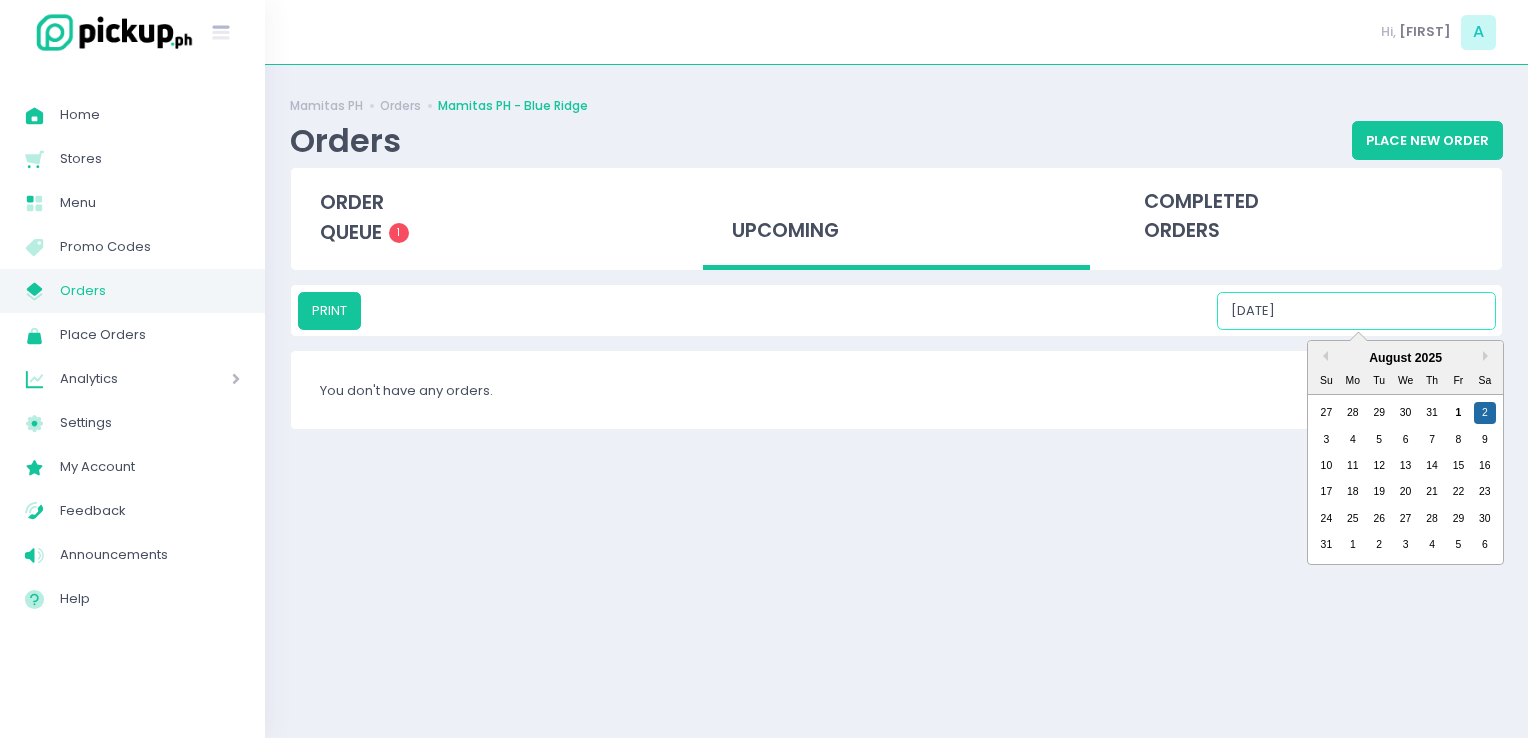 click on "[DATE]" at bounding box center (1356, 311) 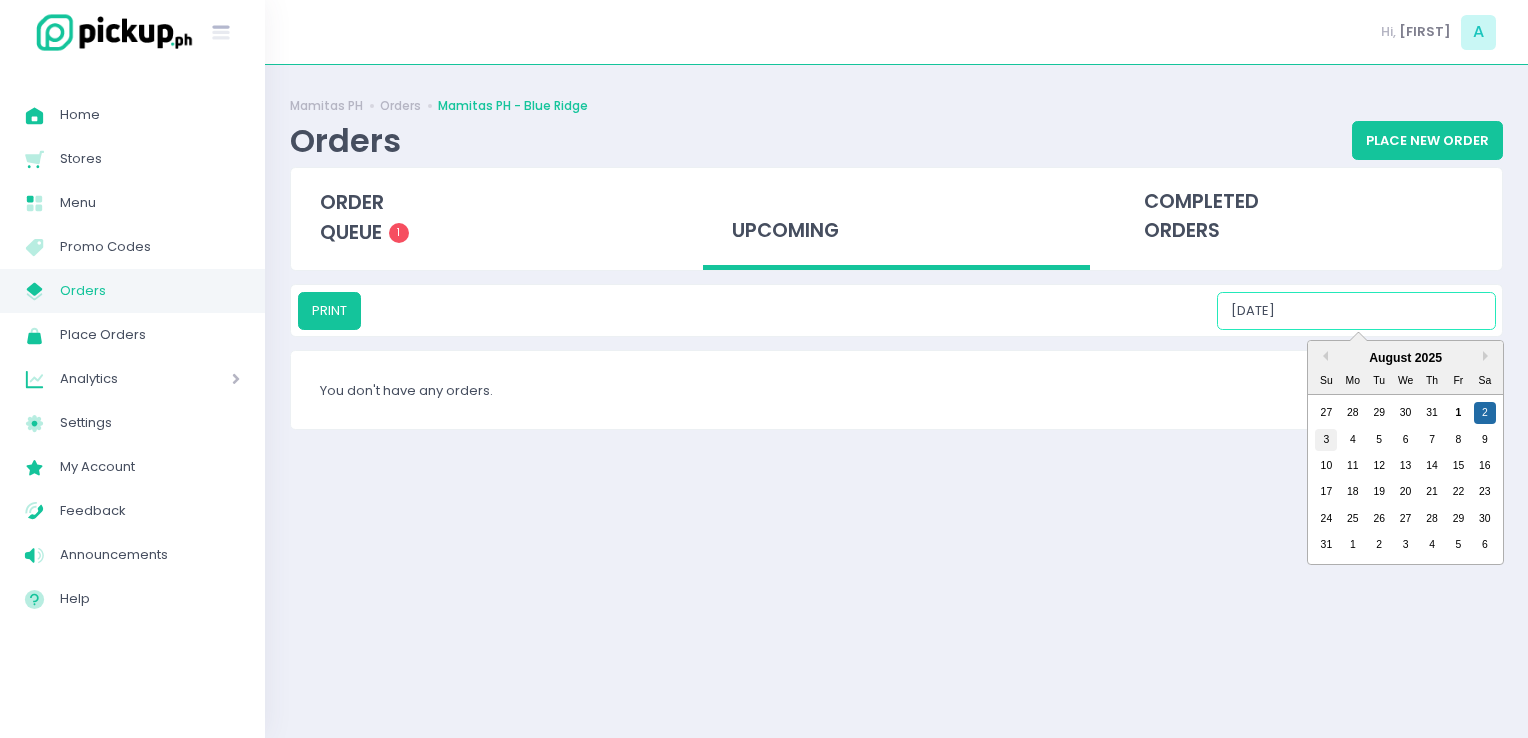 click on "3" at bounding box center [1326, 440] 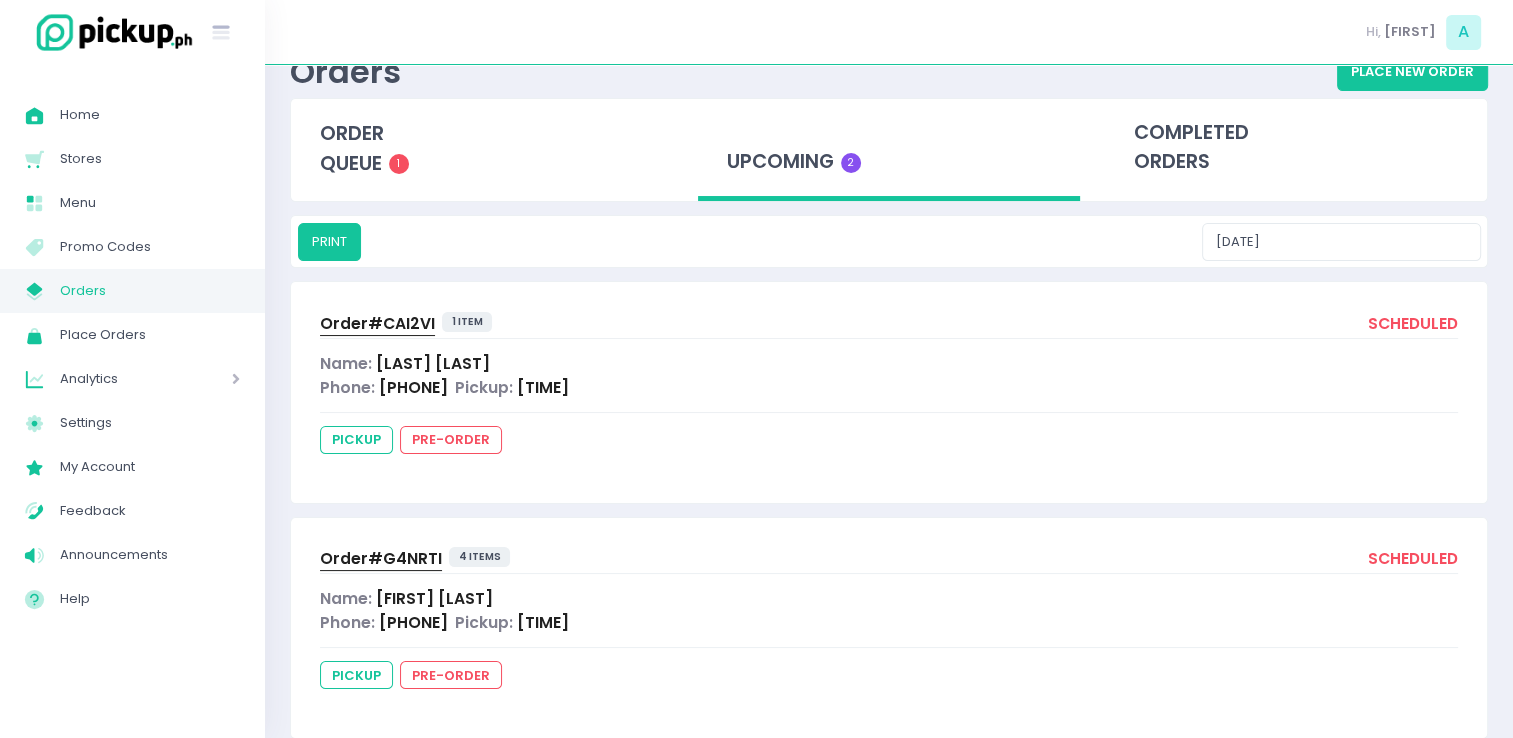 scroll, scrollTop: 64, scrollLeft: 0, axis: vertical 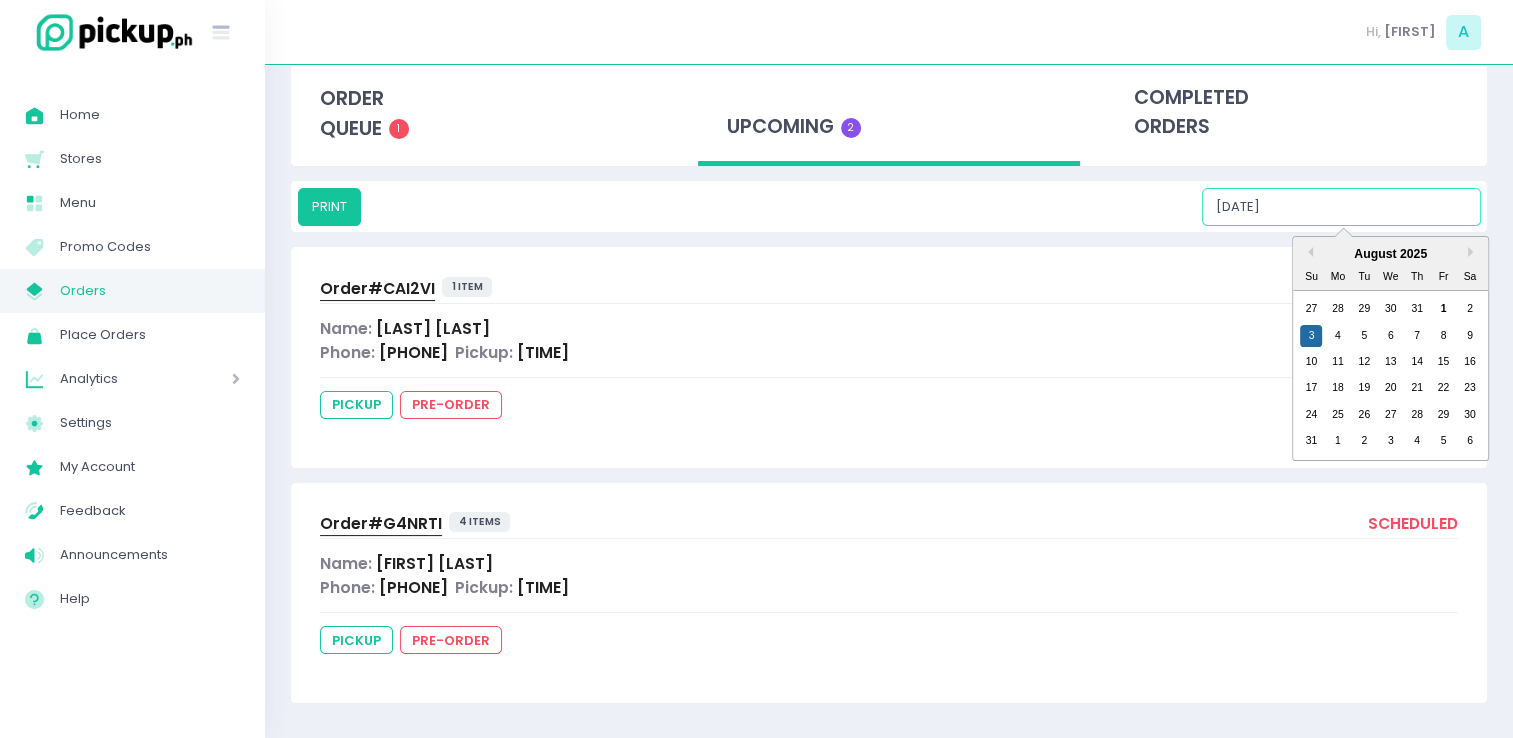 click on "[DATE]" at bounding box center (1341, 207) 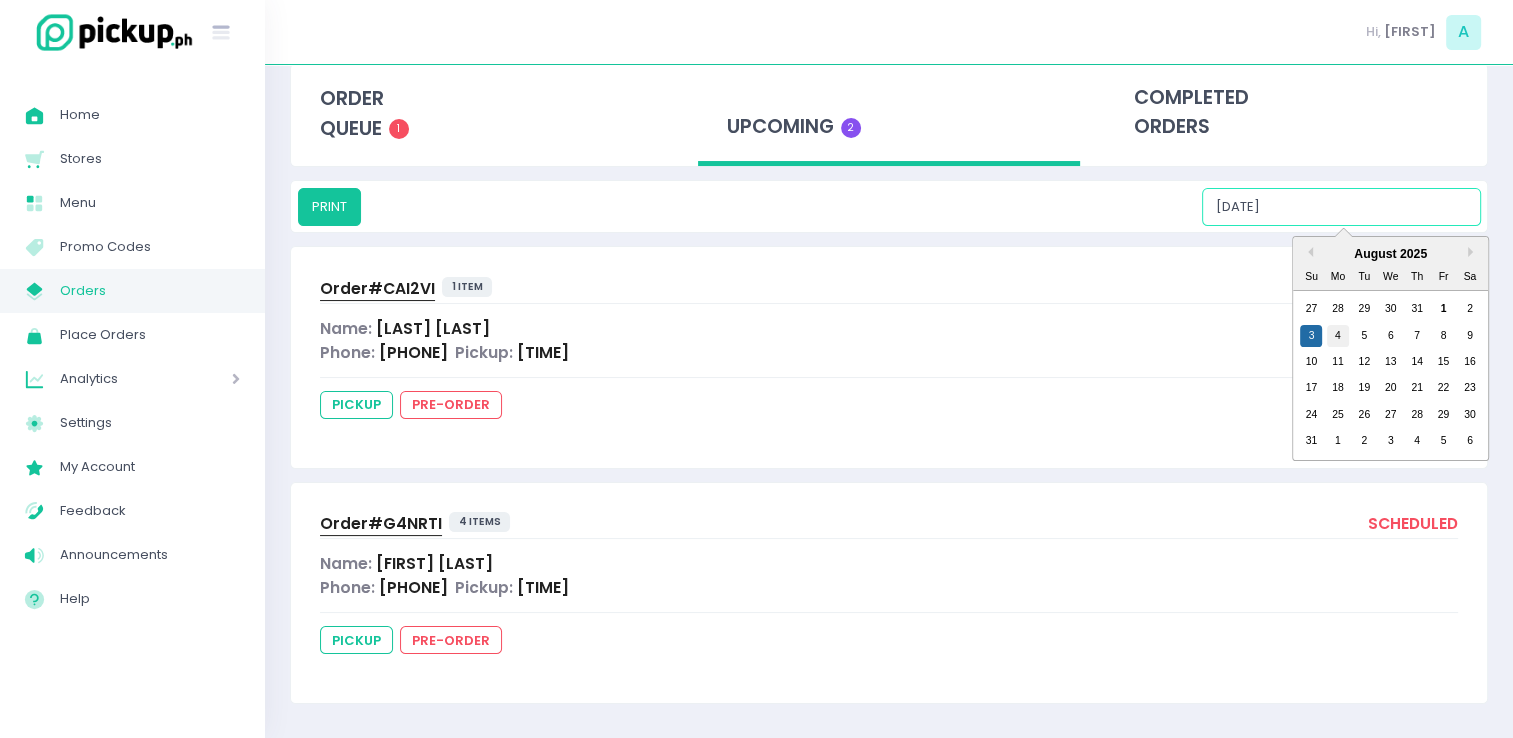 click on "4" at bounding box center [1338, 336] 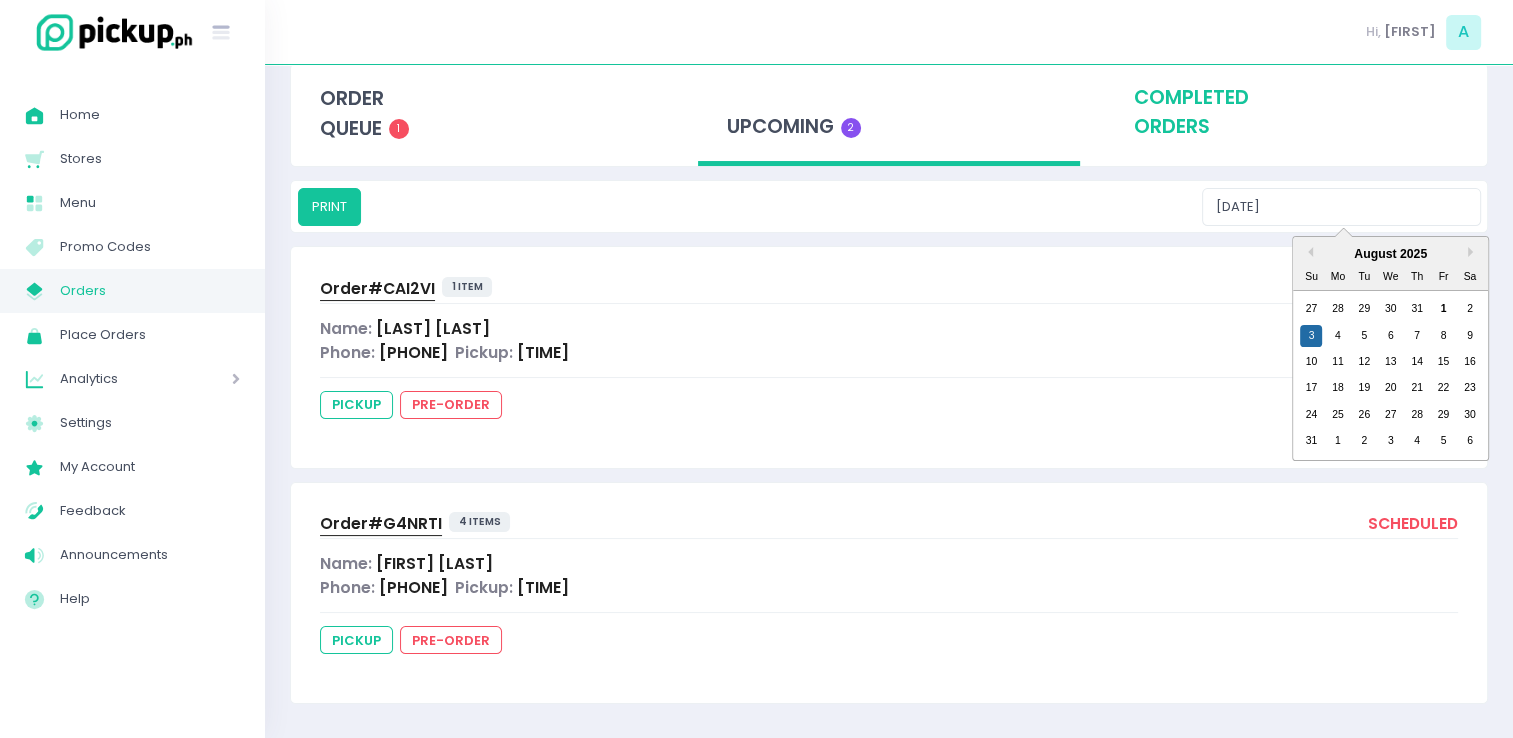 scroll, scrollTop: 0, scrollLeft: 0, axis: both 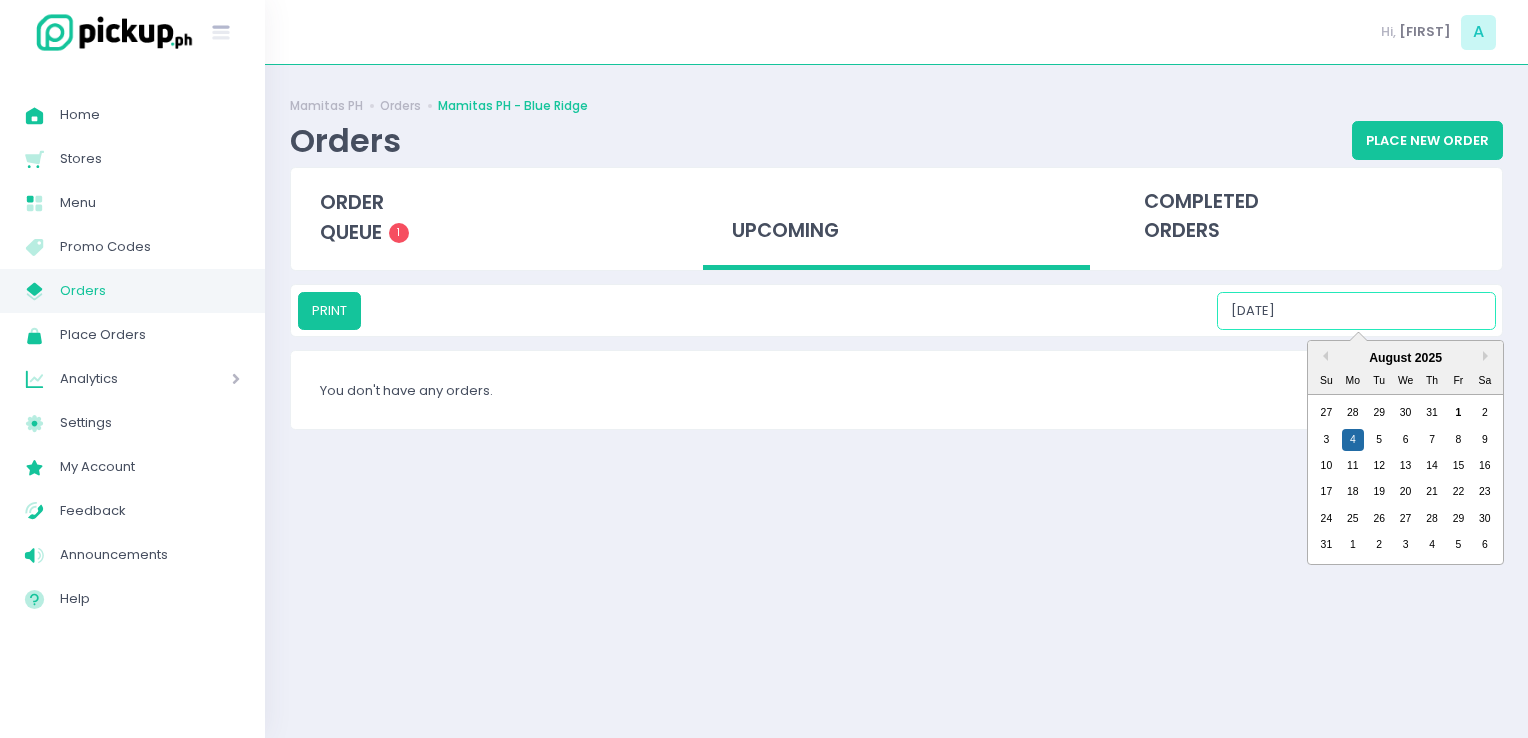 click on "[DATE]" at bounding box center (1356, 311) 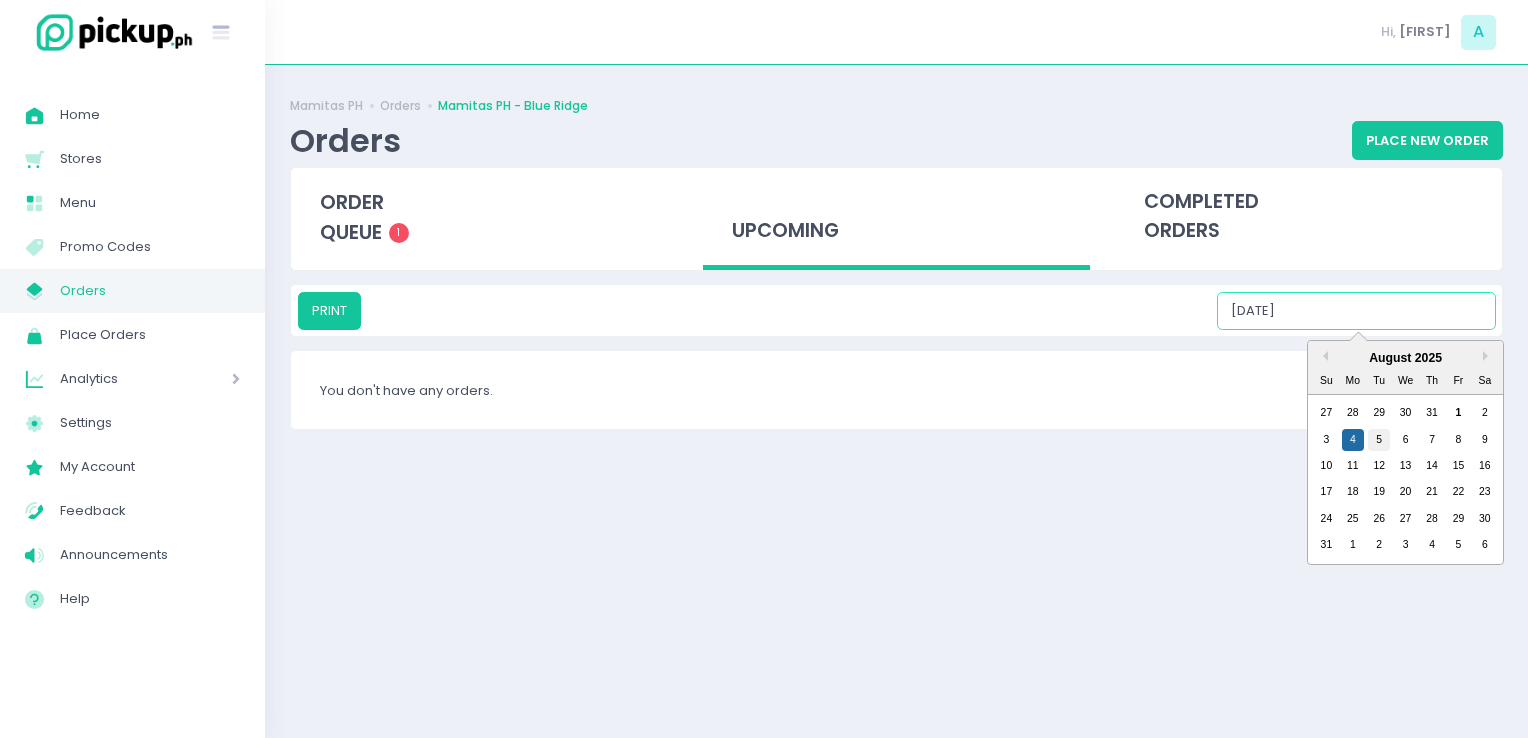 click on "5" at bounding box center [1379, 440] 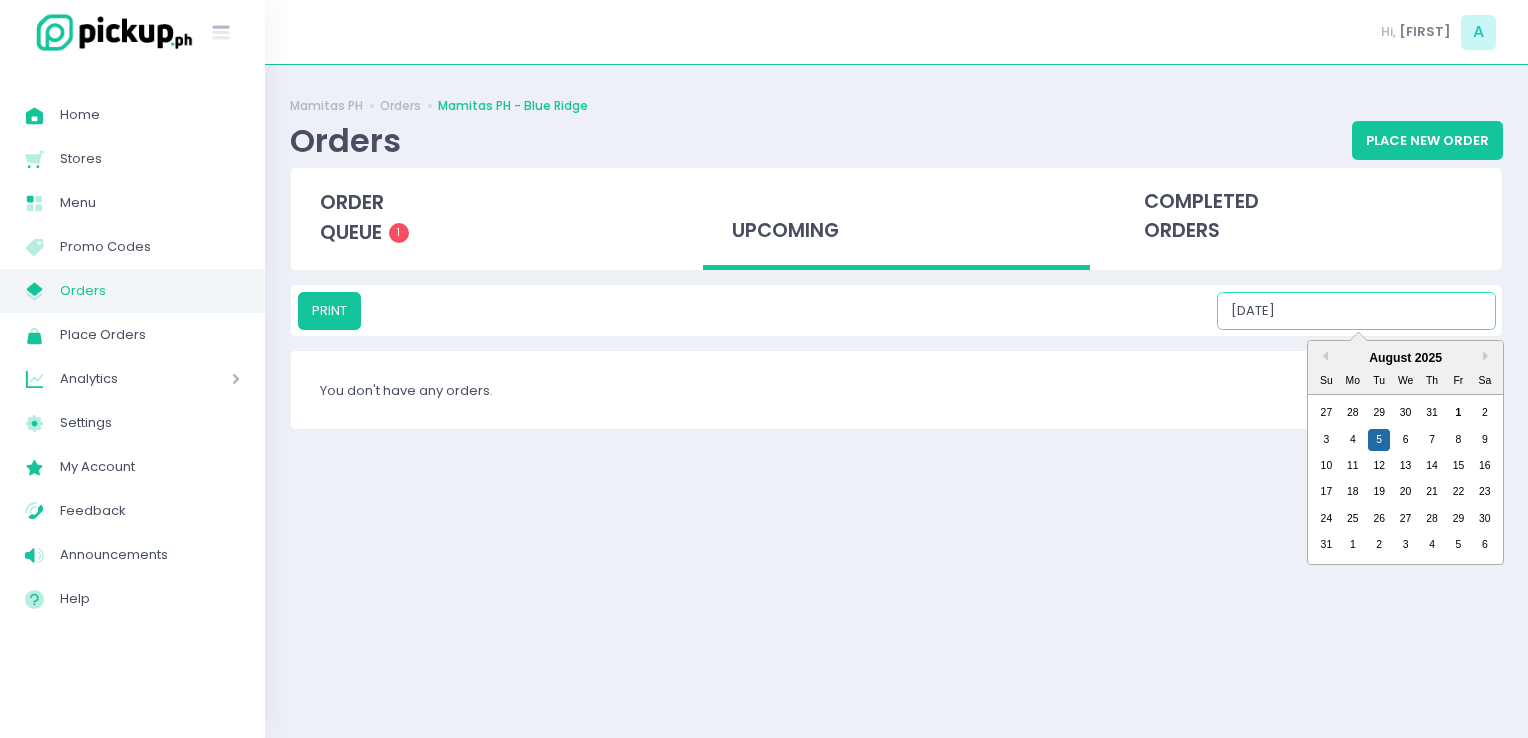 click on "[DATE]" at bounding box center [1356, 311] 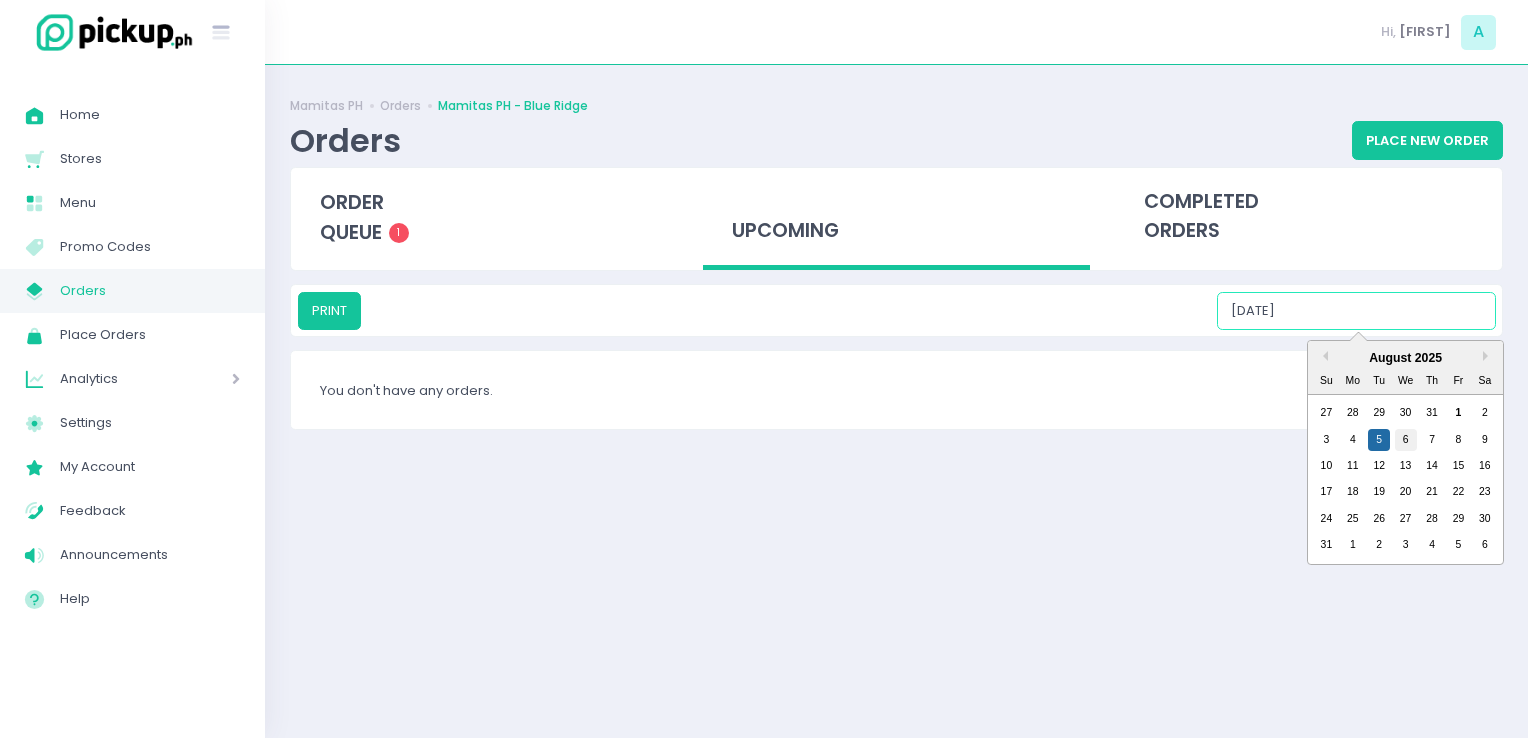 click on "6" at bounding box center [1406, 440] 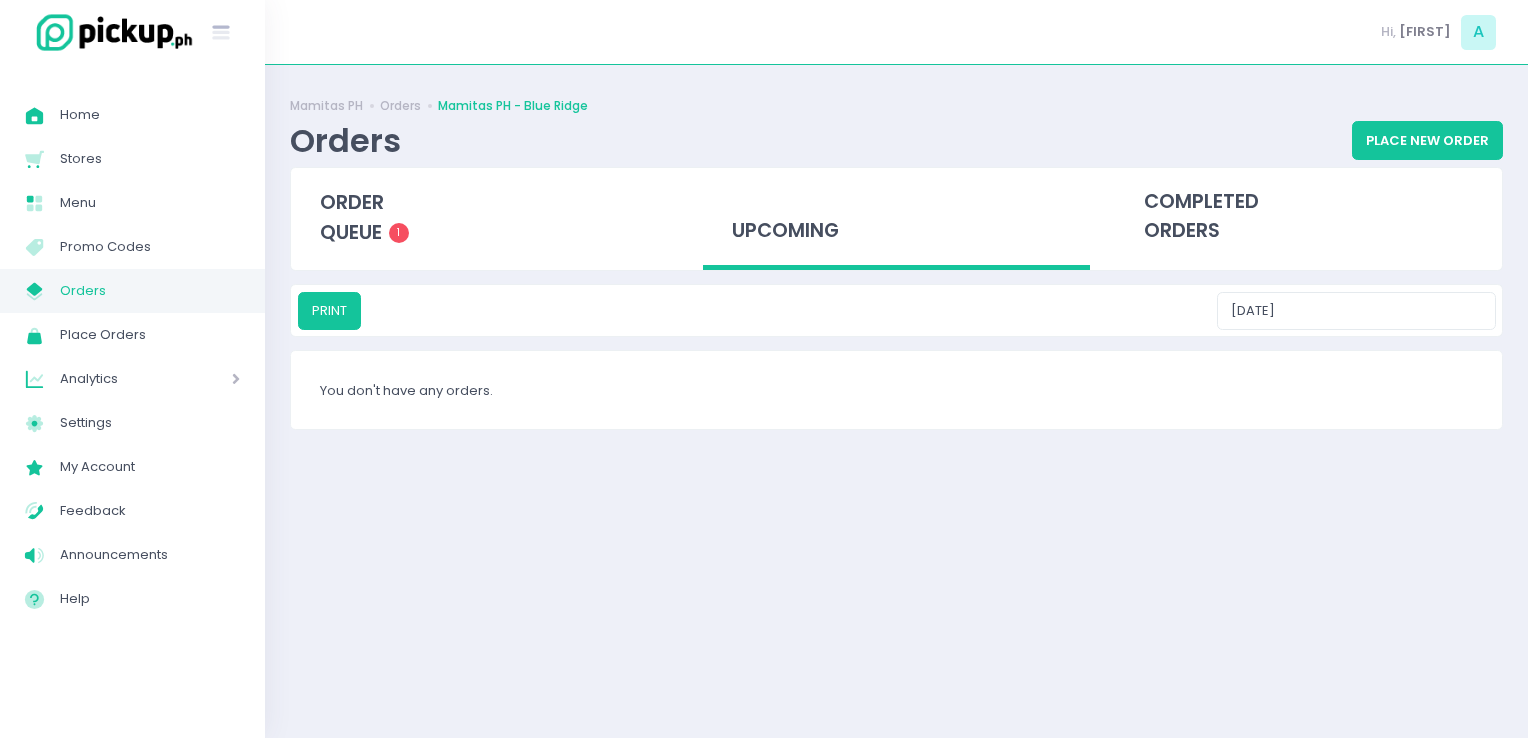 click on "PRINT [DATE]" at bounding box center (896, 310) 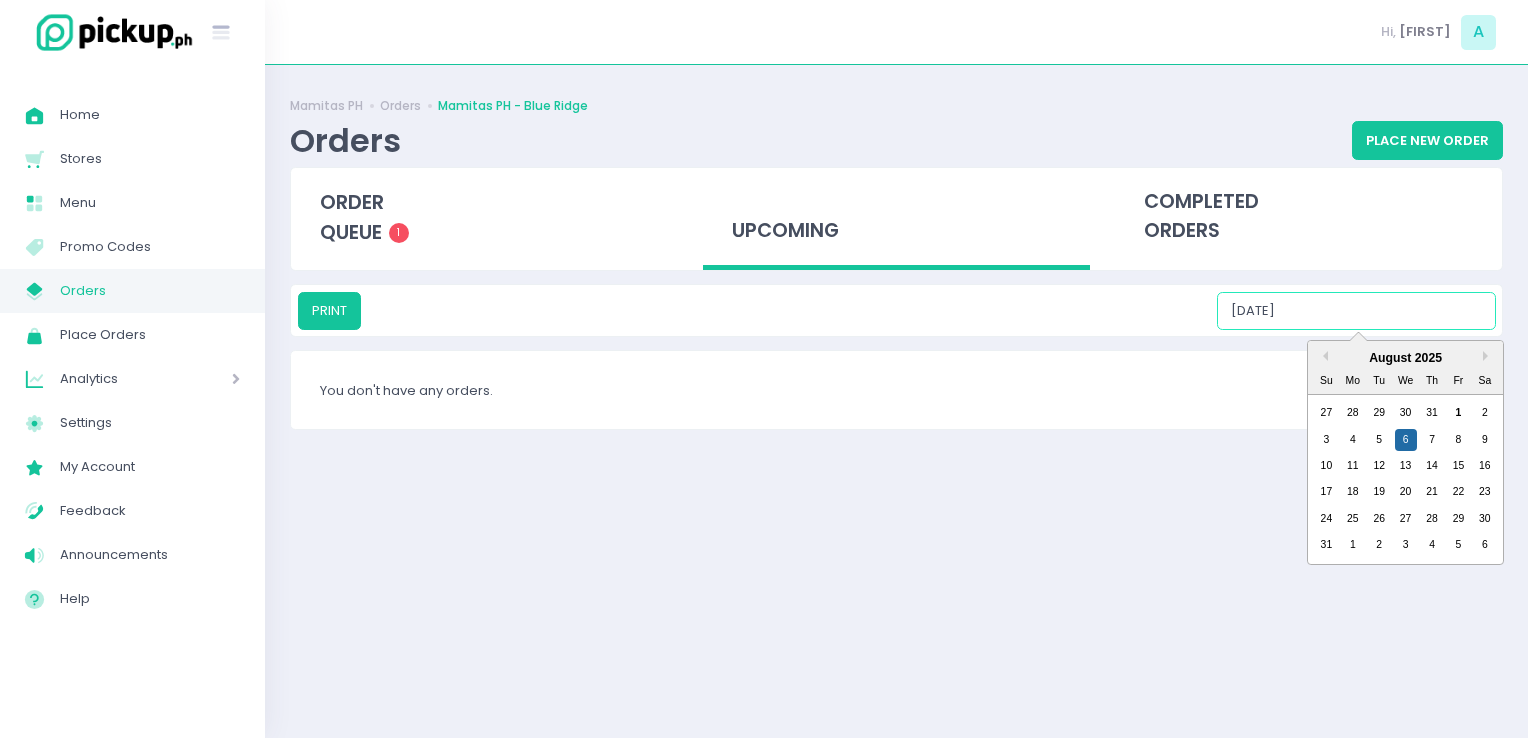 click on "[DATE]" at bounding box center [1356, 311] 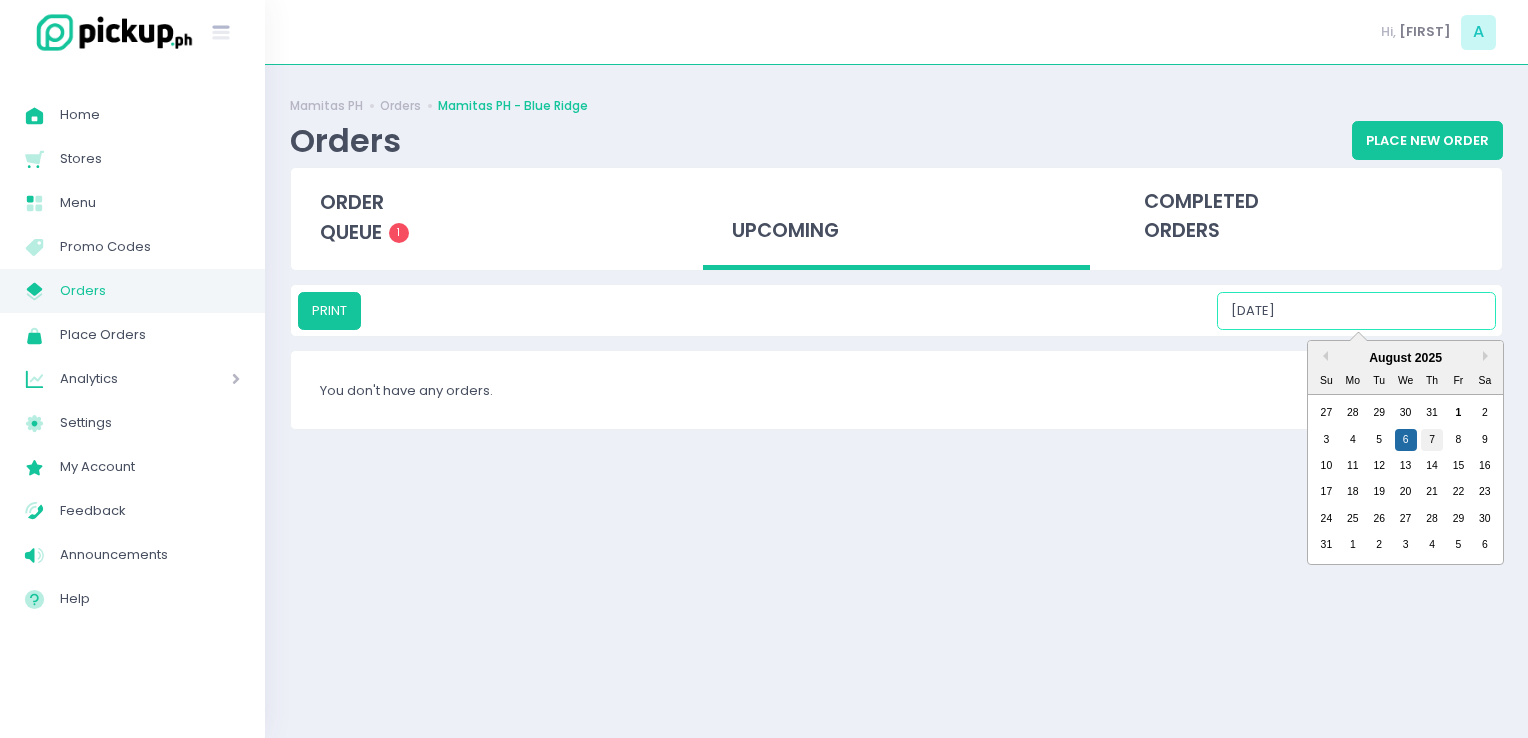 click on "7" at bounding box center (1432, 440) 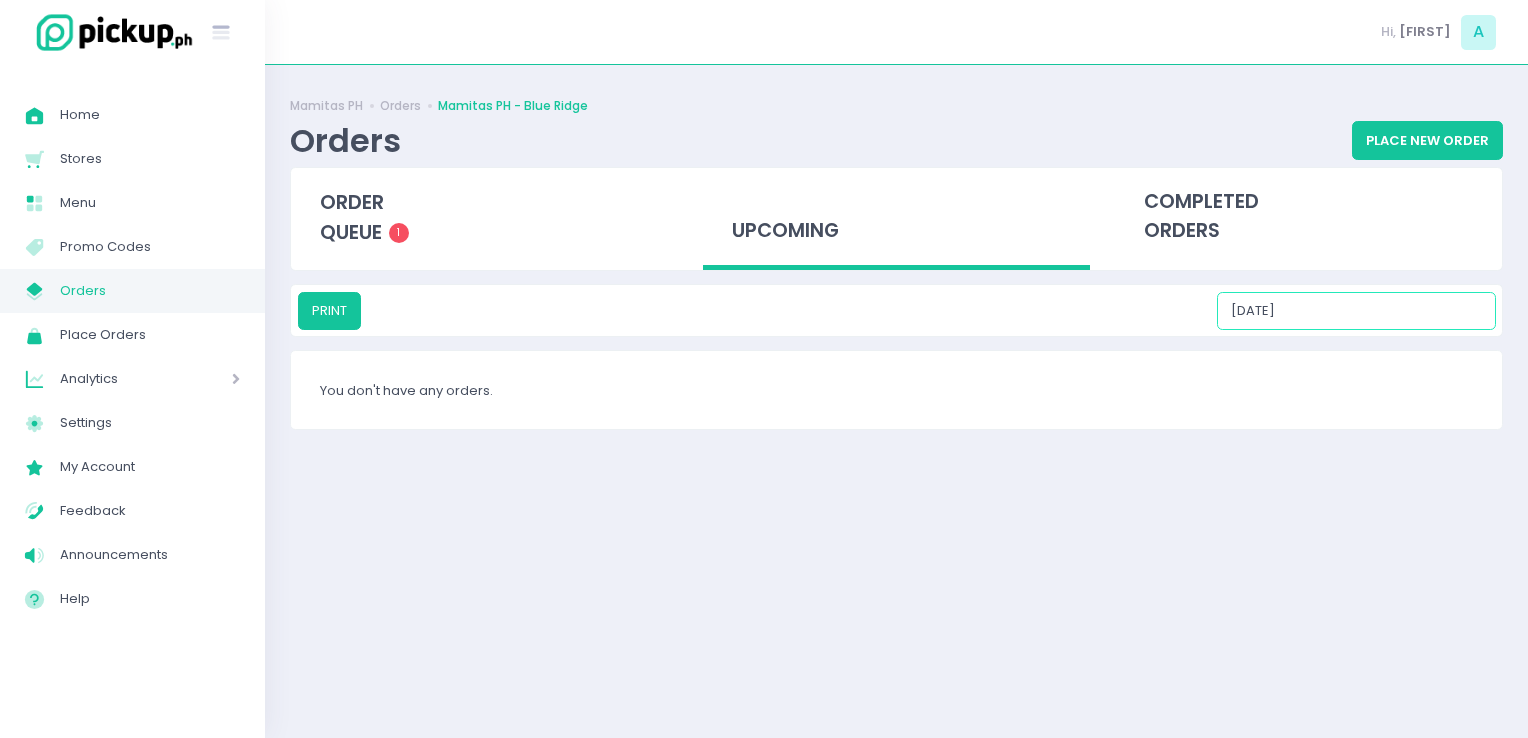 click on "[DATE]" at bounding box center (1356, 311) 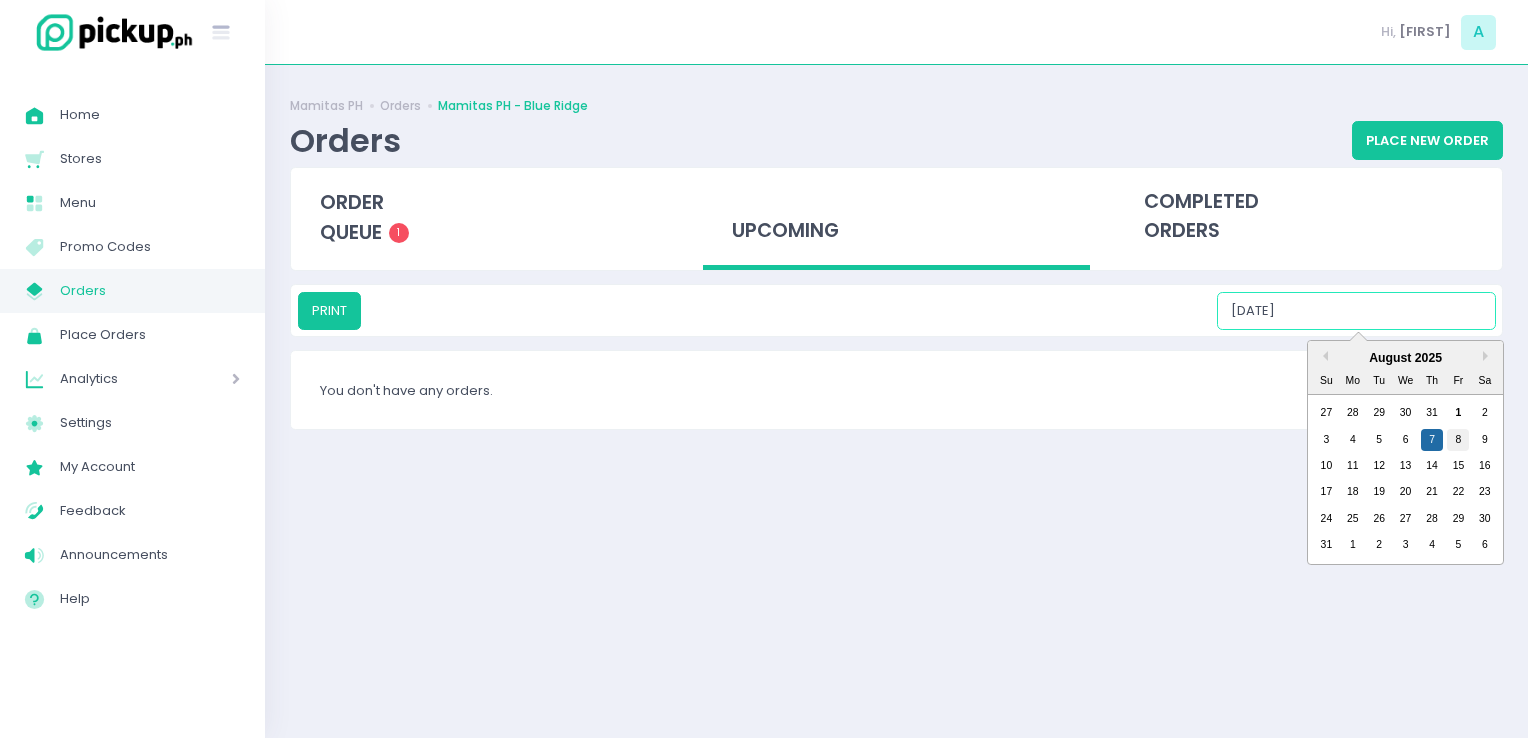 click on "3 4 5 6 7 8 9" at bounding box center (1405, 439) 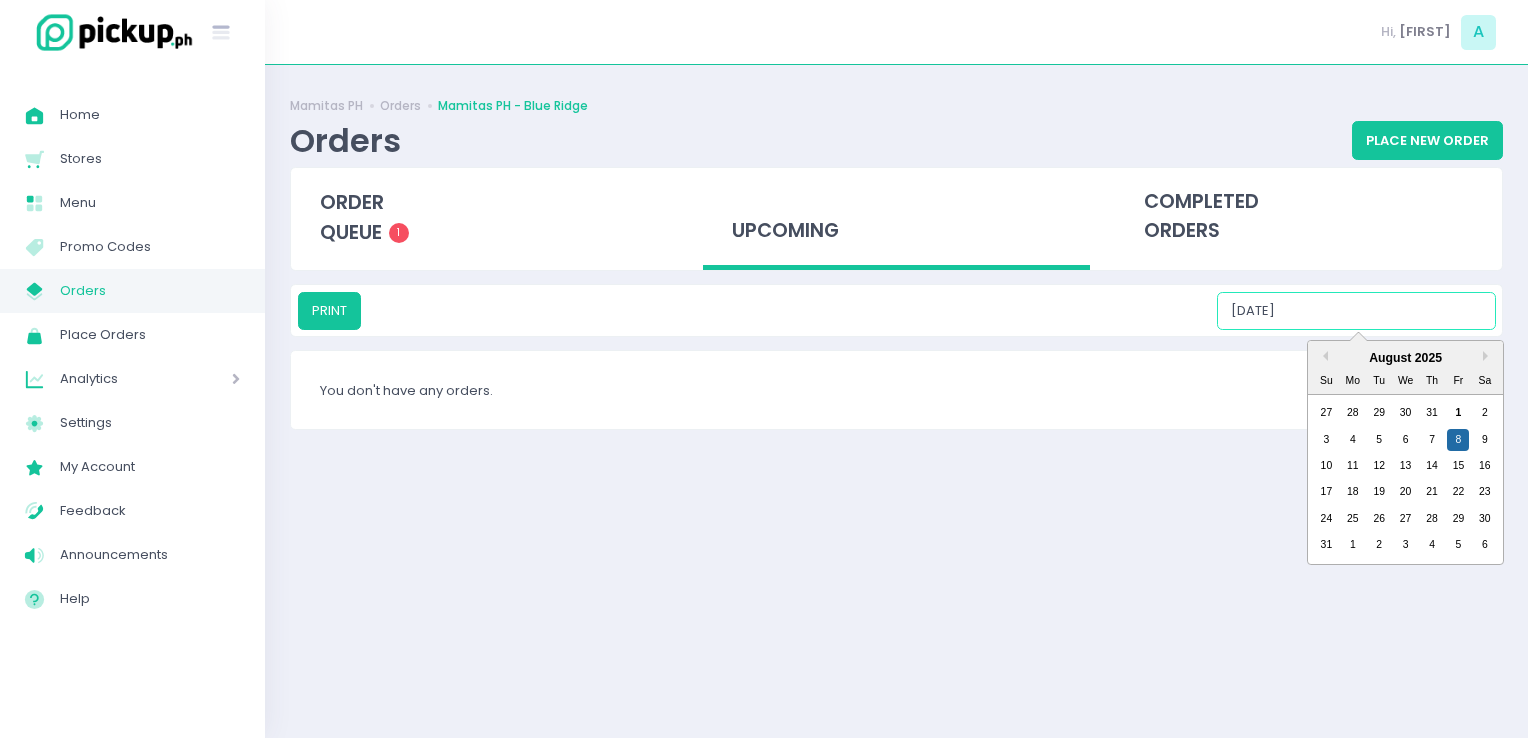 click on "[DATE]" at bounding box center [1356, 311] 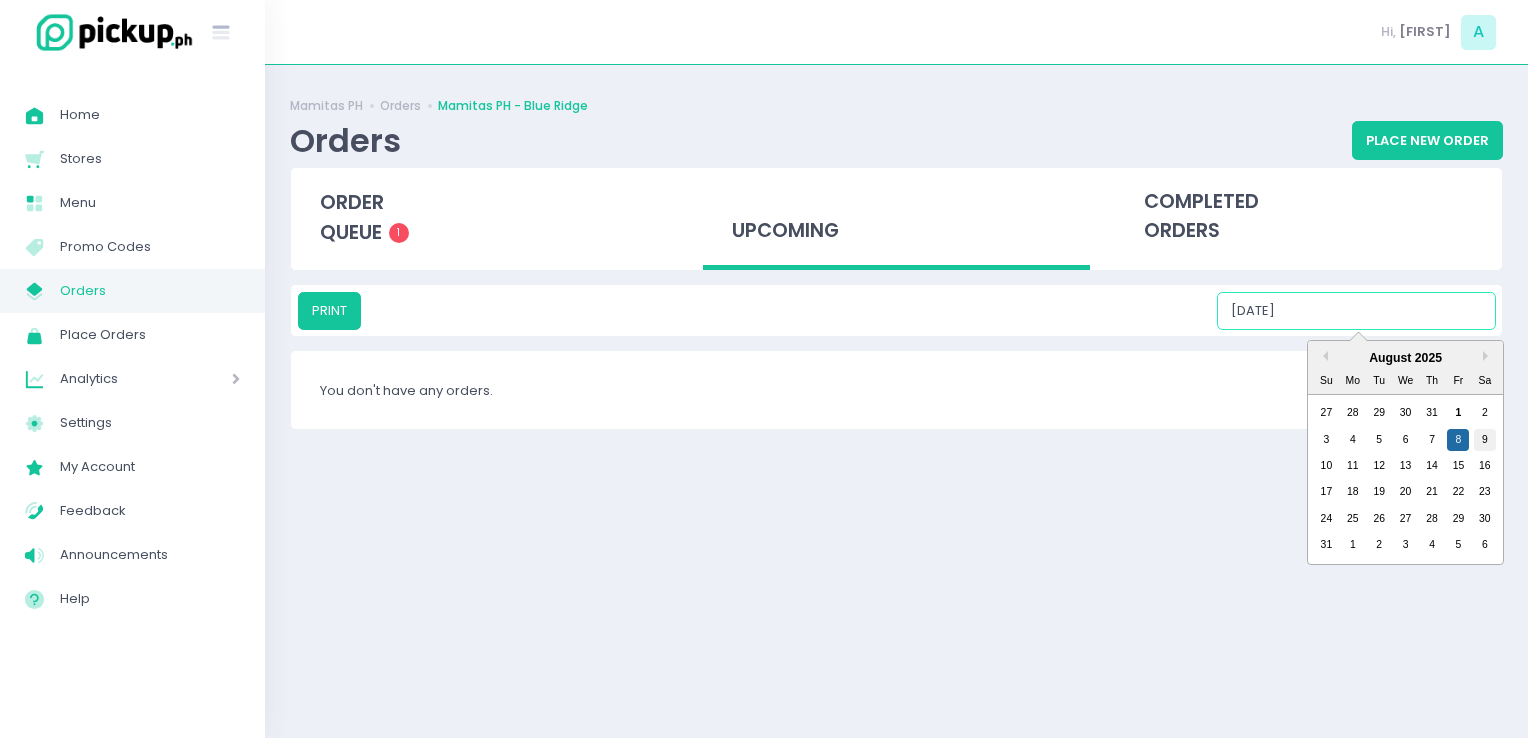 click on "9" at bounding box center [1485, 440] 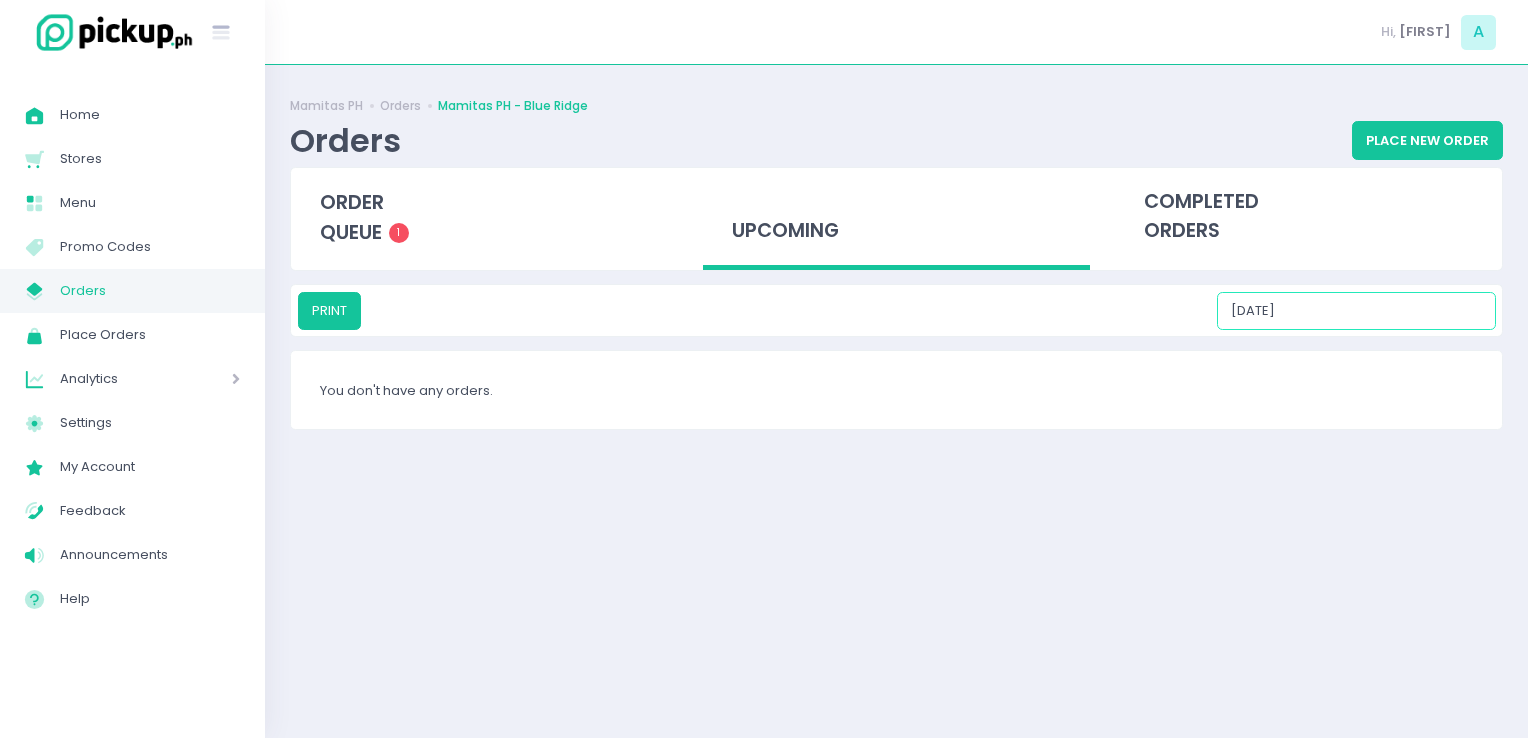 click on "[DATE]" at bounding box center (1356, 311) 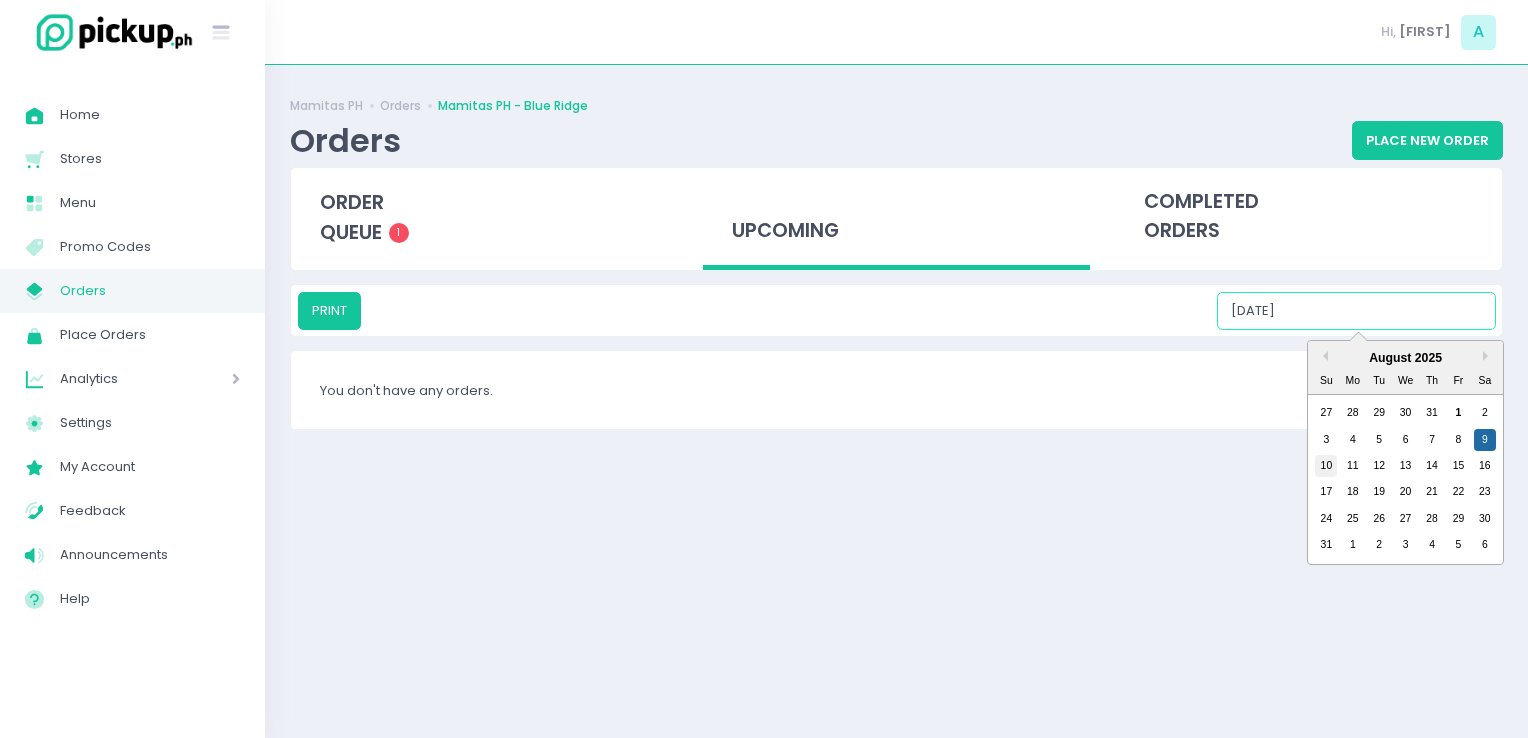 click on "10" at bounding box center [1326, 466] 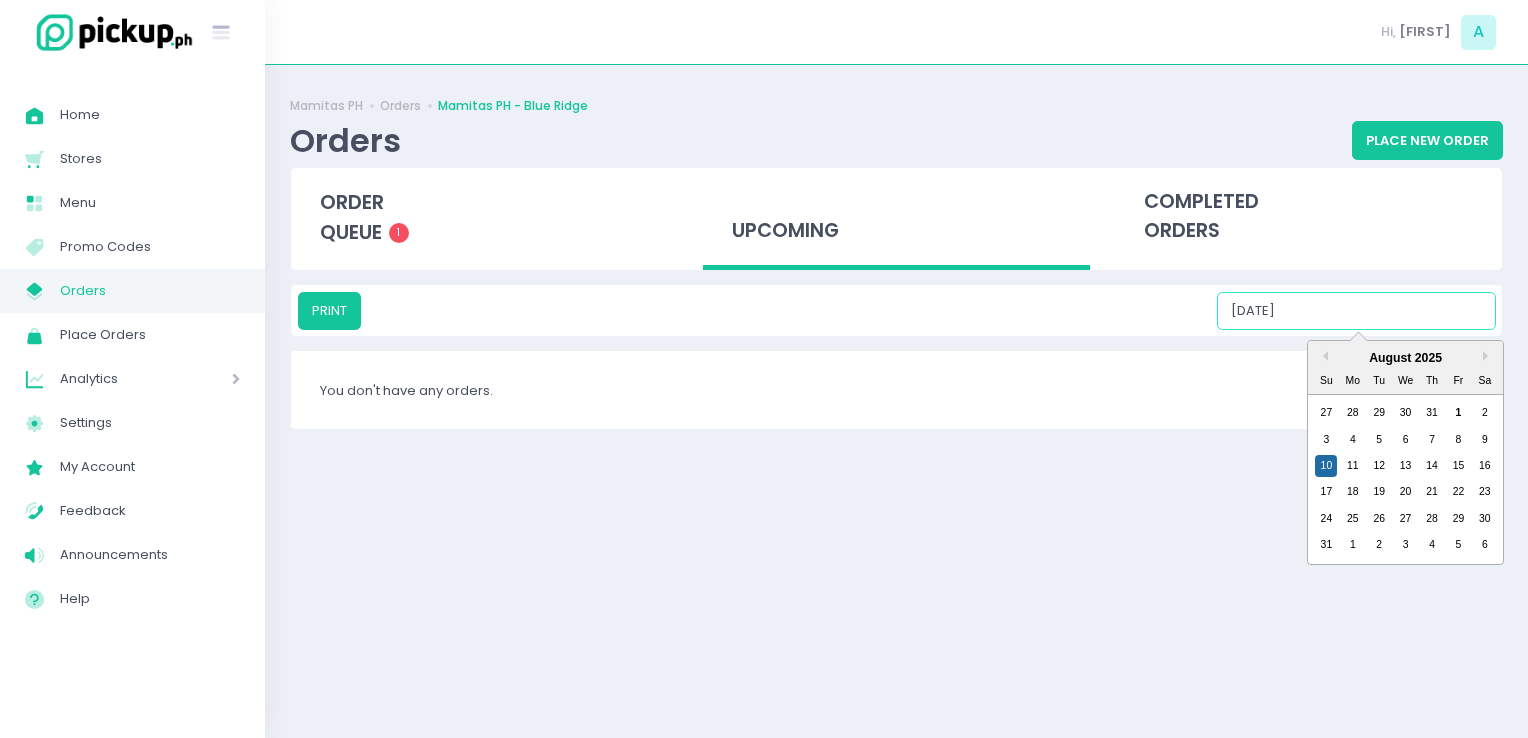 click on "[DATE]" at bounding box center [1356, 311] 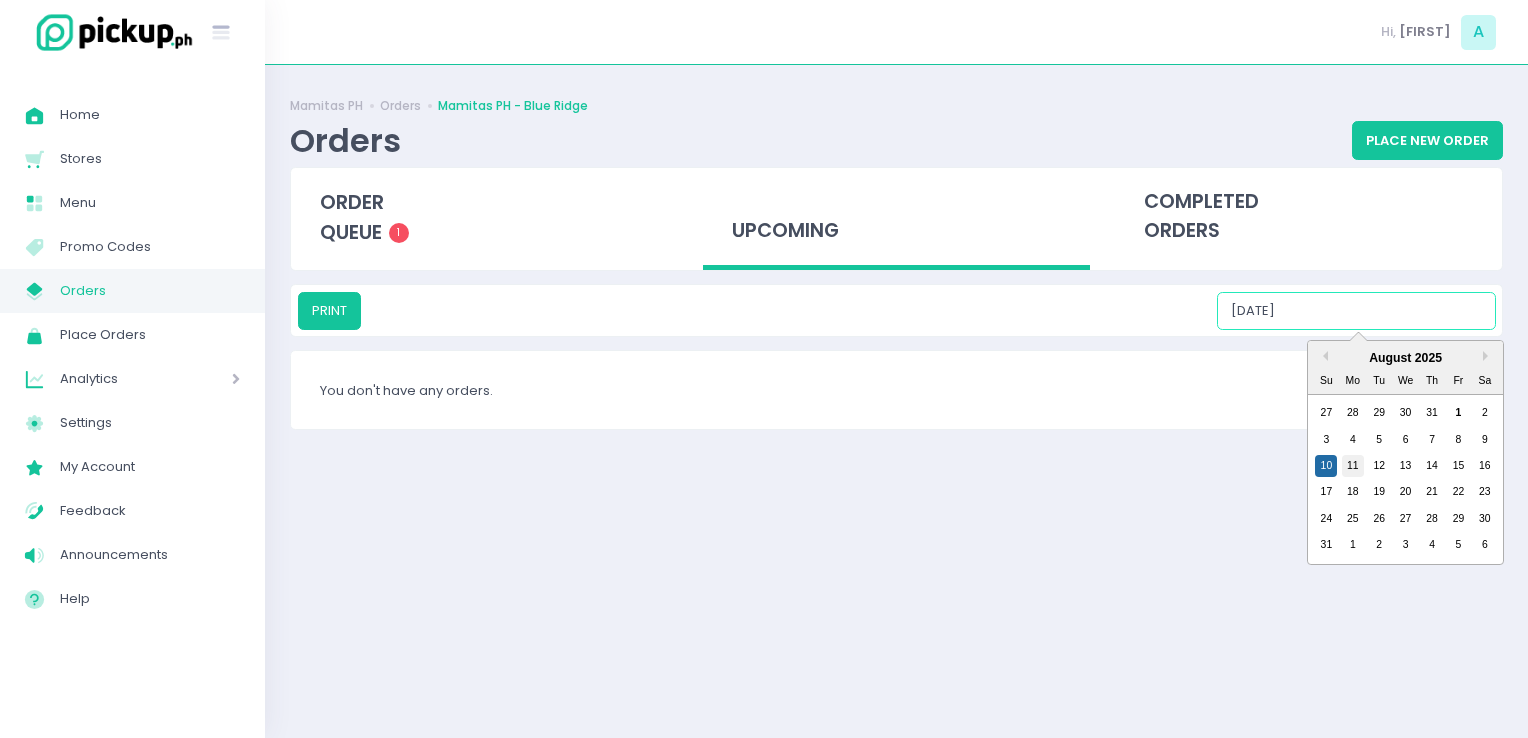click on "11" at bounding box center (1353, 466) 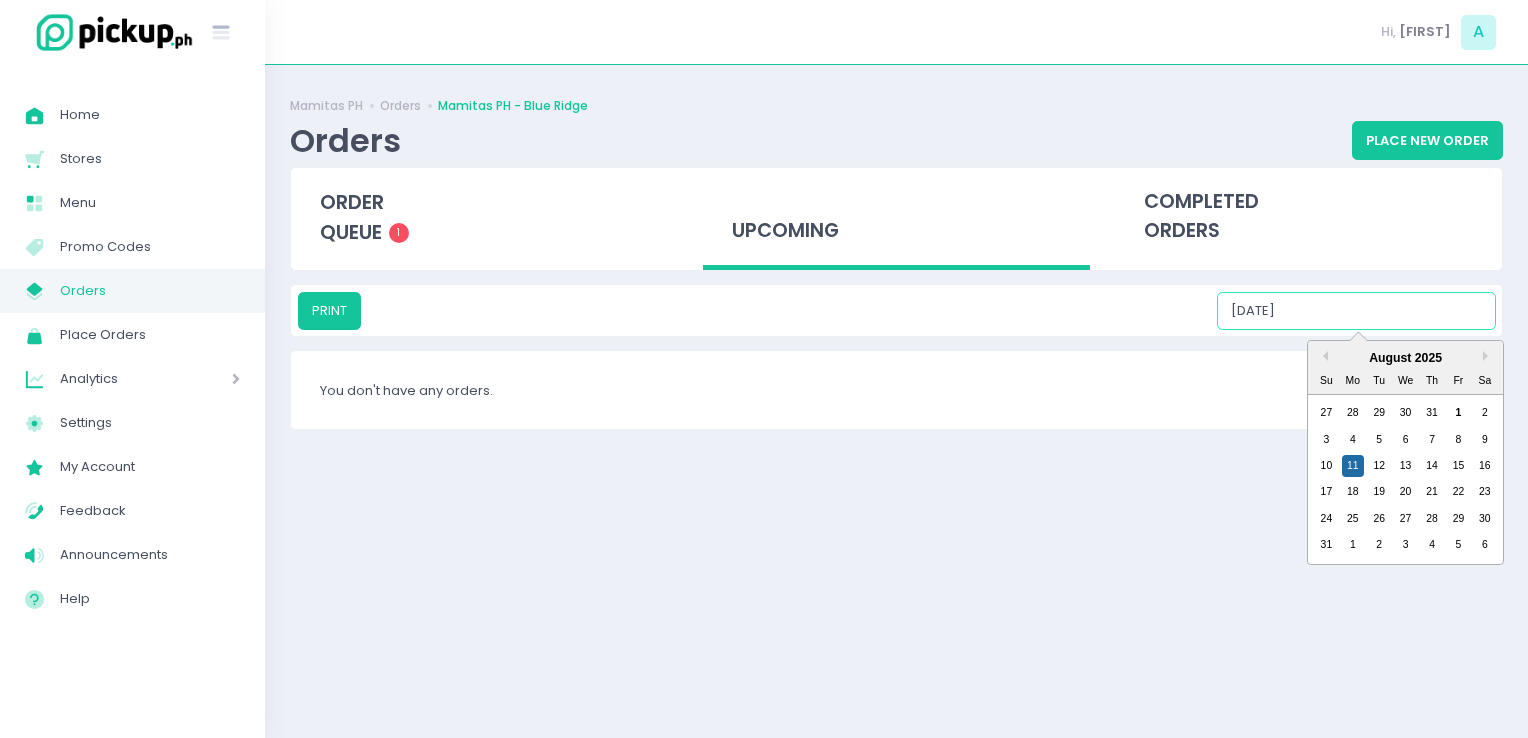 click on "[DATE]" at bounding box center [1356, 311] 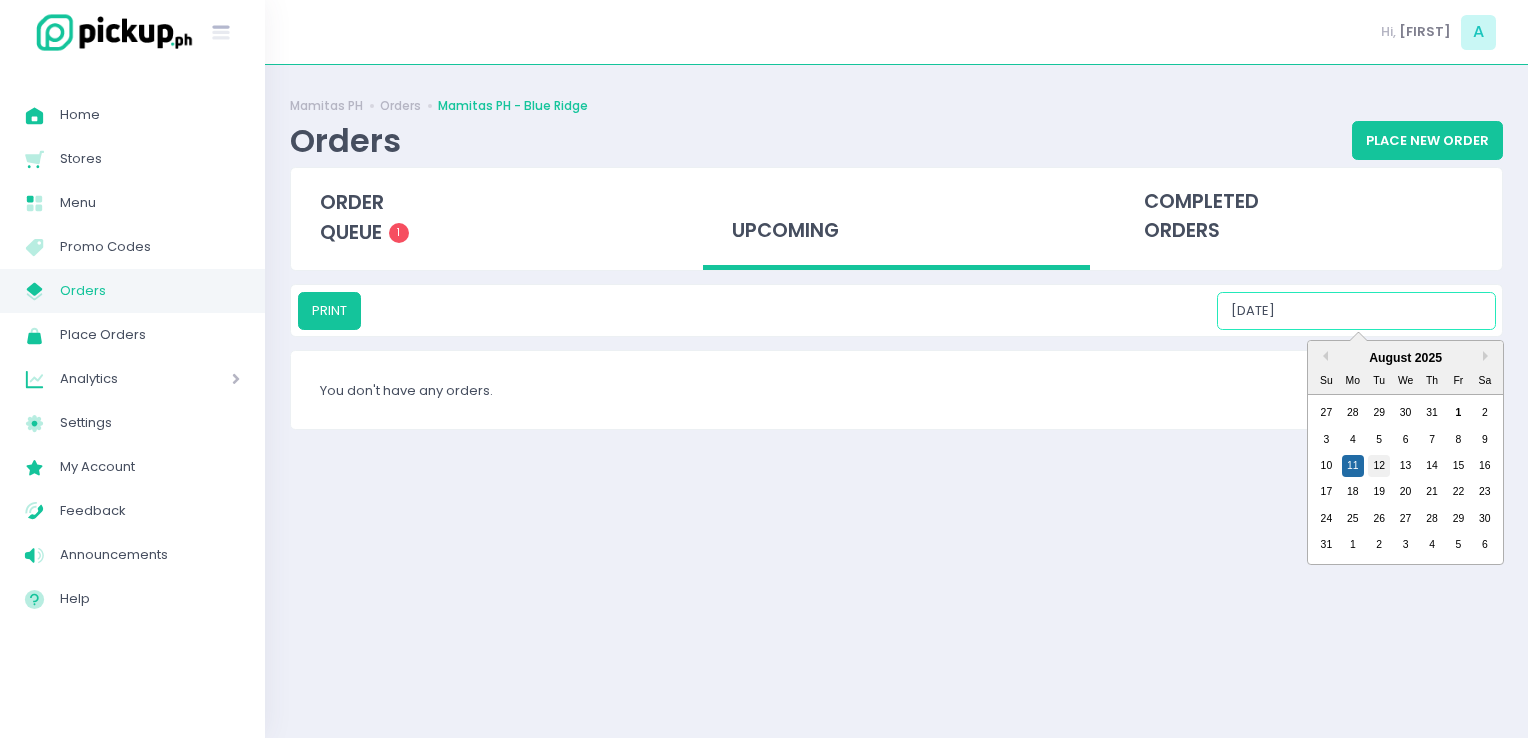 click on "12" at bounding box center (1379, 466) 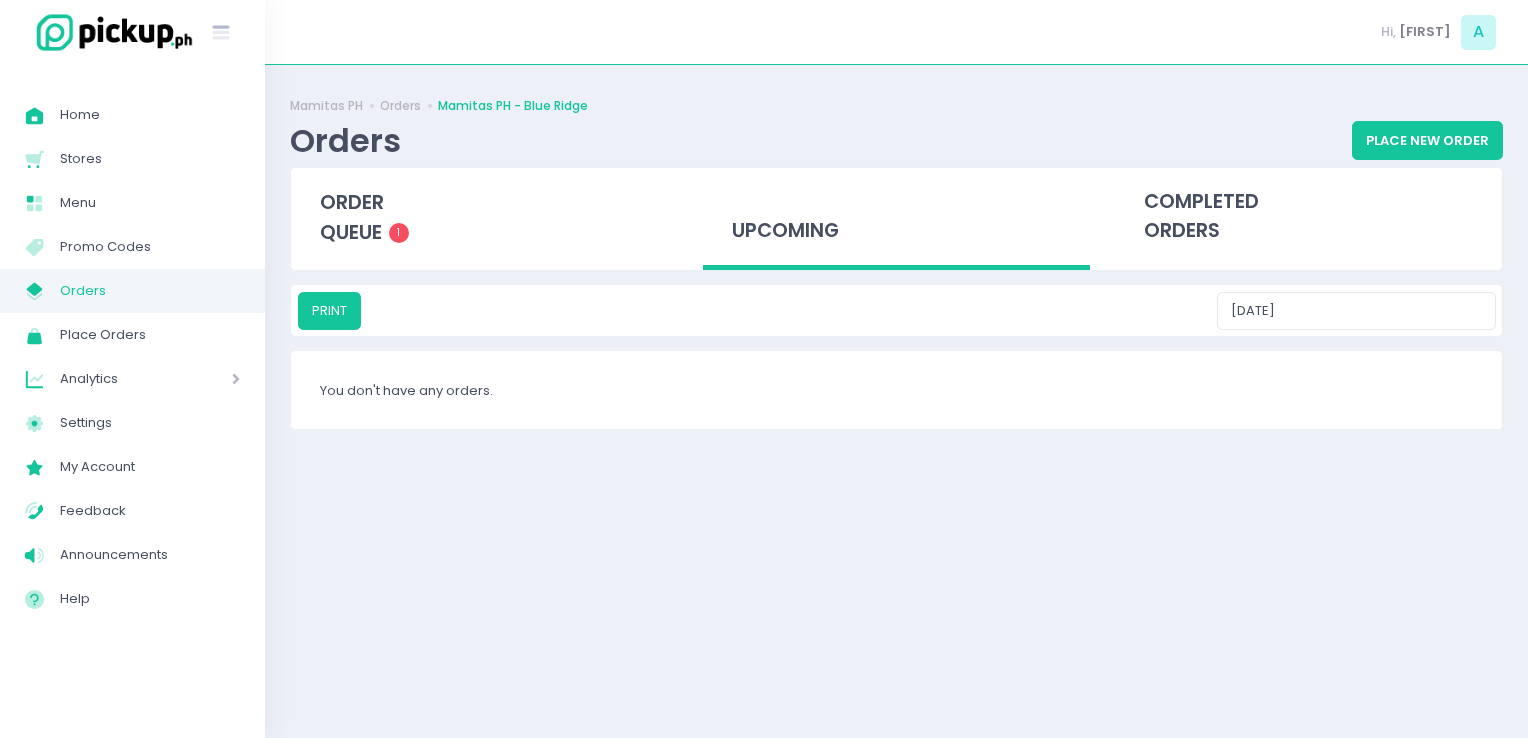 drag, startPoint x: 1352, startPoint y: 331, endPoint x: 1348, endPoint y: 316, distance: 15.524175 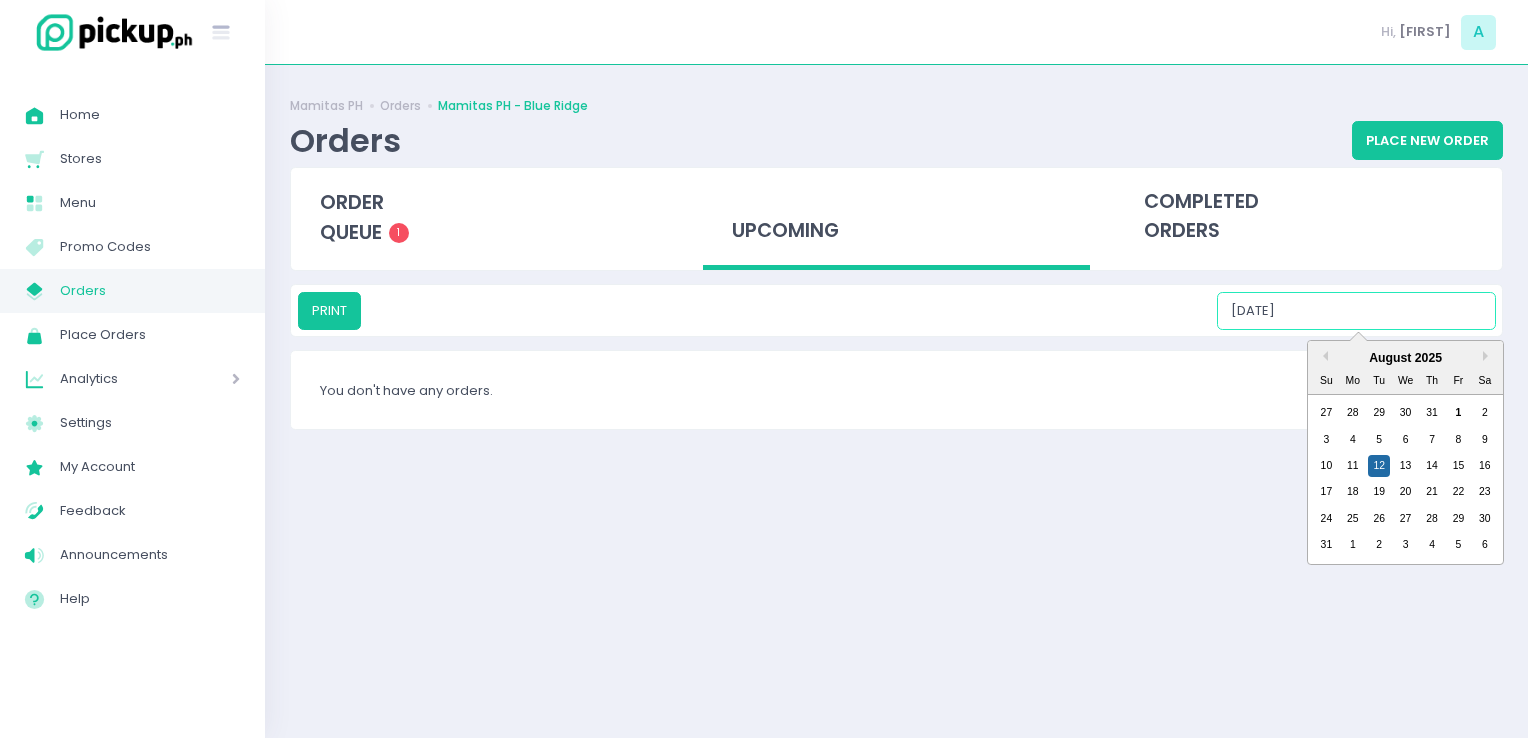 click on "[DATE]" at bounding box center (1356, 311) 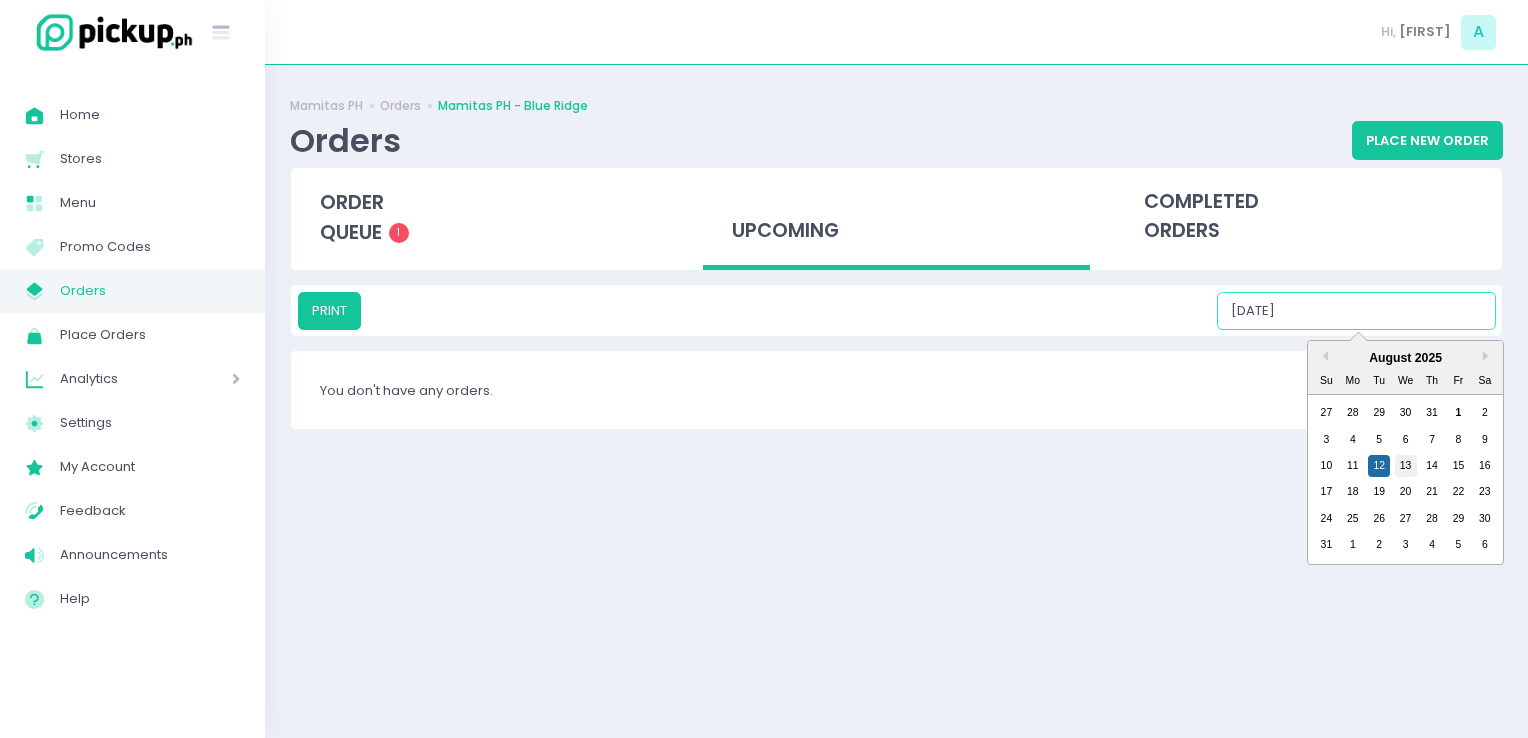 click on "13" at bounding box center [1406, 466] 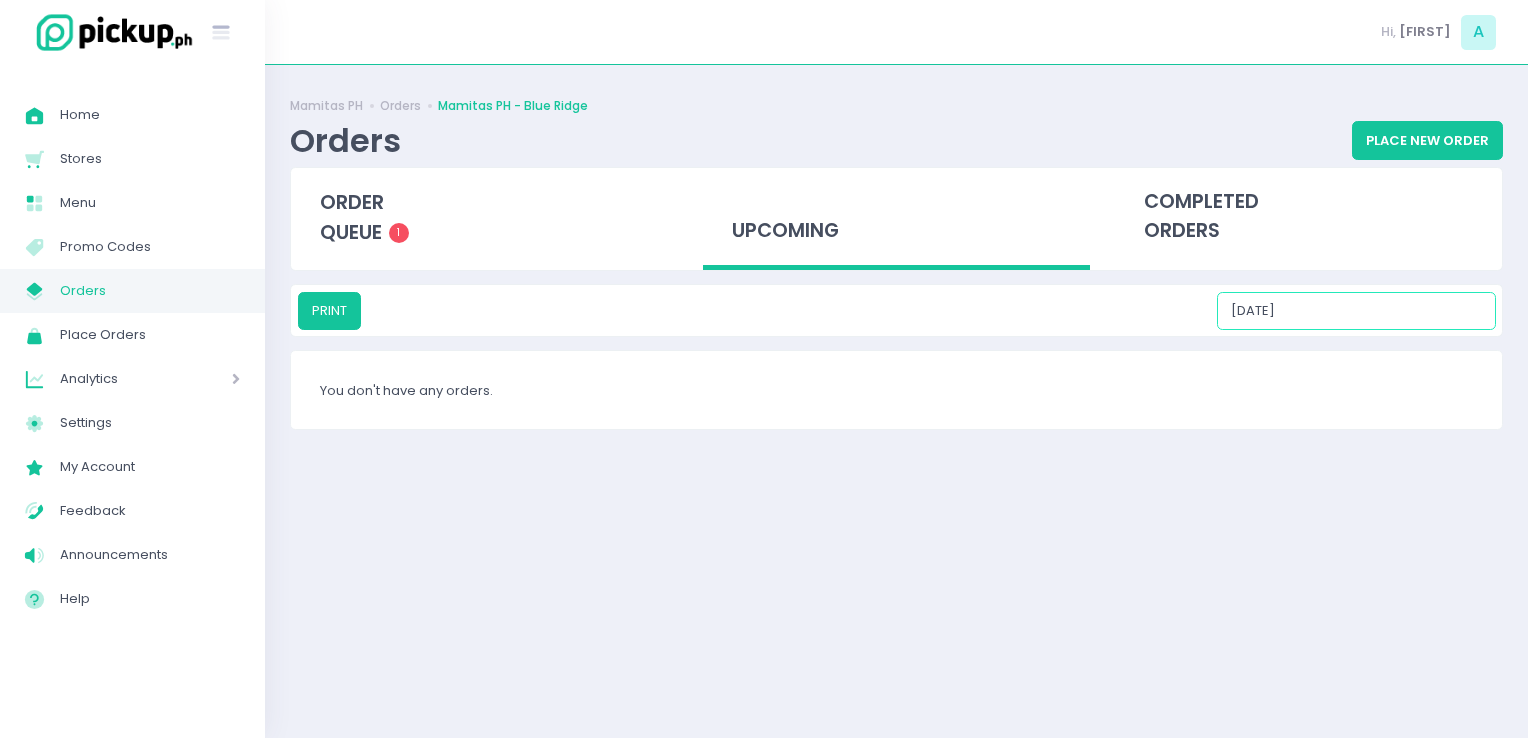 click on "[DATE]" at bounding box center [1356, 311] 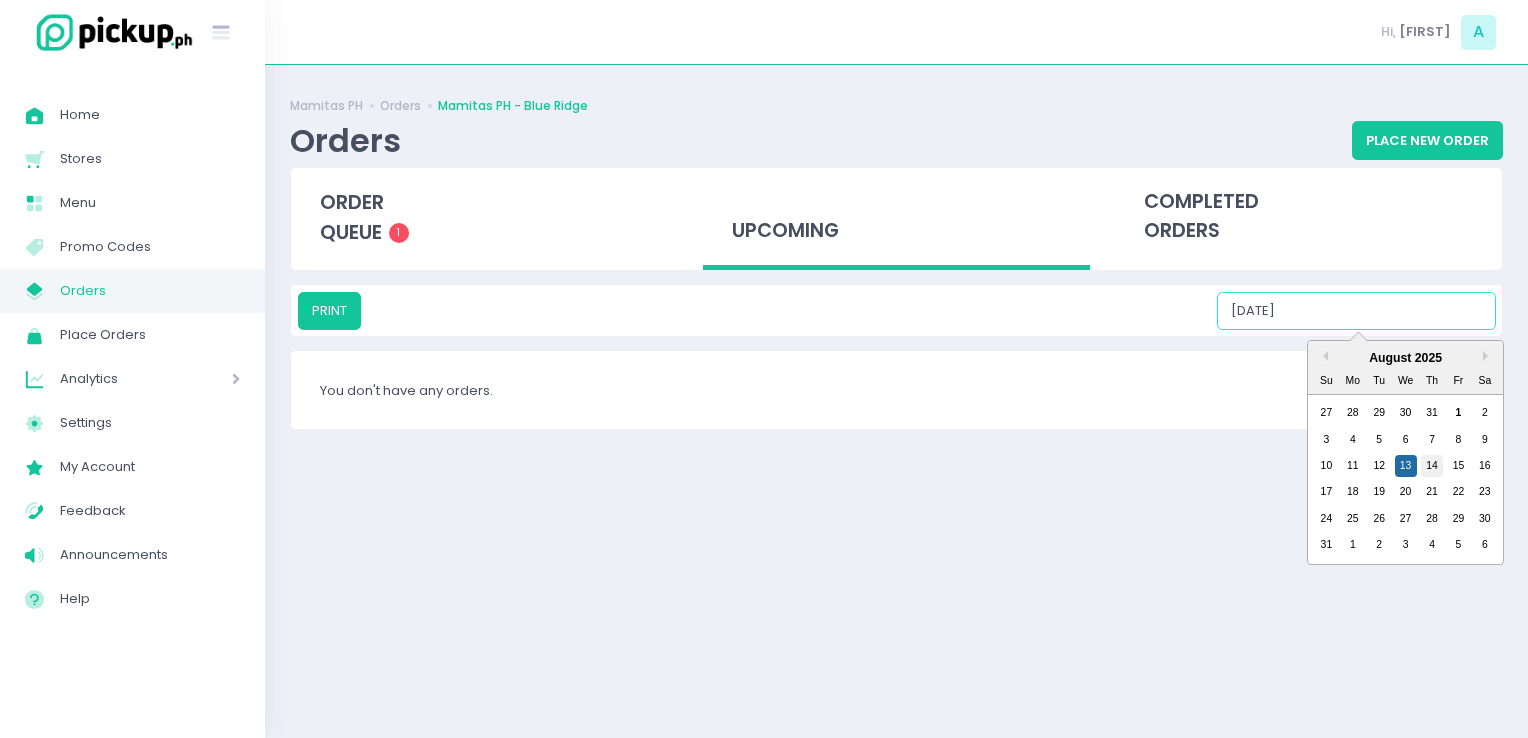 click on "14" at bounding box center [1432, 466] 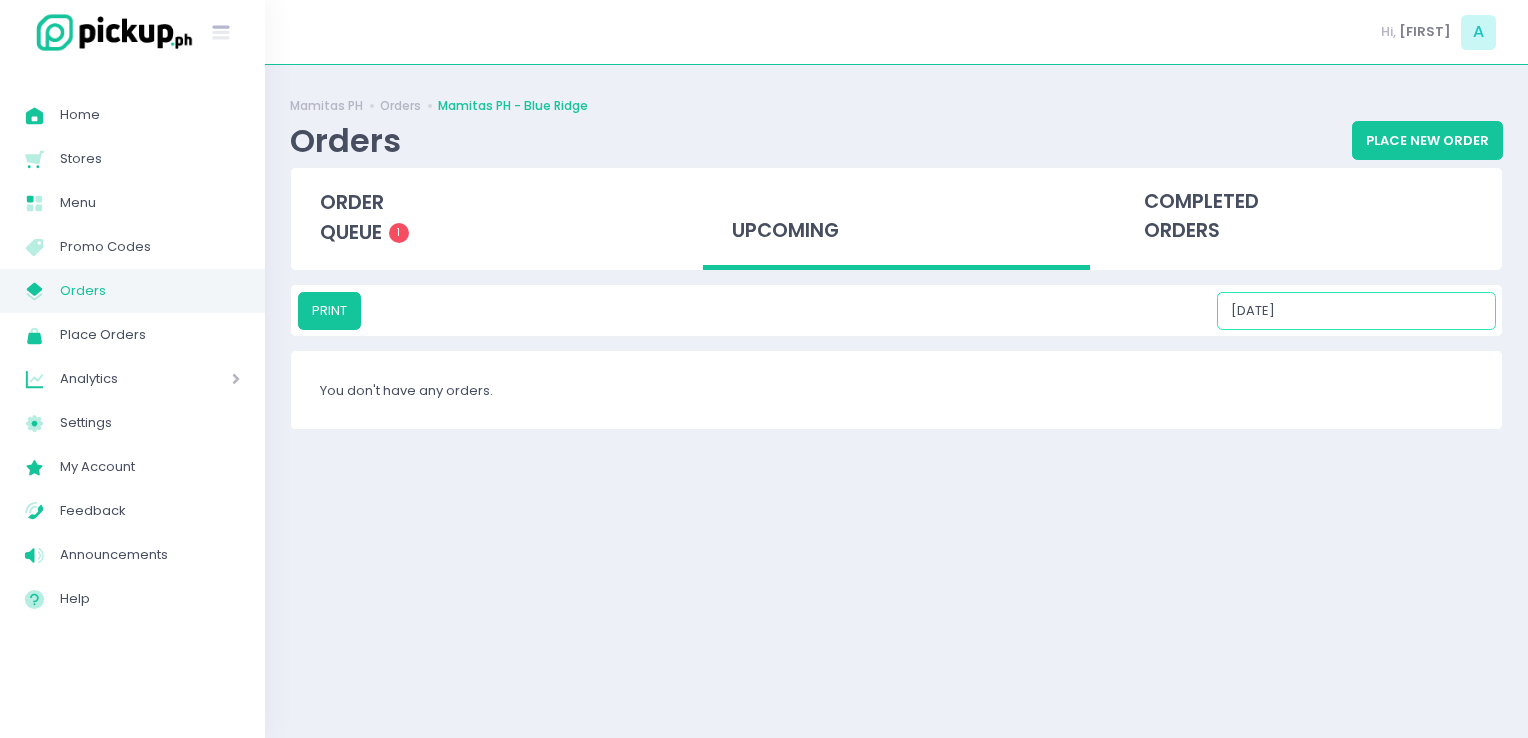 click on "[DATE]" at bounding box center (1356, 311) 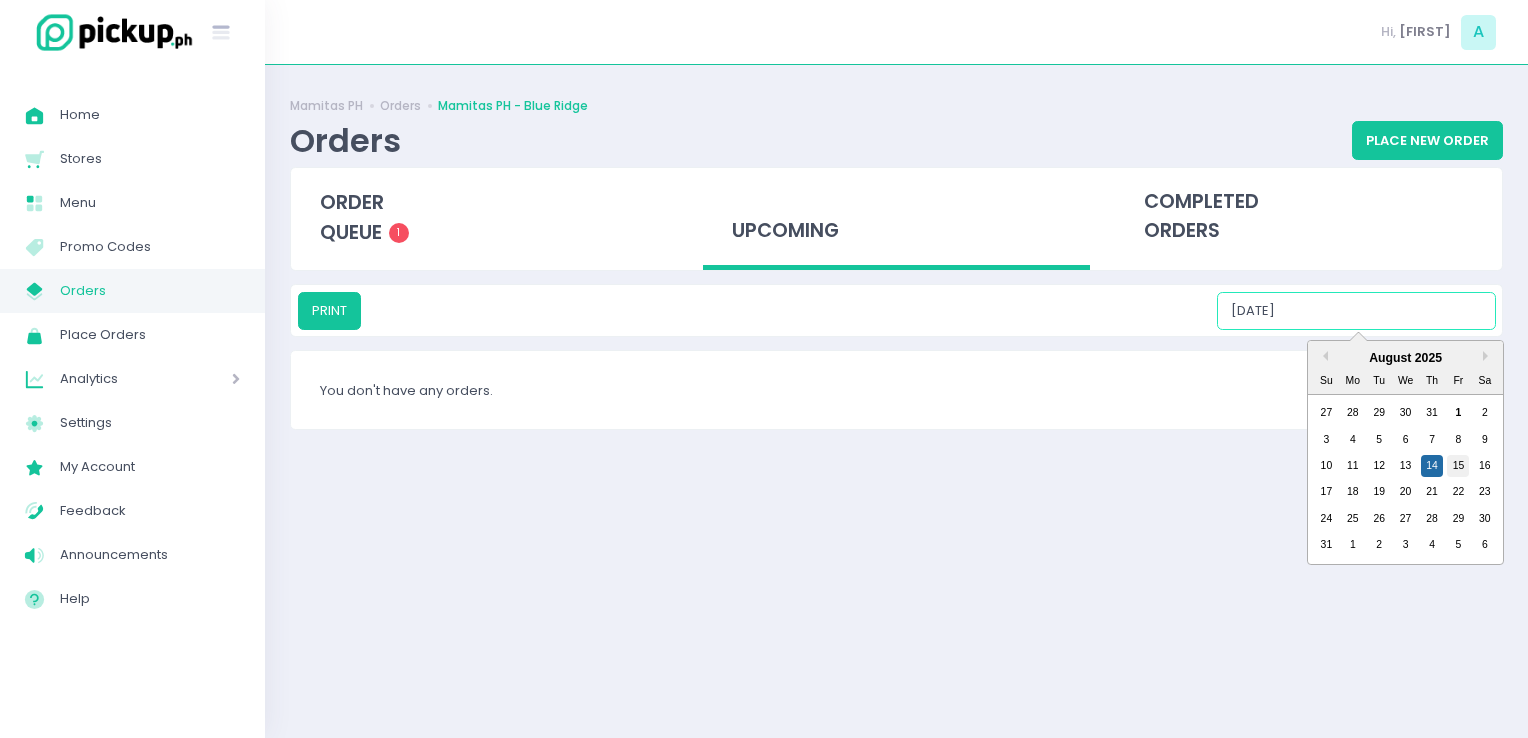 click on "15" at bounding box center [1458, 466] 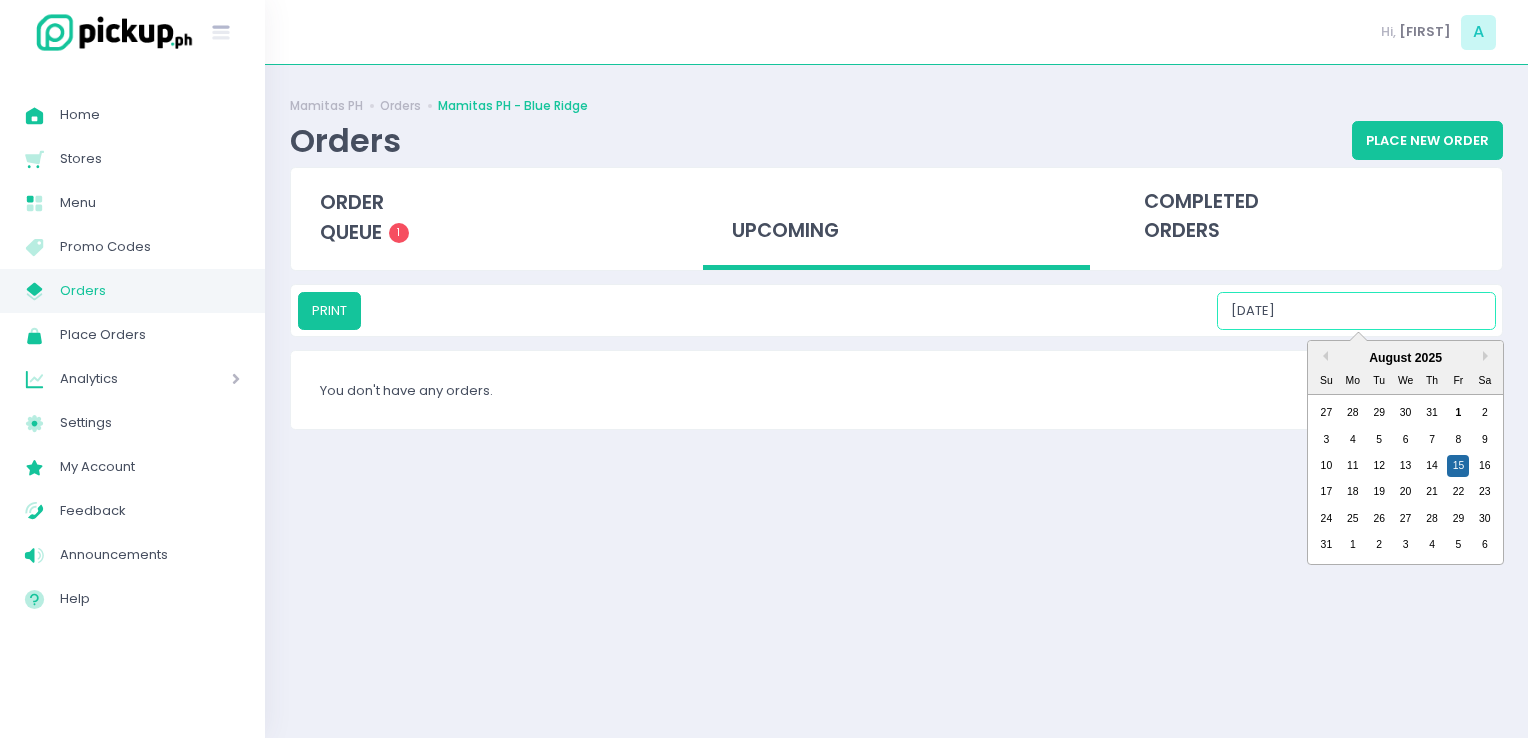 click on "[DATE]" at bounding box center [1356, 311] 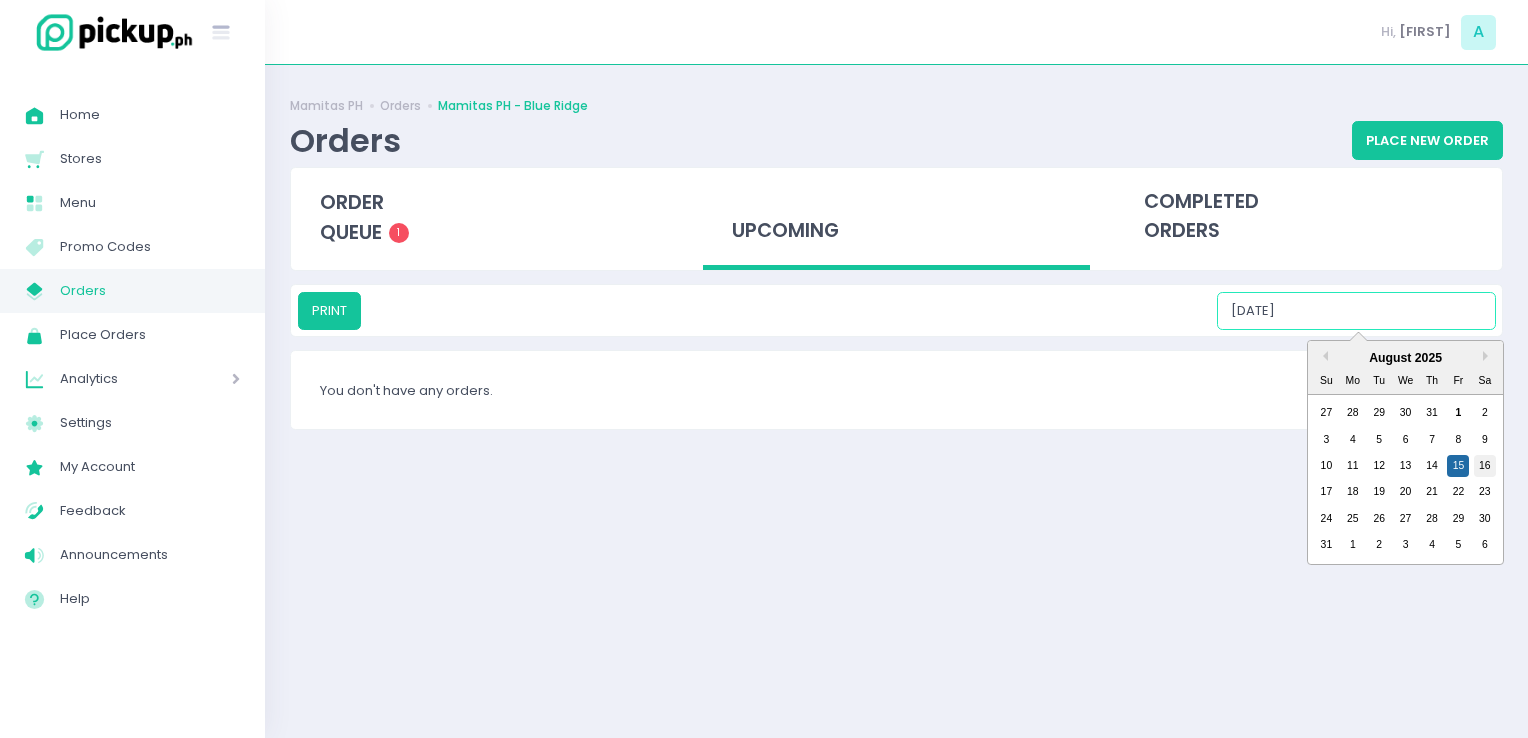 click on "16" at bounding box center [1485, 466] 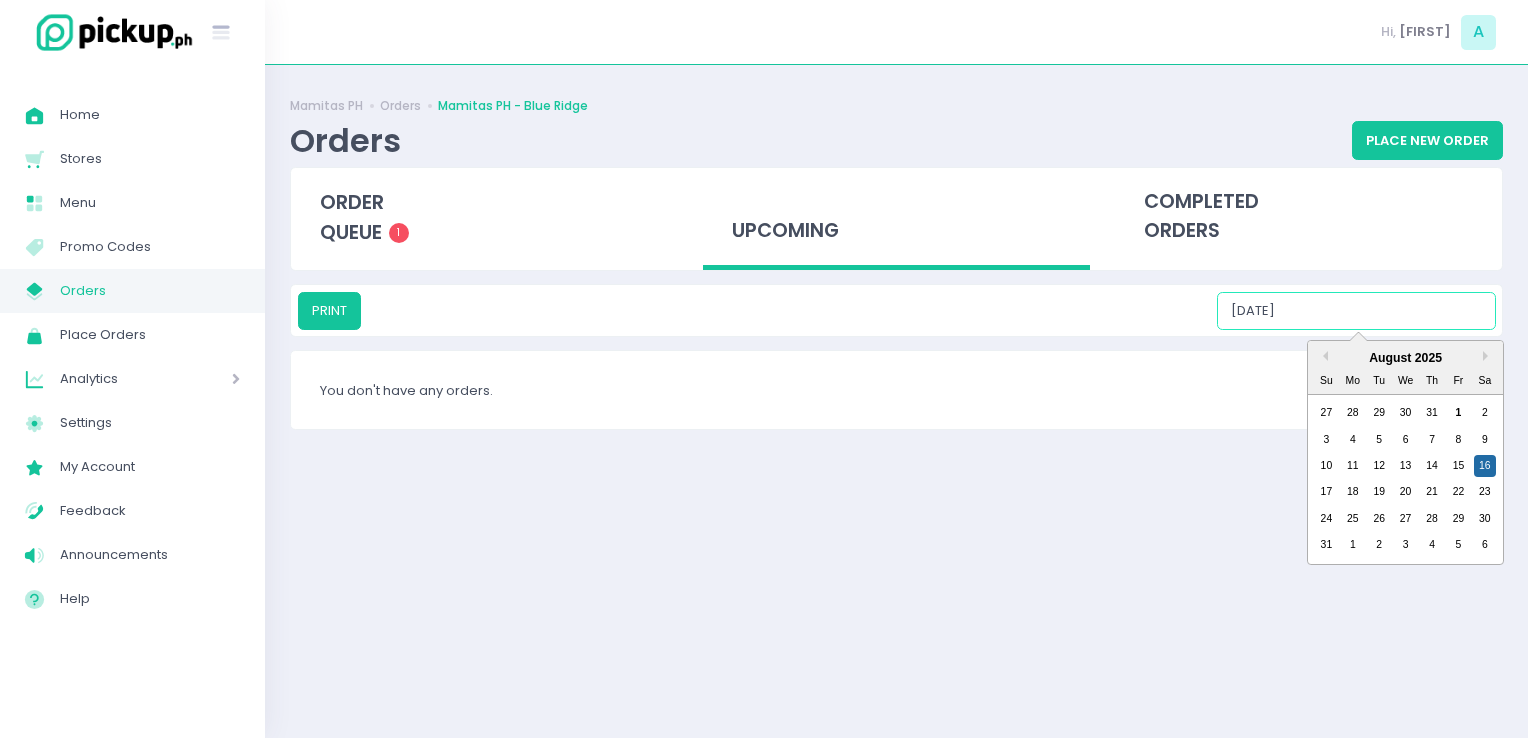click on "[DATE]" at bounding box center (1356, 311) 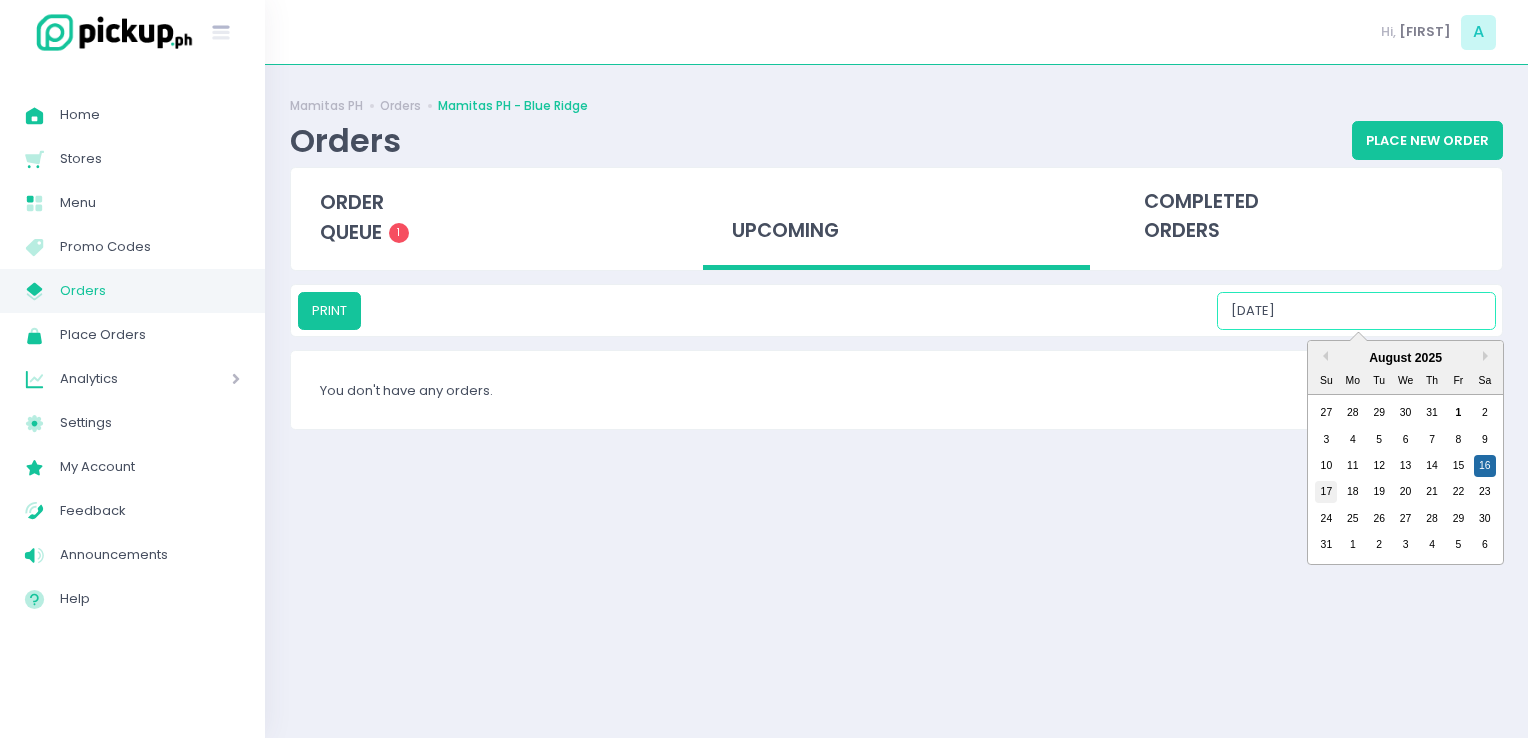 click on "17" at bounding box center (1326, 492) 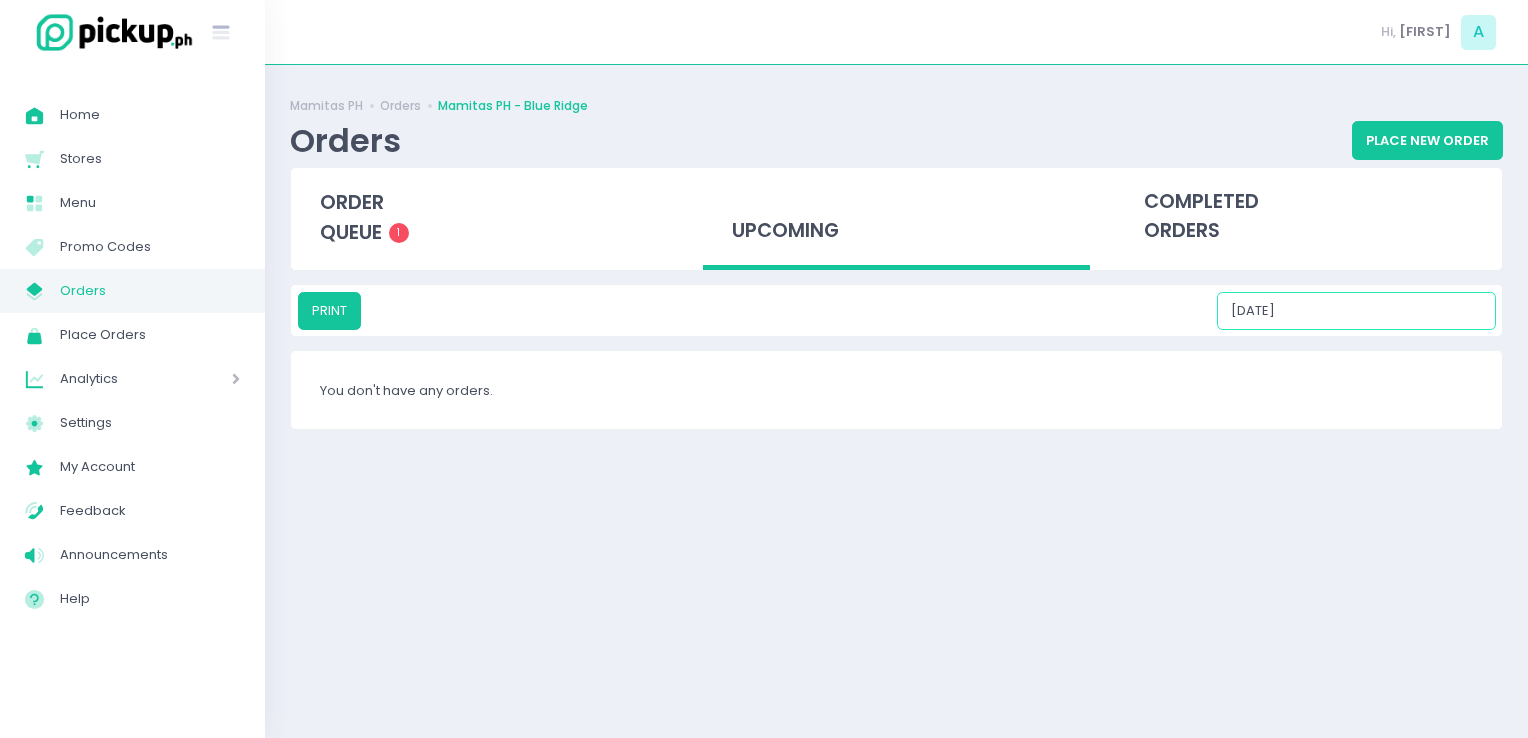 click on "[DATE]" at bounding box center (1356, 311) 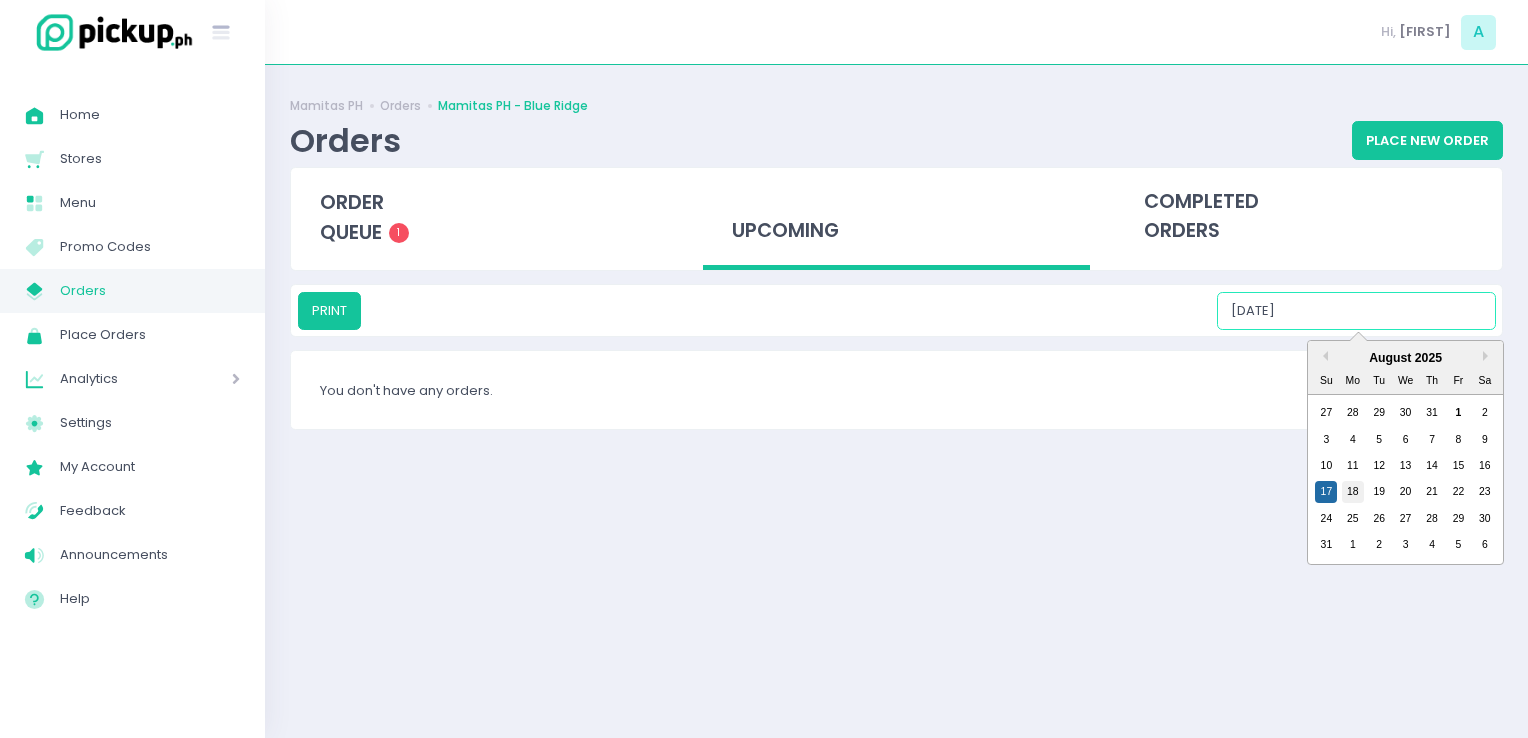 click on "18" at bounding box center [1353, 492] 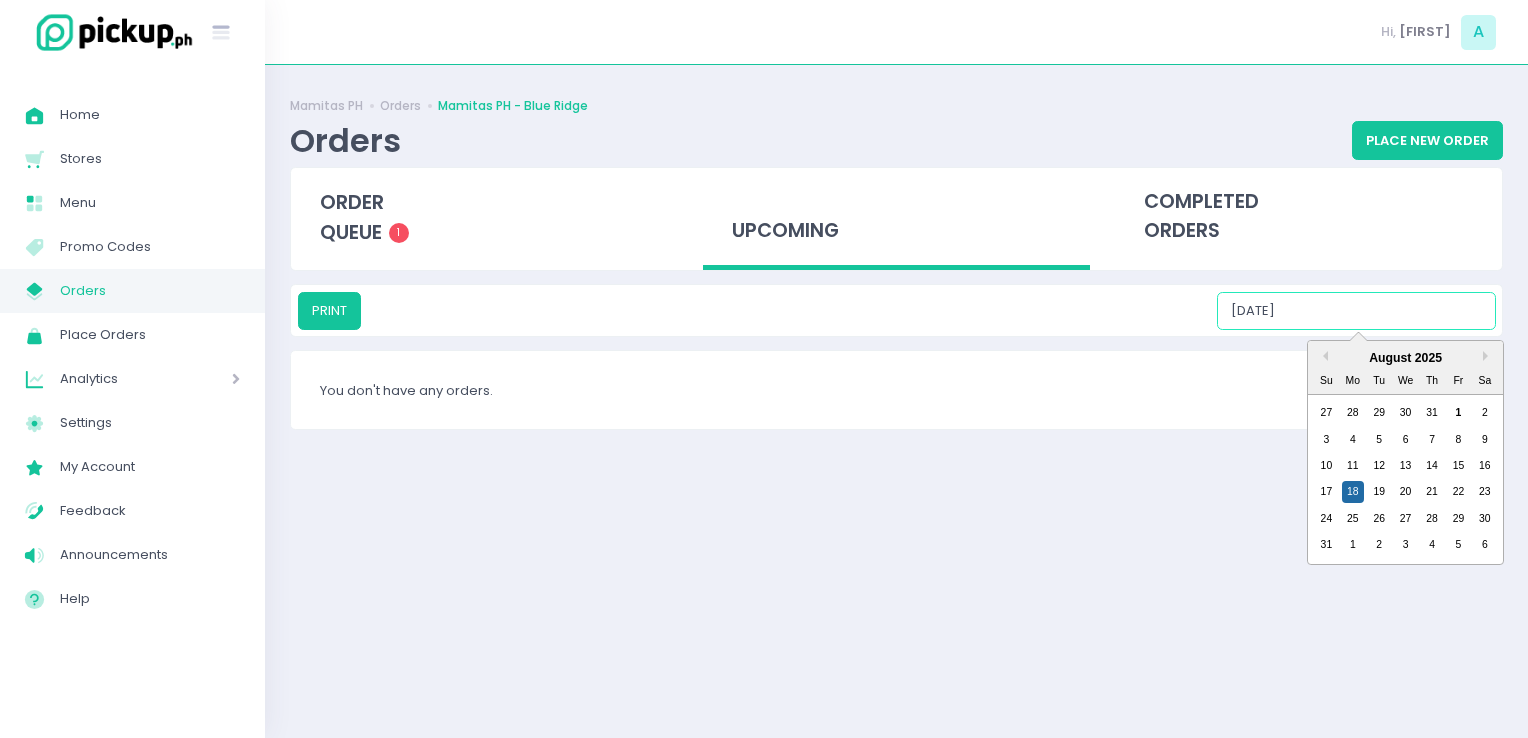 click on "[DATE]" at bounding box center [1356, 311] 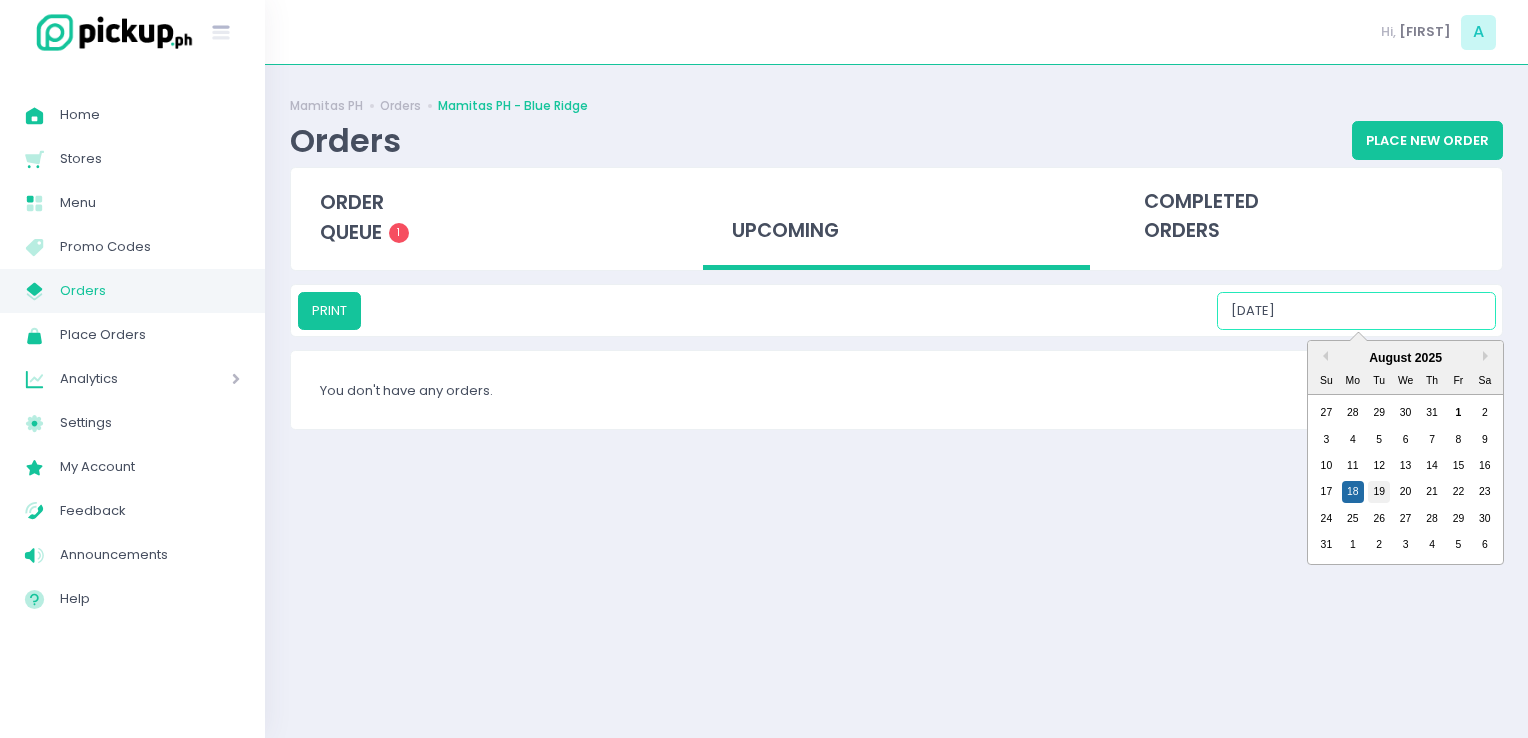 click on "19" at bounding box center (1379, 492) 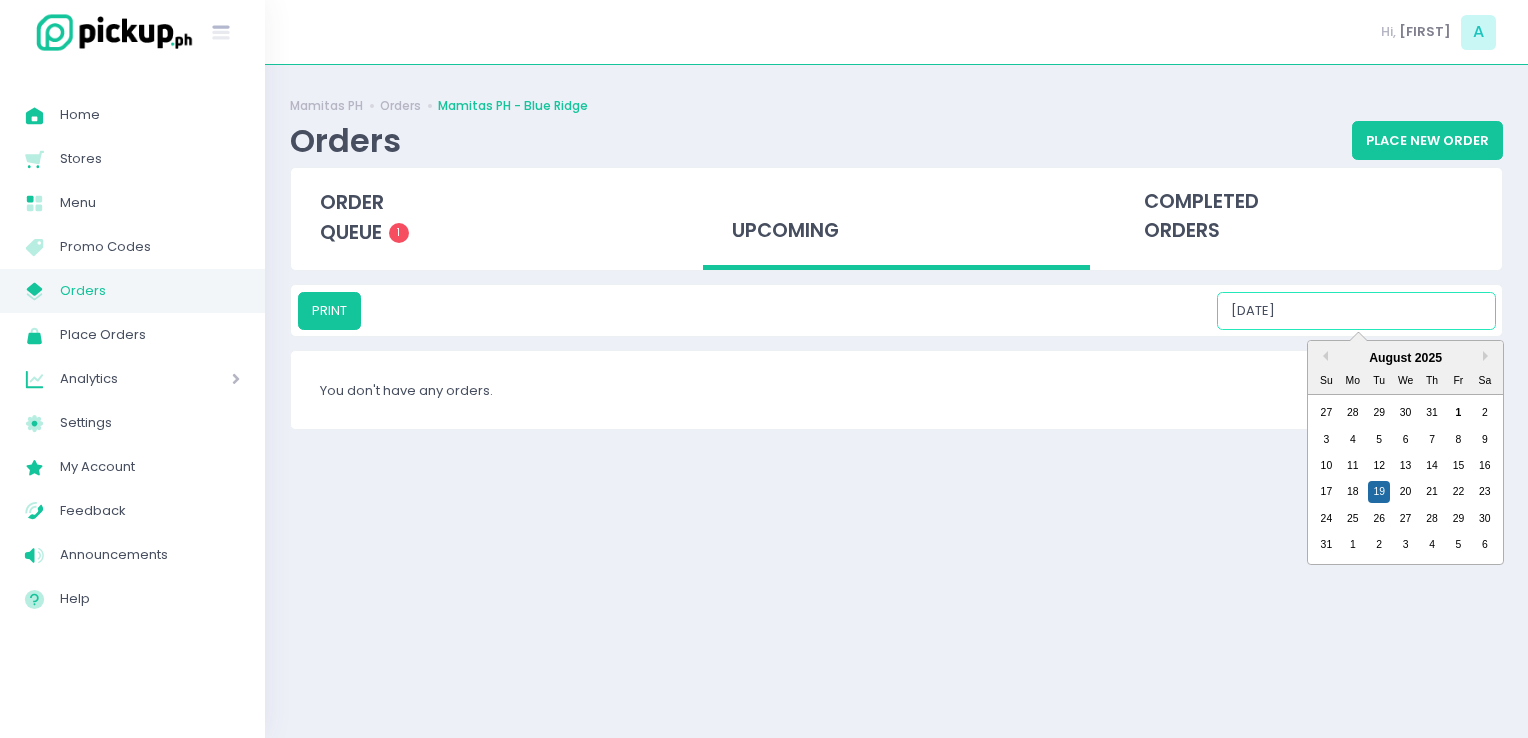 click on "[DATE]" at bounding box center [1356, 311] 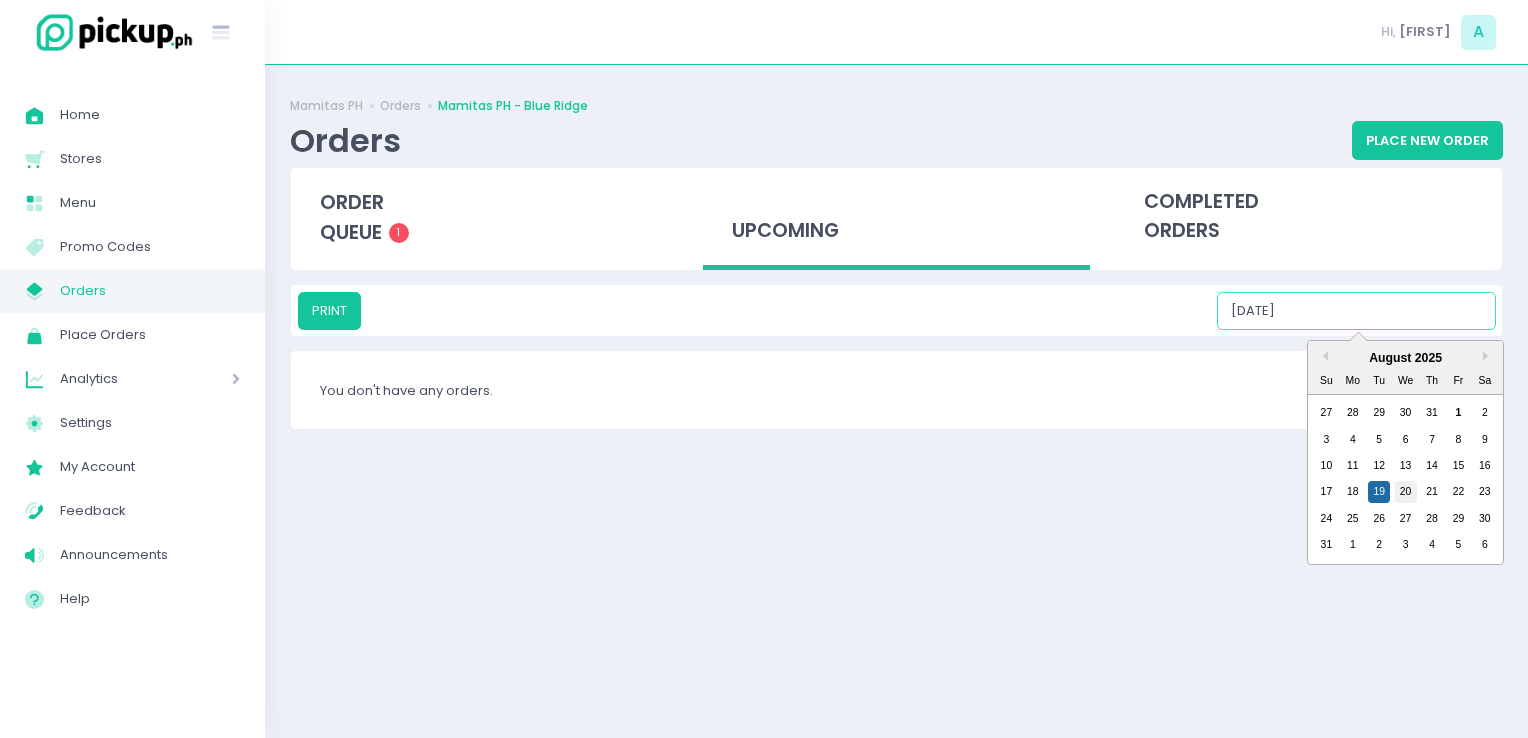 click on "20" at bounding box center (1406, 492) 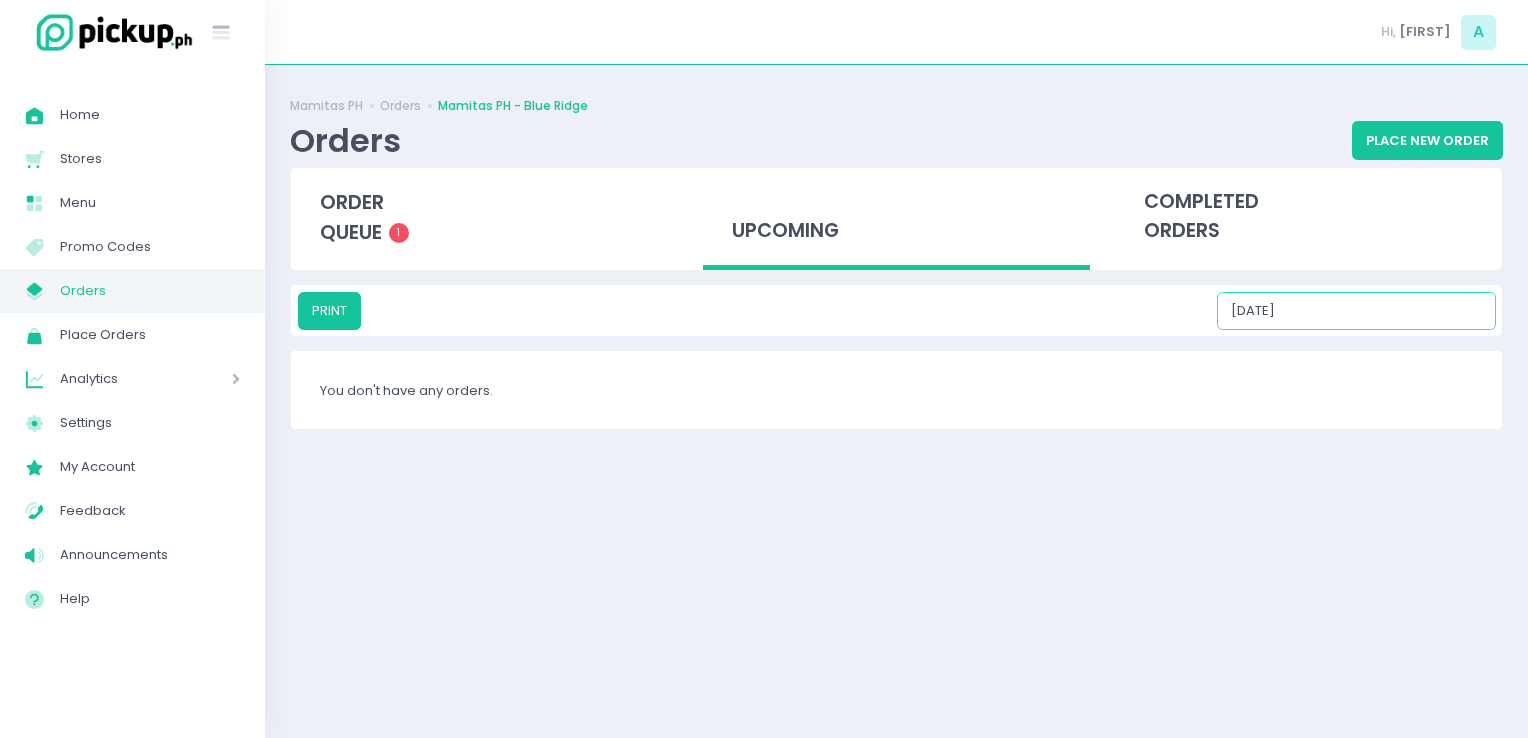 click on "[DATE]" at bounding box center [1356, 311] 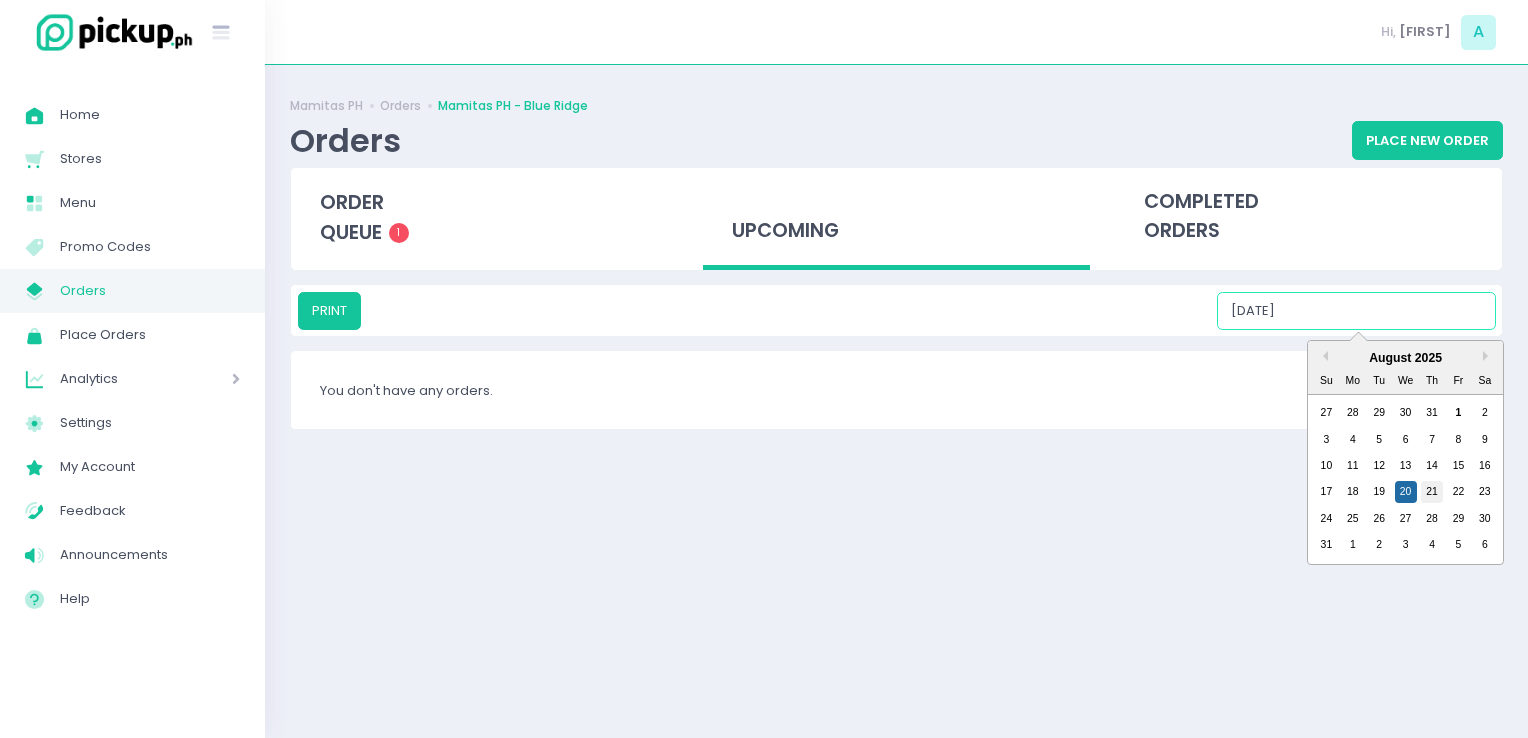 click on "21" at bounding box center [1432, 492] 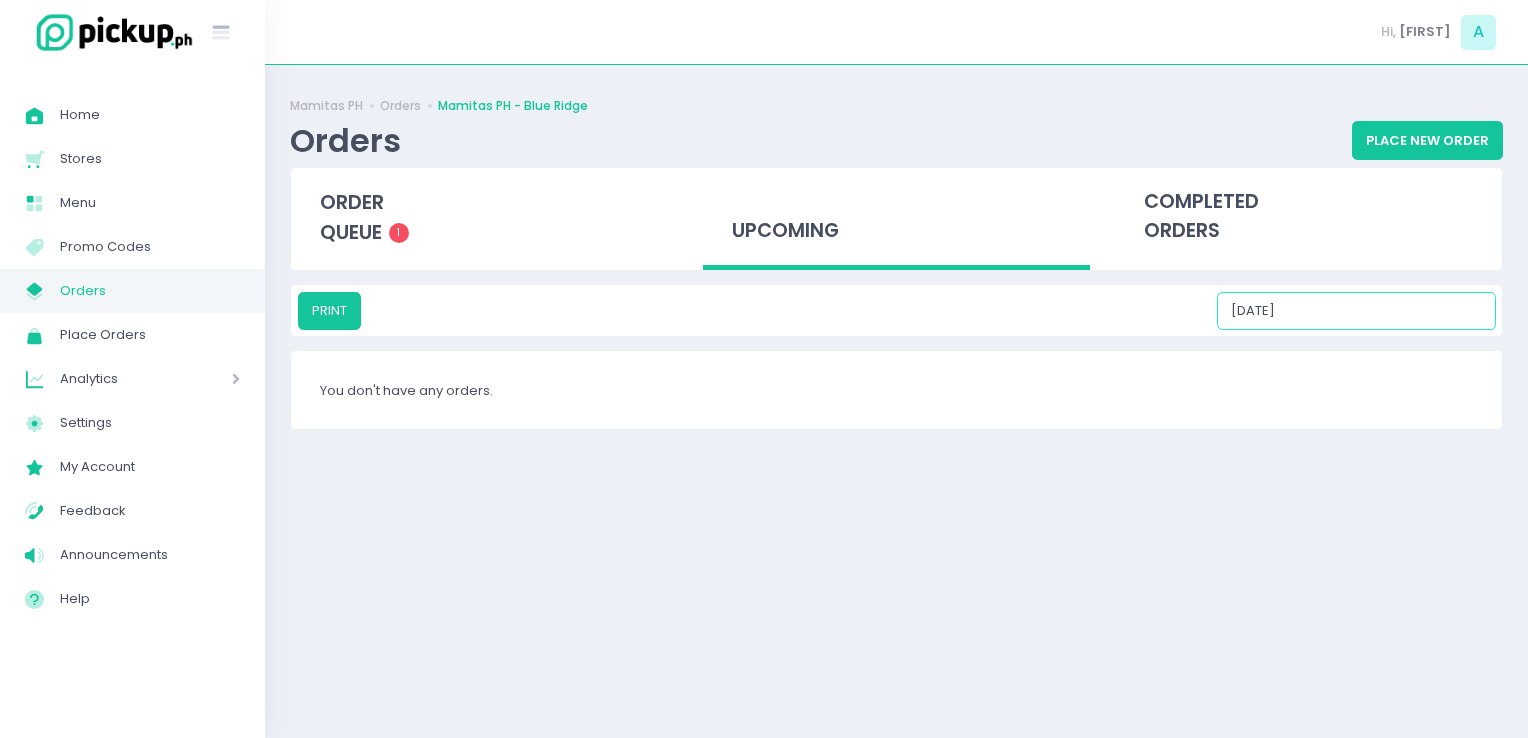 click on "[DATE]" at bounding box center (1356, 311) 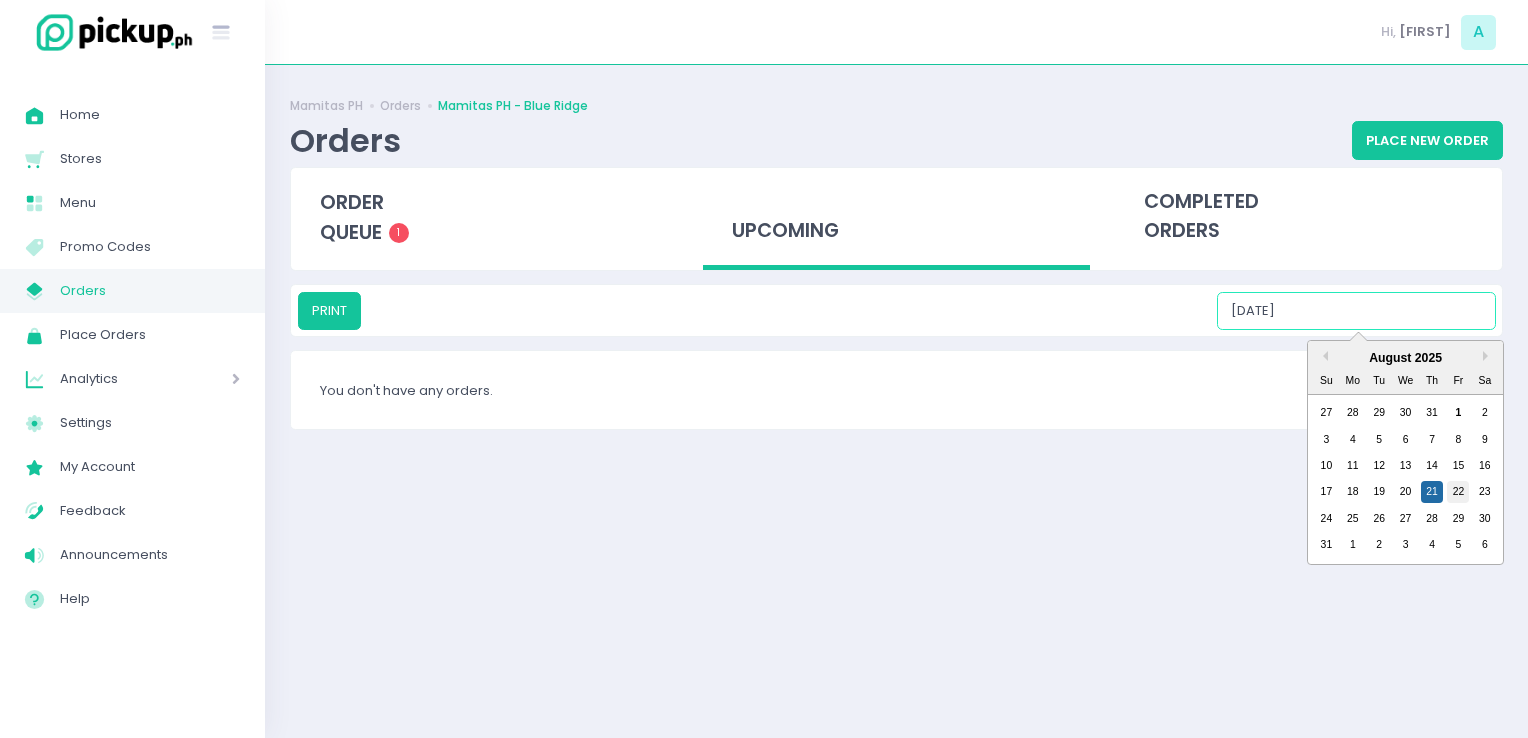 click on "22" at bounding box center [1458, 492] 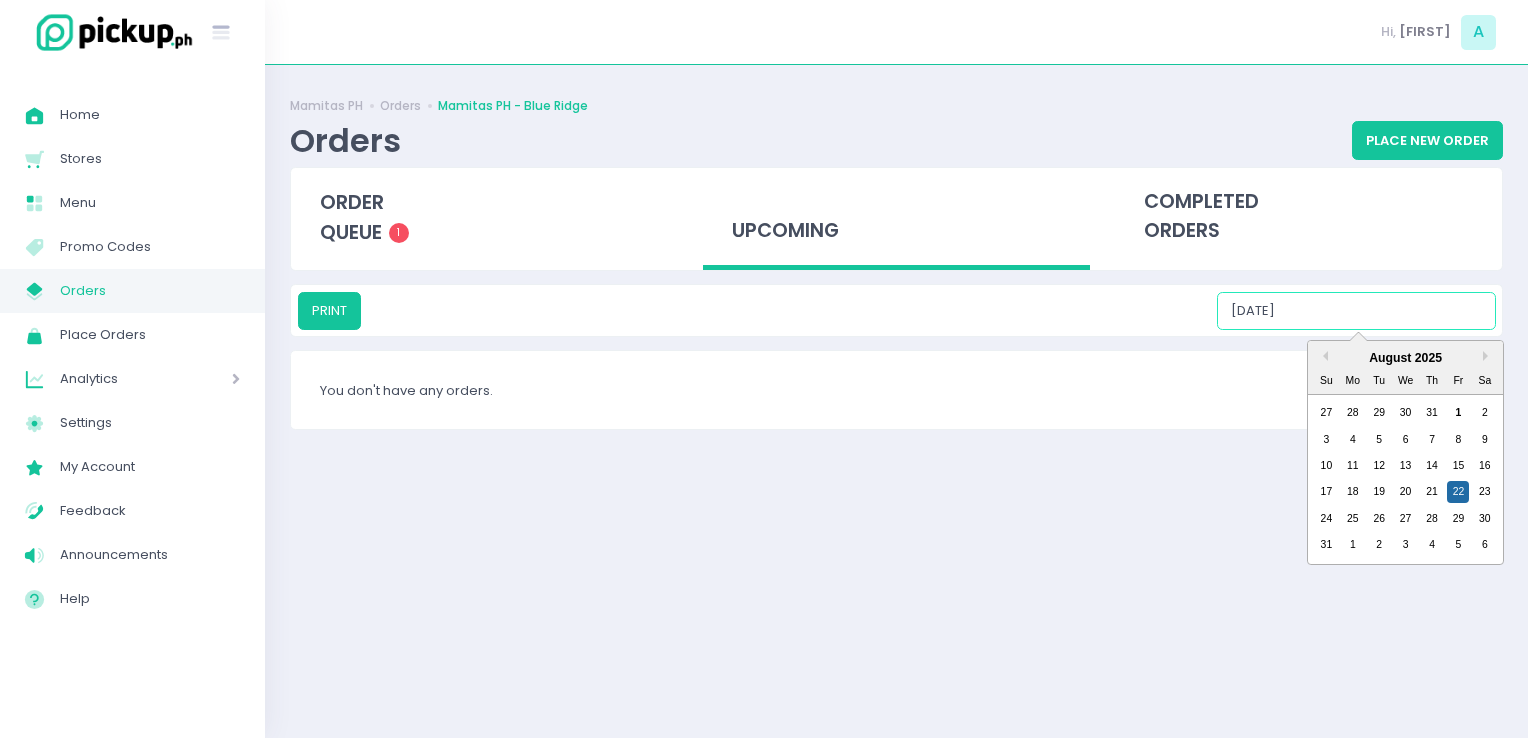click on "[DATE]" at bounding box center [1356, 311] 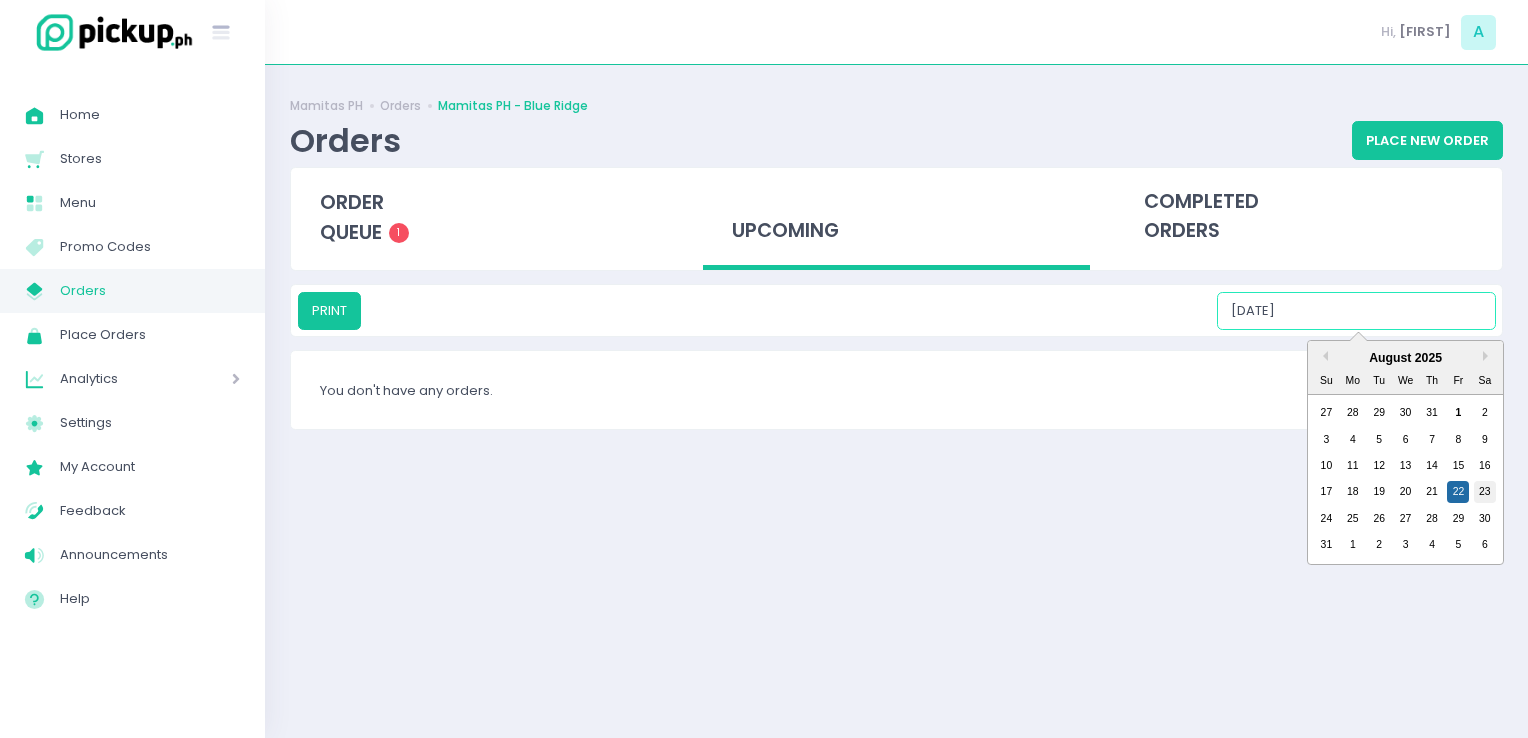 click on "23" at bounding box center (1485, 492) 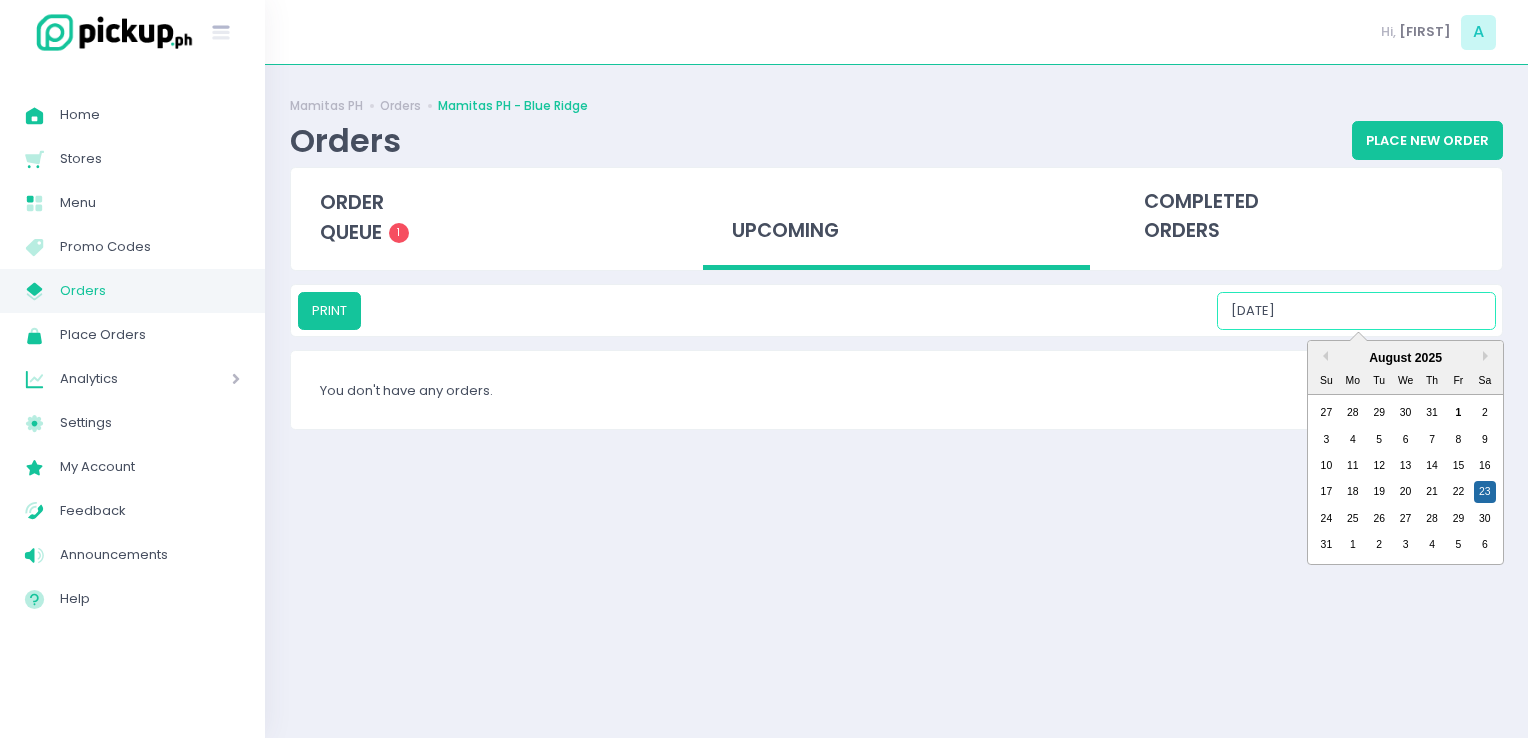 click on "[DATE]" at bounding box center (1356, 311) 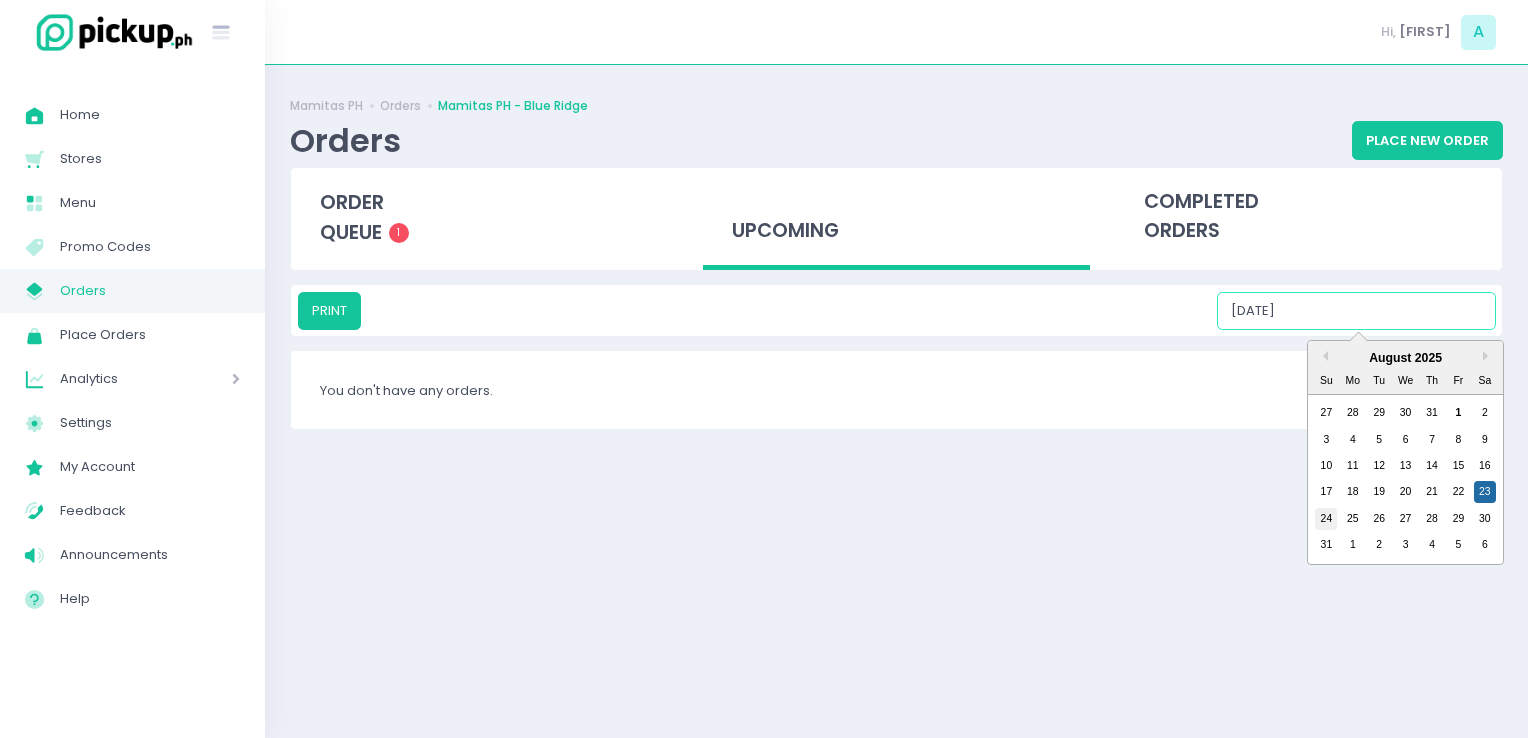click on "24" at bounding box center [1326, 519] 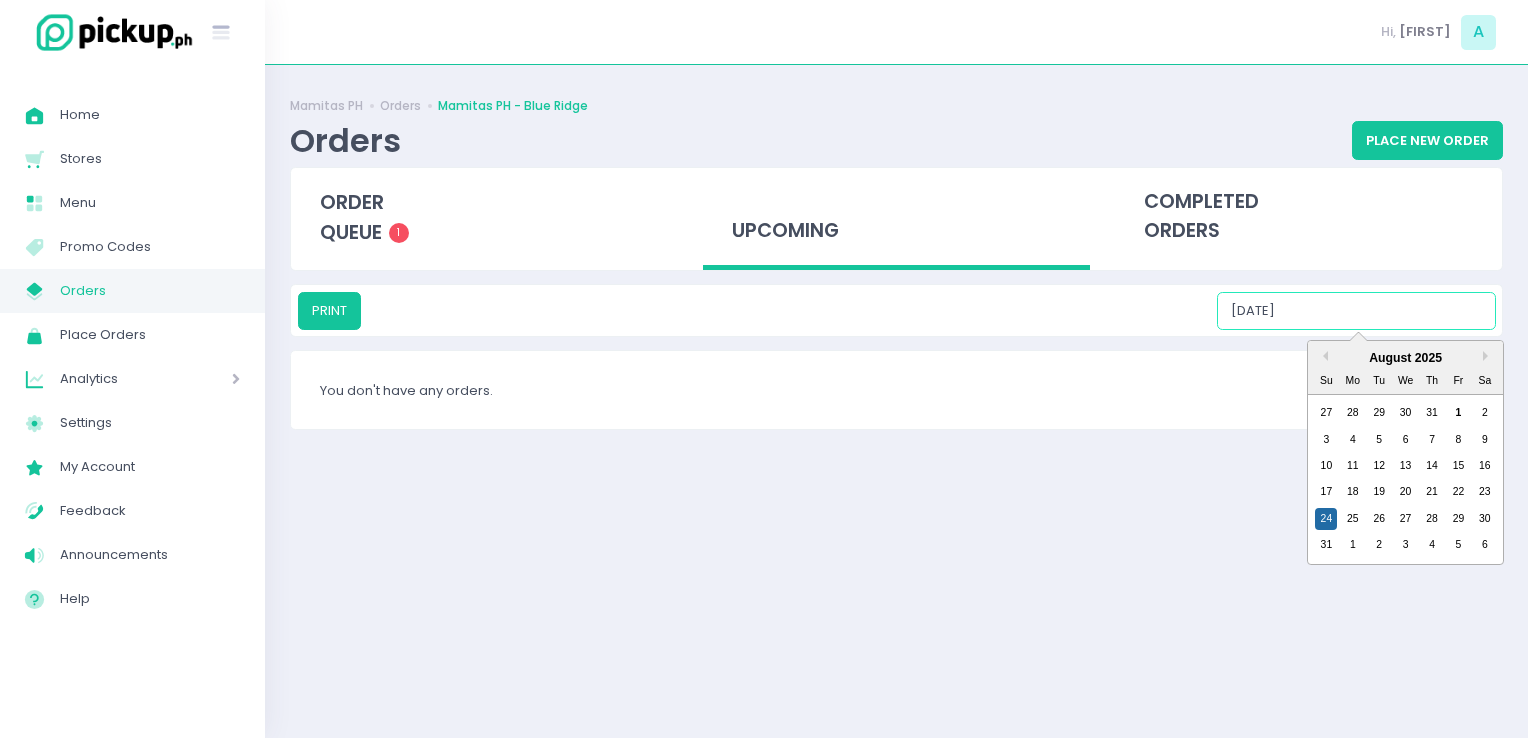 click on "[DATE]" at bounding box center (1356, 311) 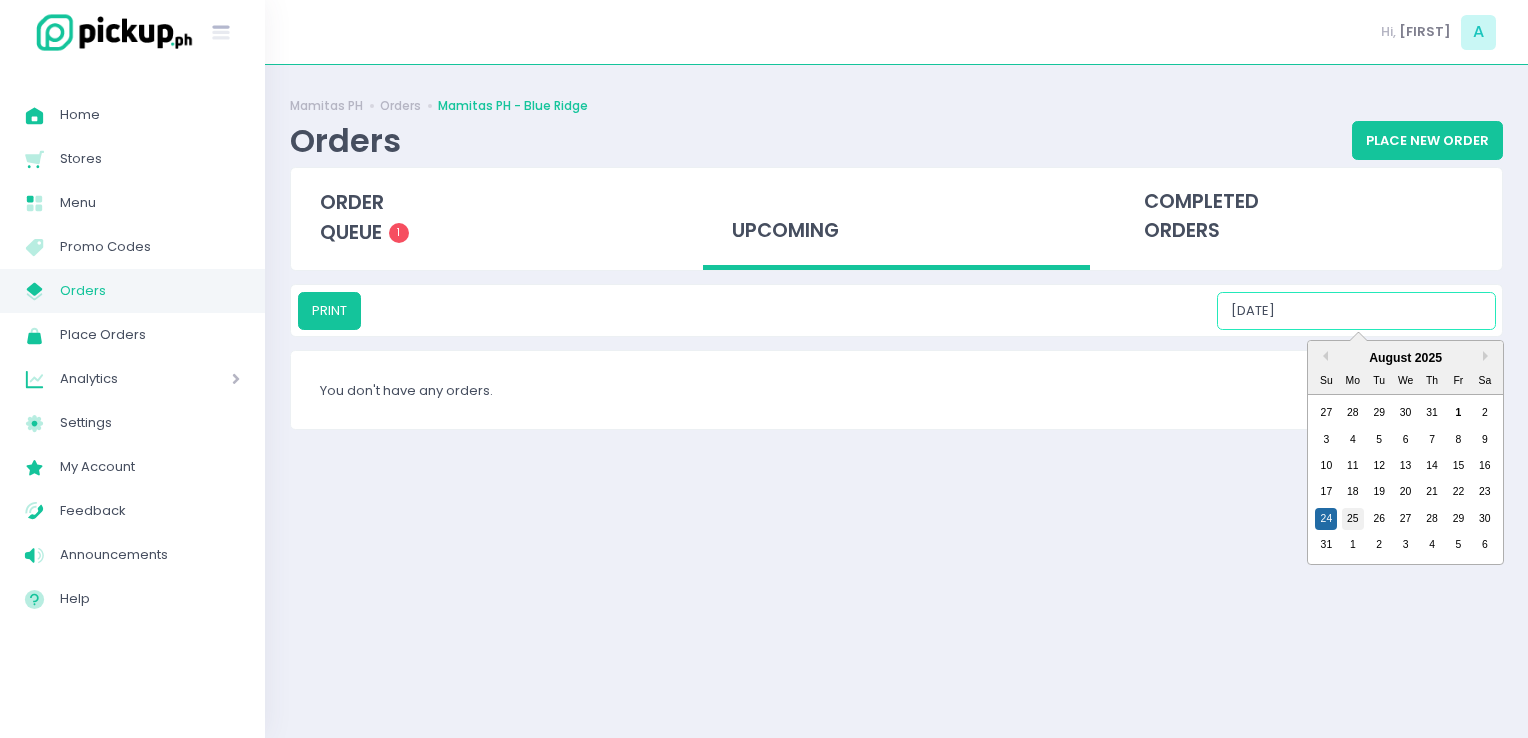 click on "25" at bounding box center [1353, 519] 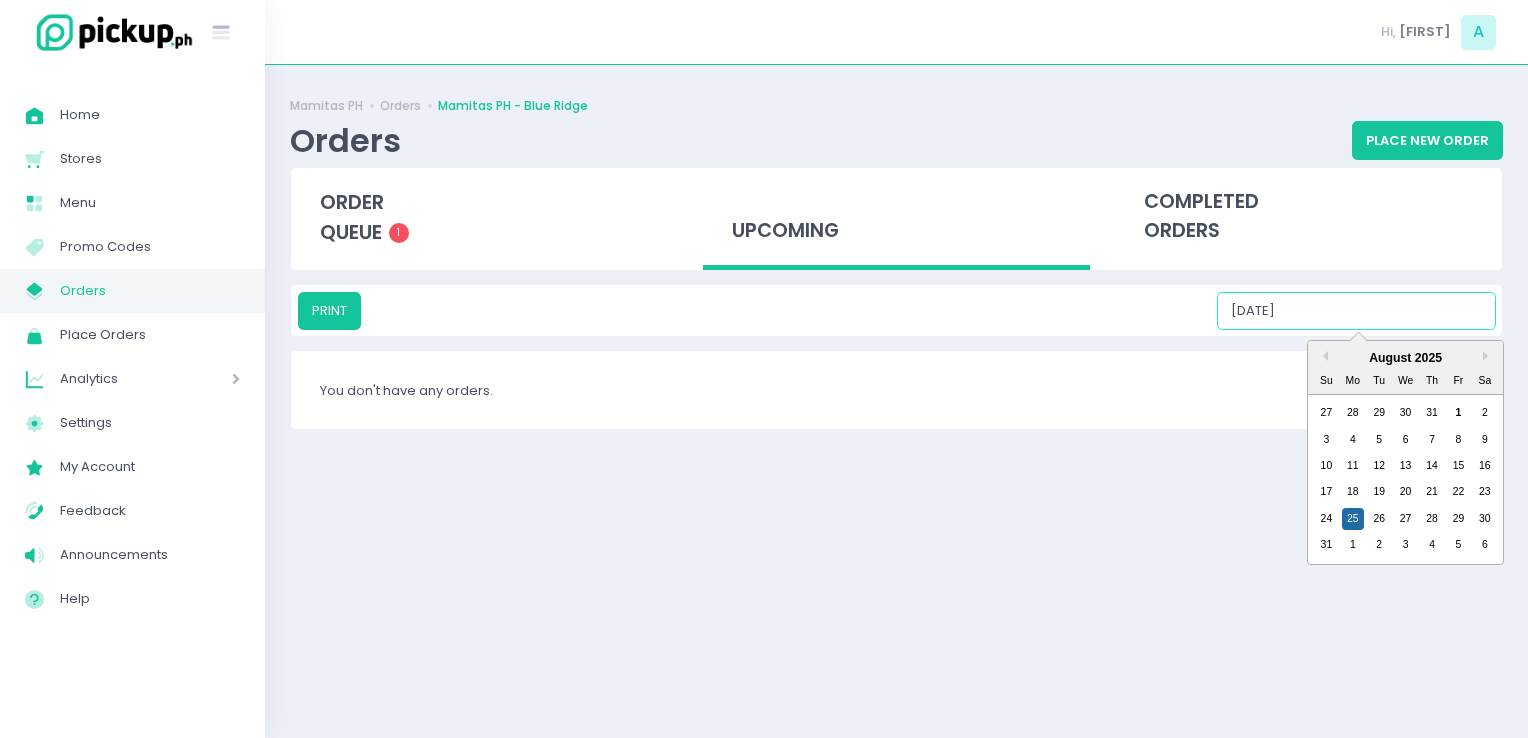 click on "[DATE]" at bounding box center (1356, 311) 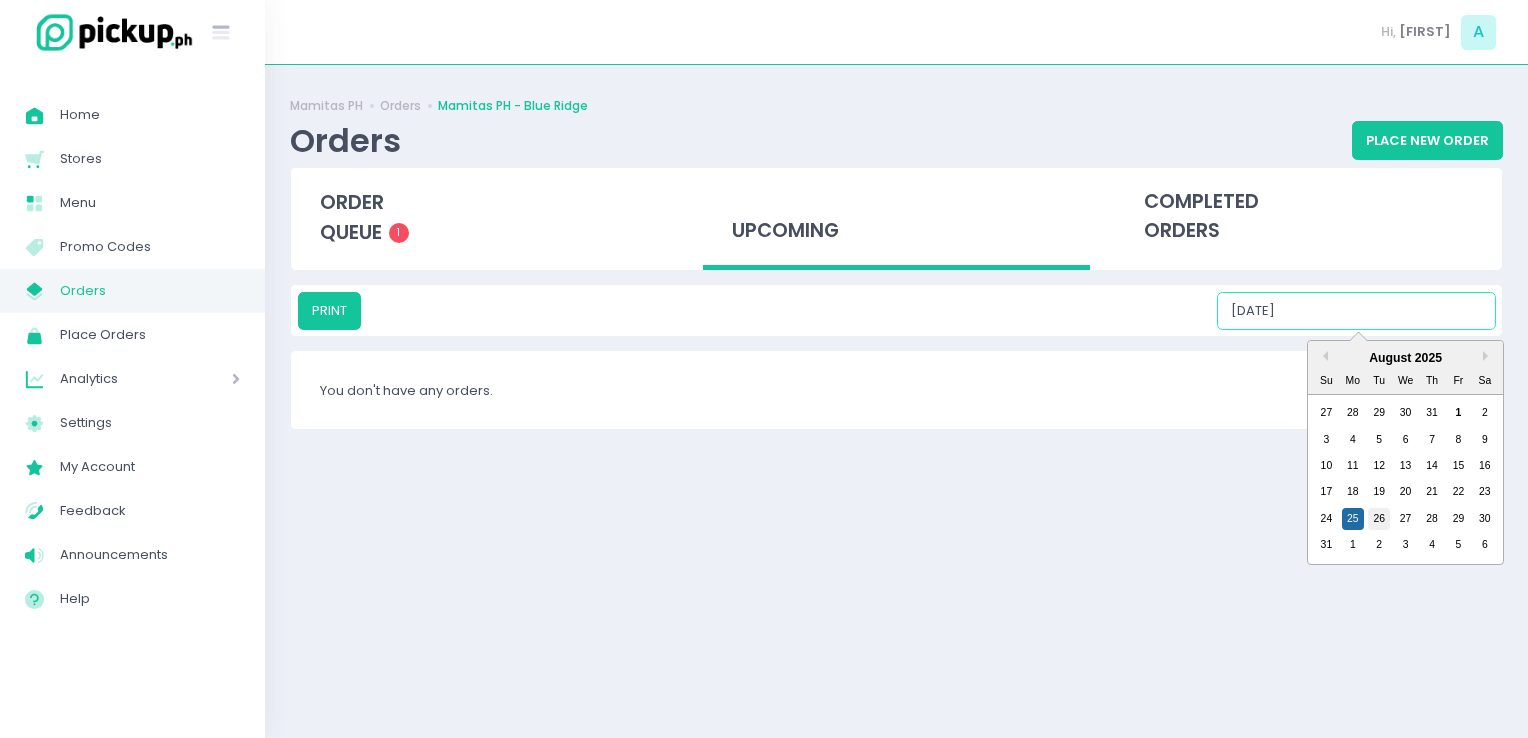 click on "26" at bounding box center (1379, 519) 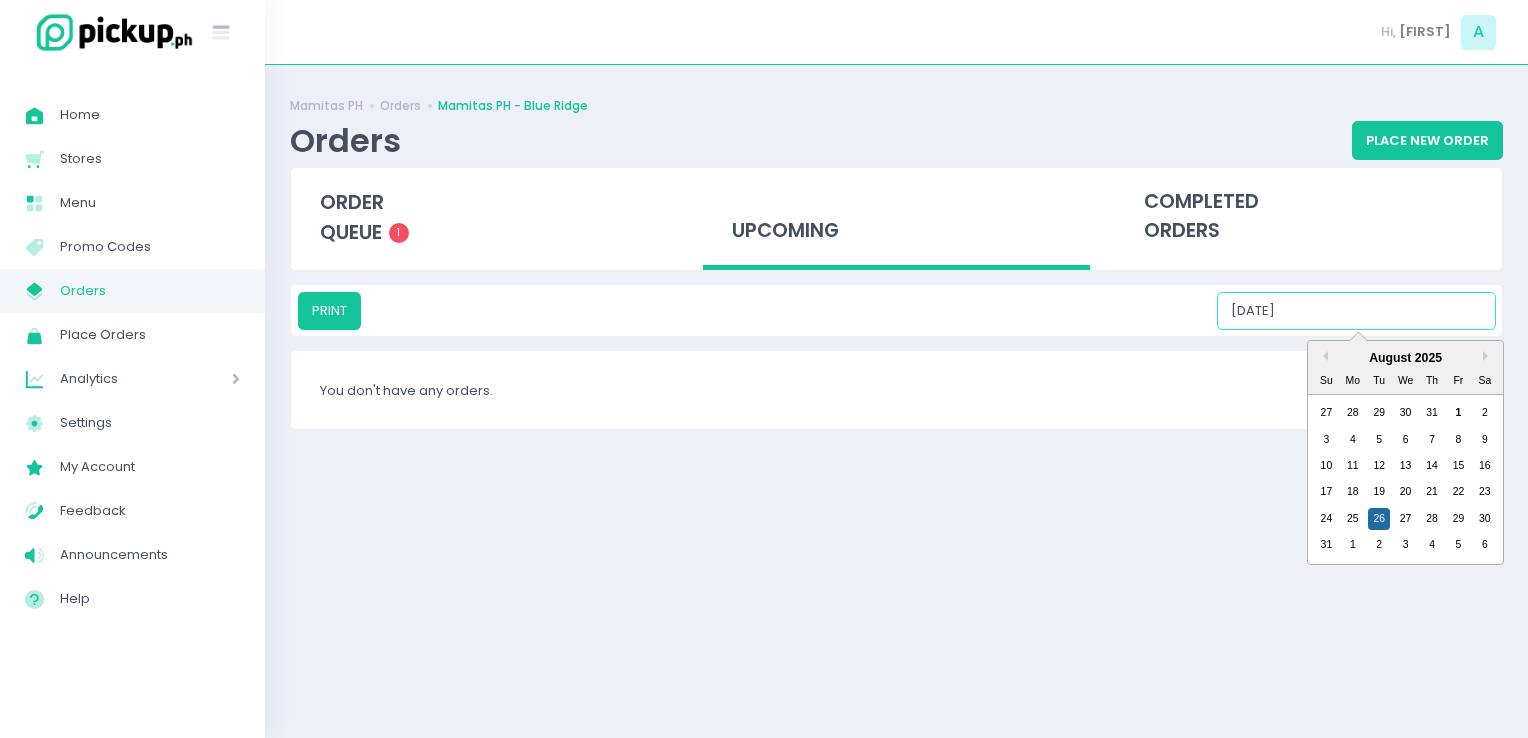 click on "[DATE]" at bounding box center (1356, 311) 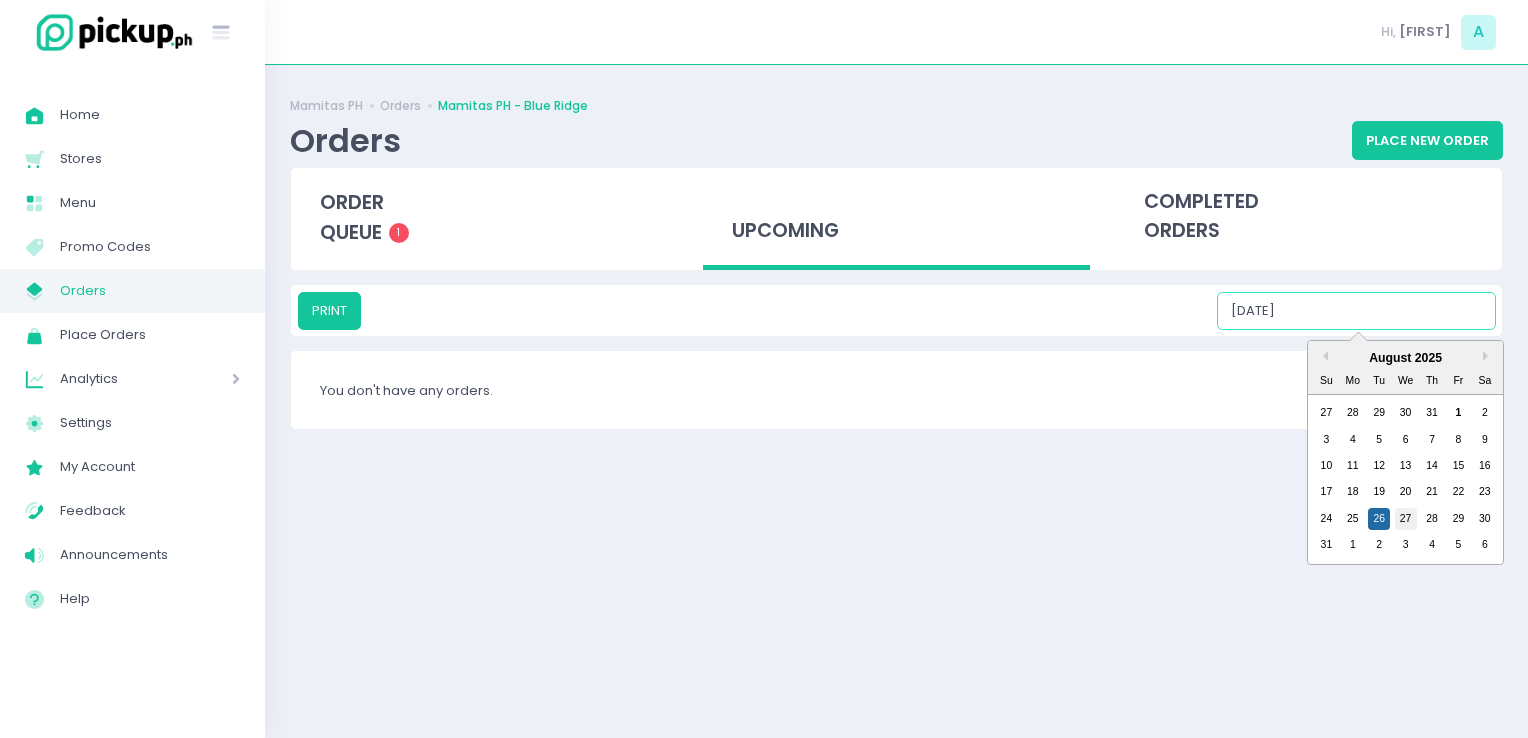 click on "27" at bounding box center (1406, 519) 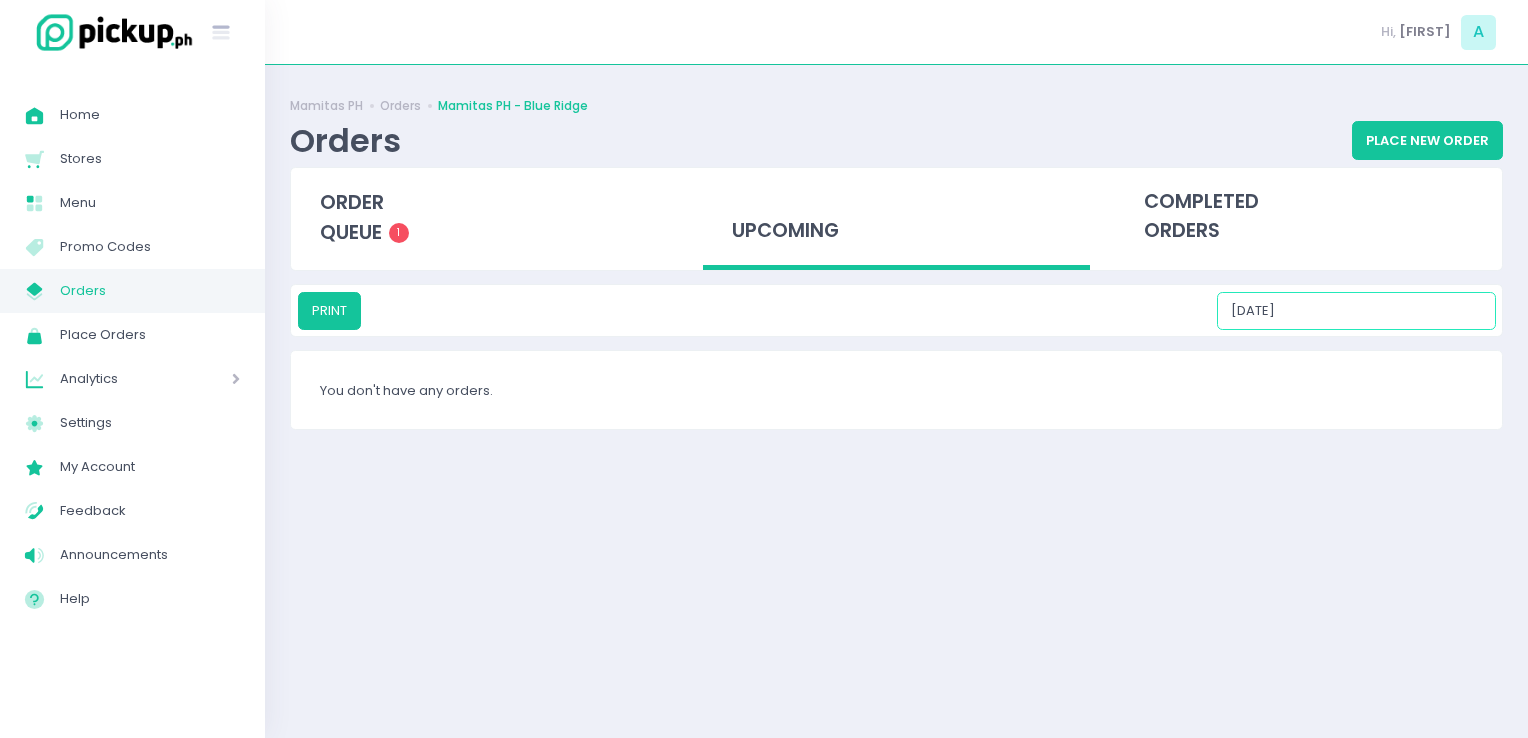 click on "[DATE]" at bounding box center (1356, 311) 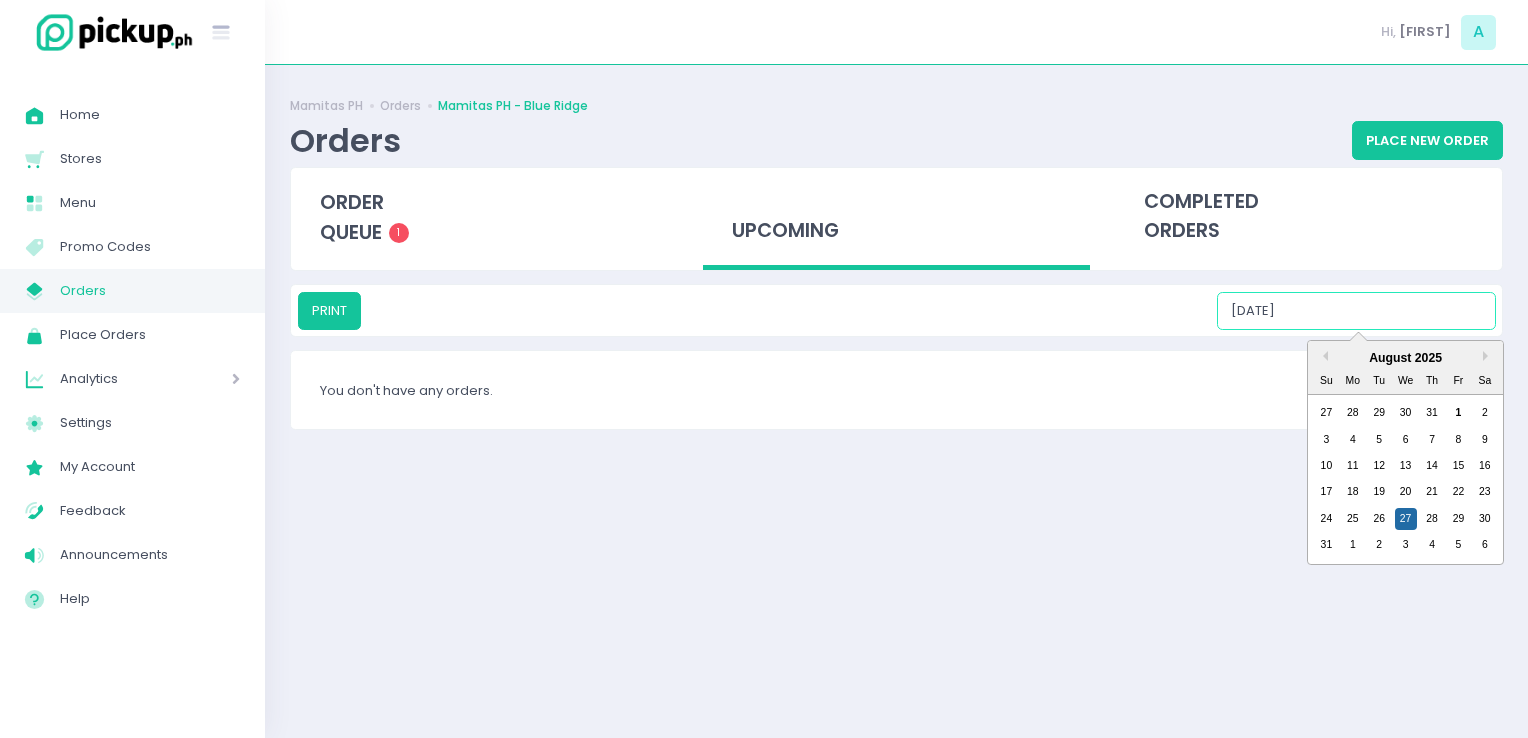 click on "24 25 26 27 28 29 30" at bounding box center (1405, 519) 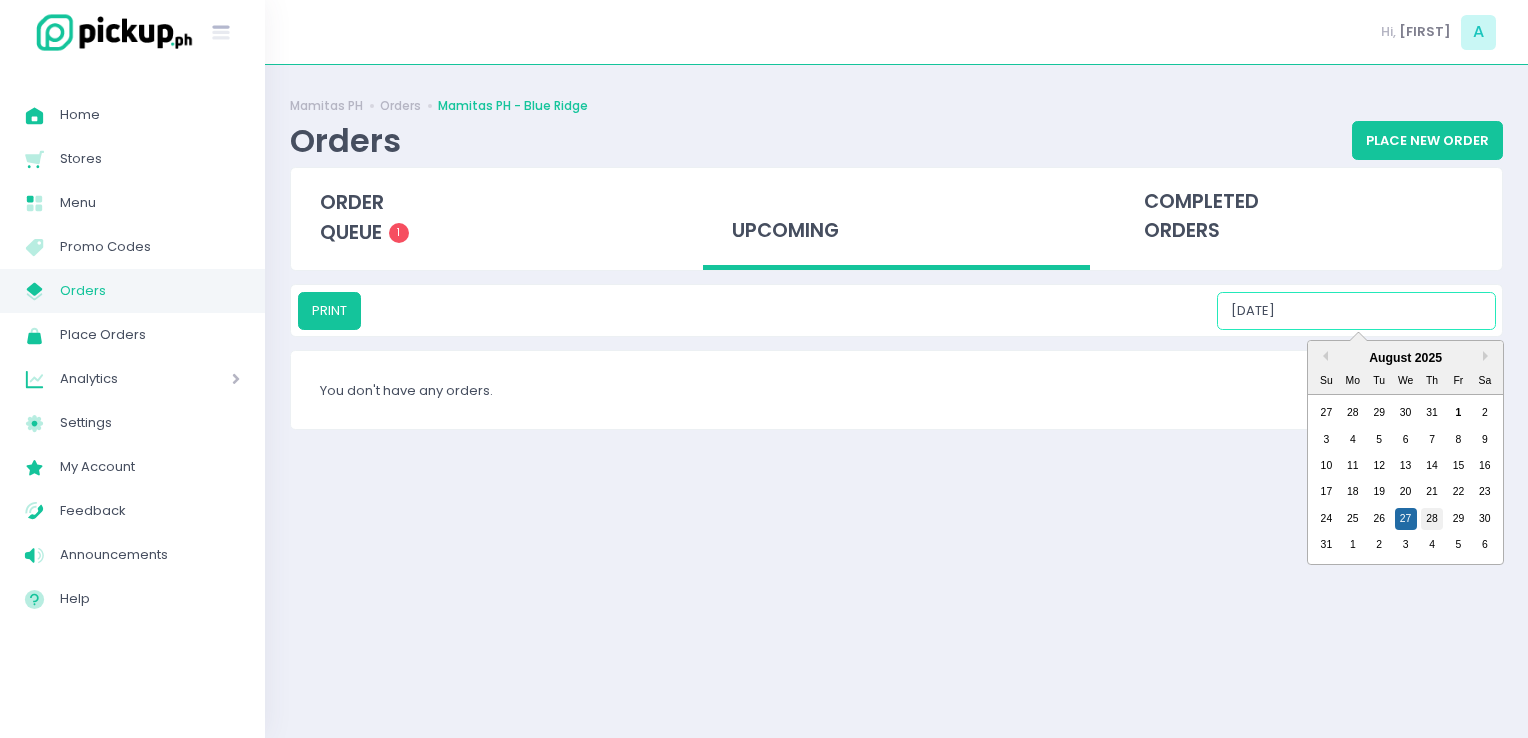 click on "28" at bounding box center (1432, 519) 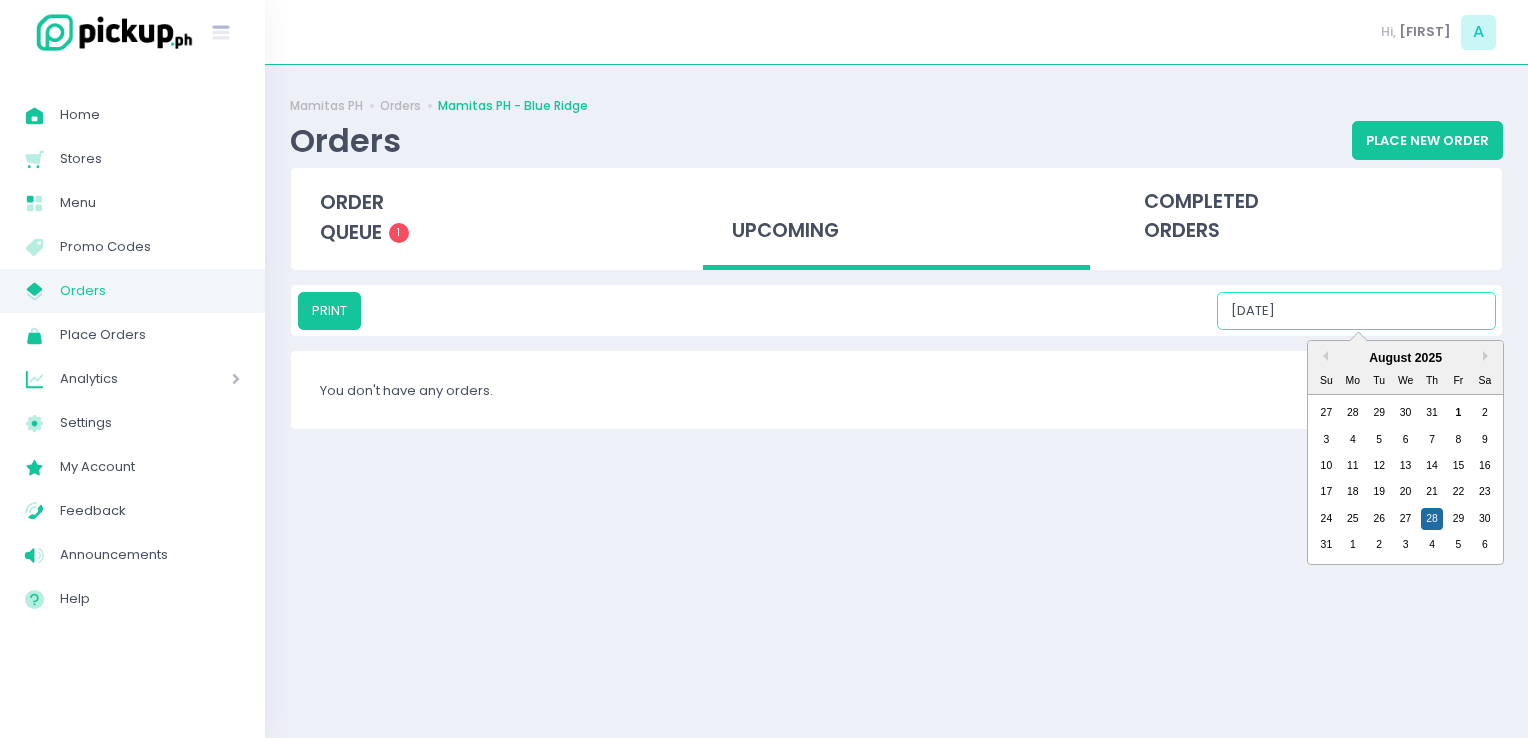 click on "[DATE]" at bounding box center [1356, 311] 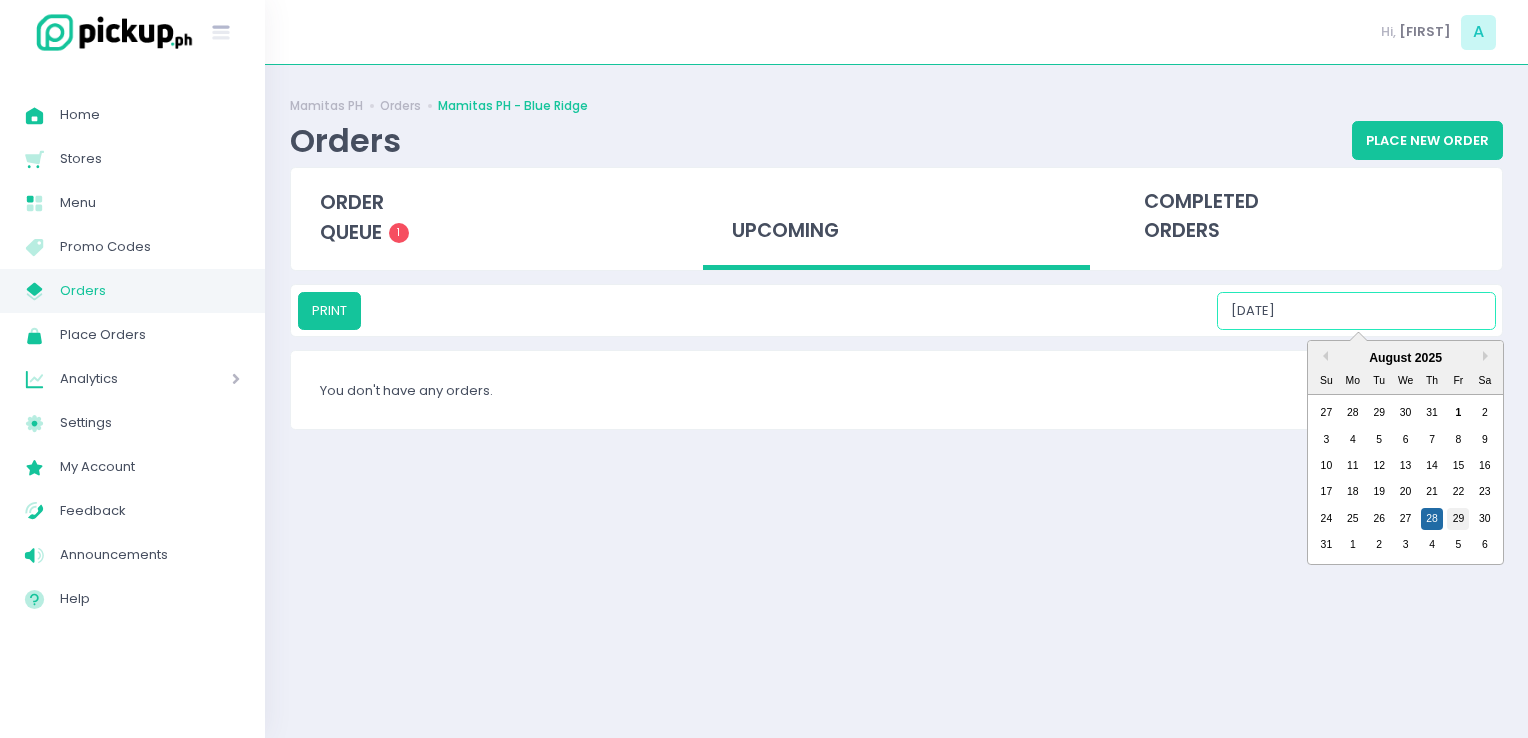 click on "29" at bounding box center [1458, 519] 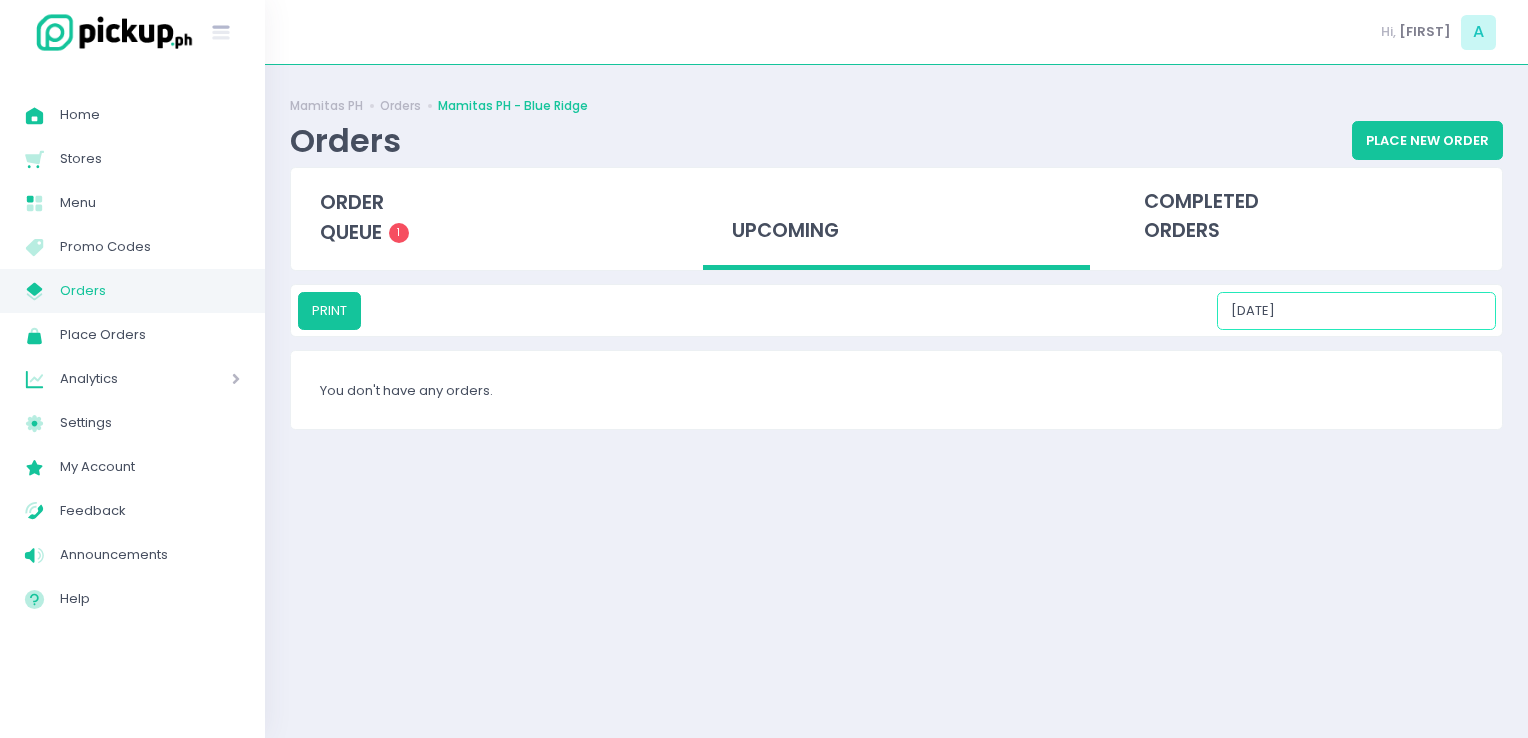 click on "[DATE]" at bounding box center [1356, 311] 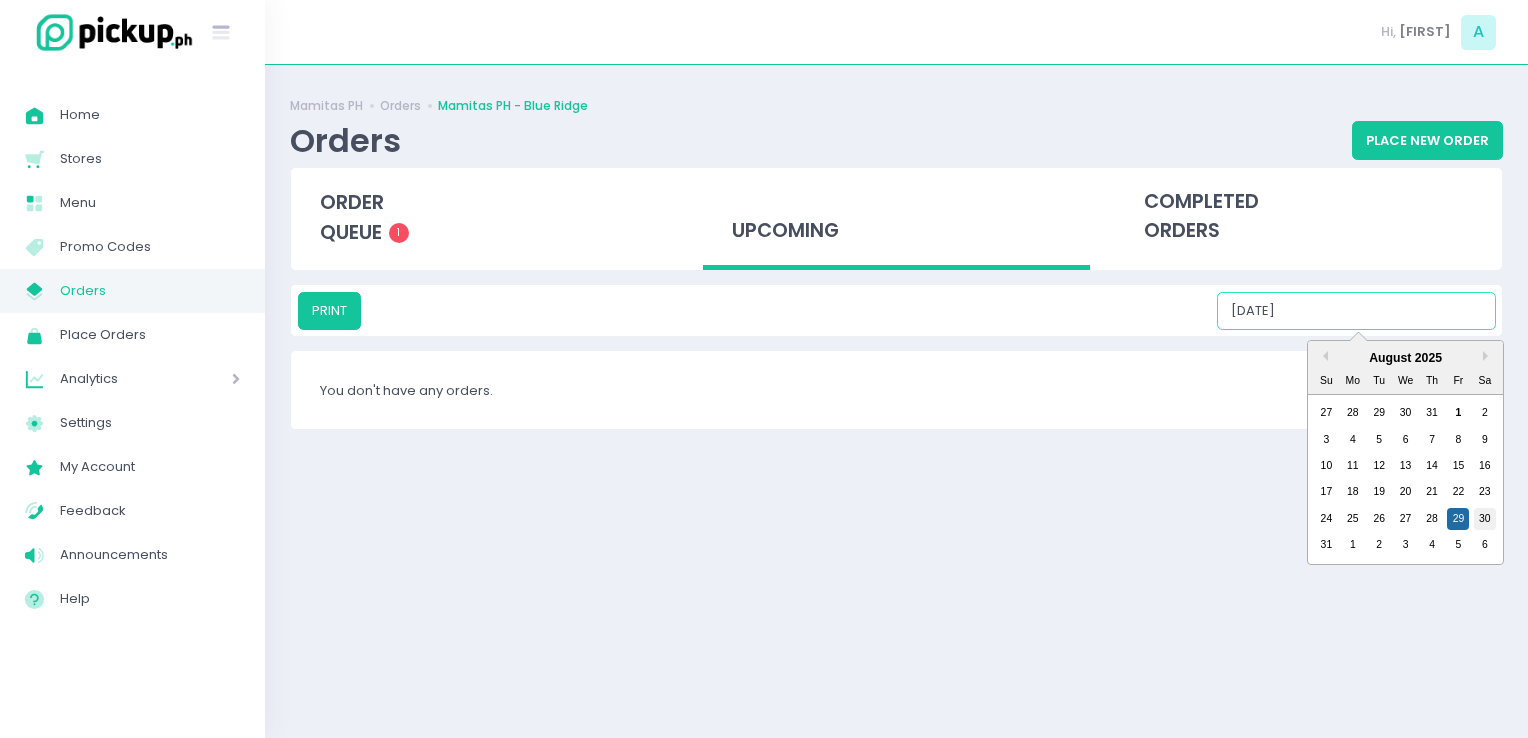 click on "30" at bounding box center [1485, 519] 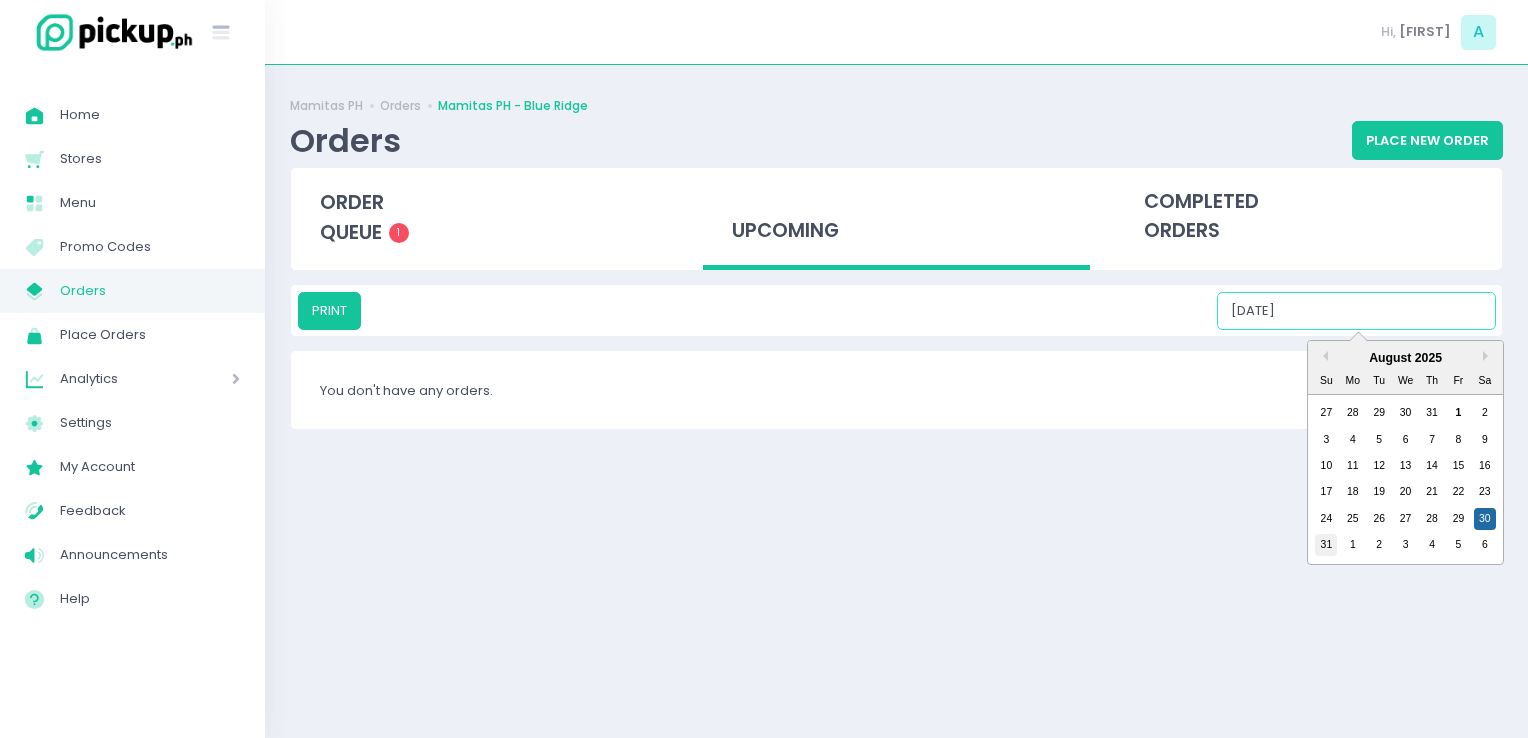 drag, startPoint x: 1385, startPoint y: 325, endPoint x: 1327, endPoint y: 554, distance: 236.23082 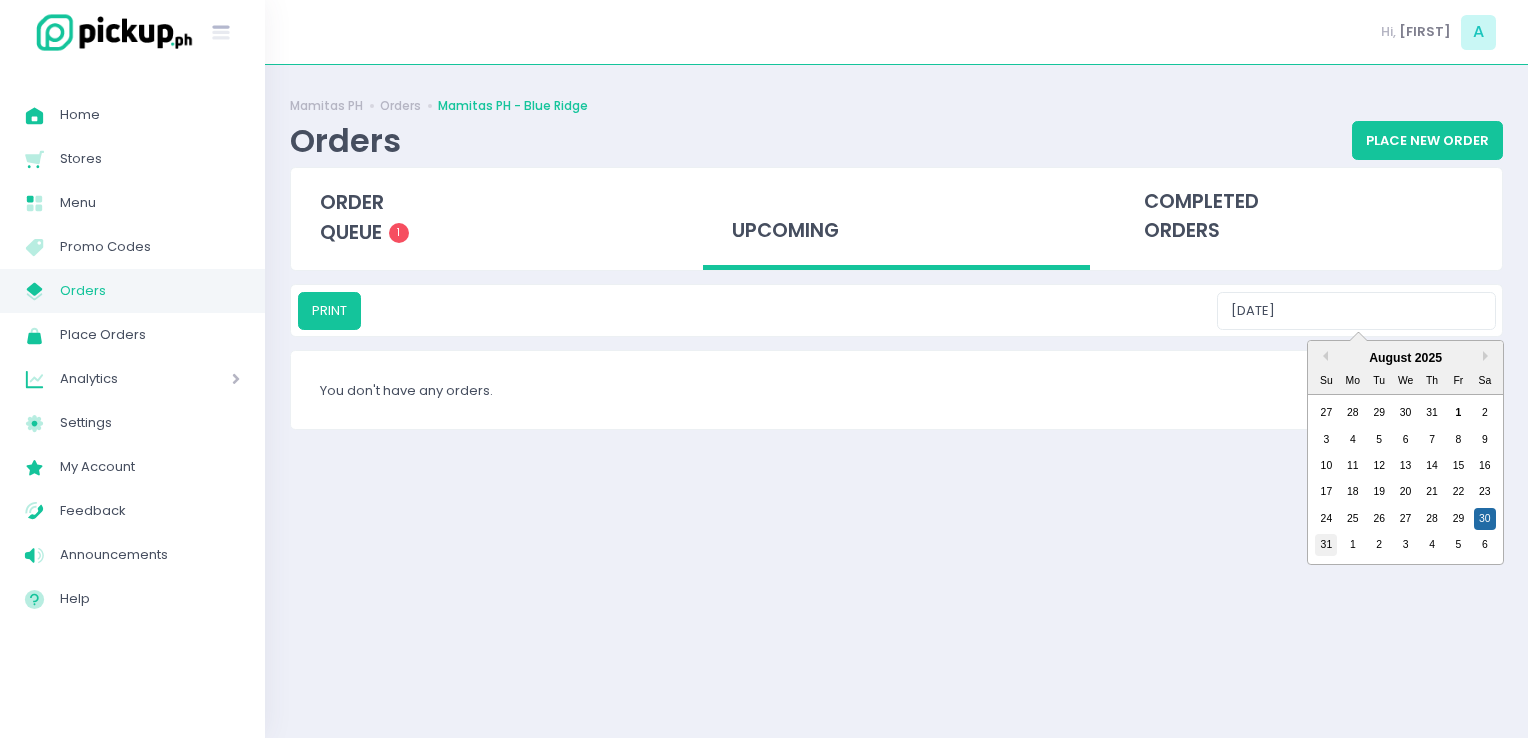 type on "[DATE]" 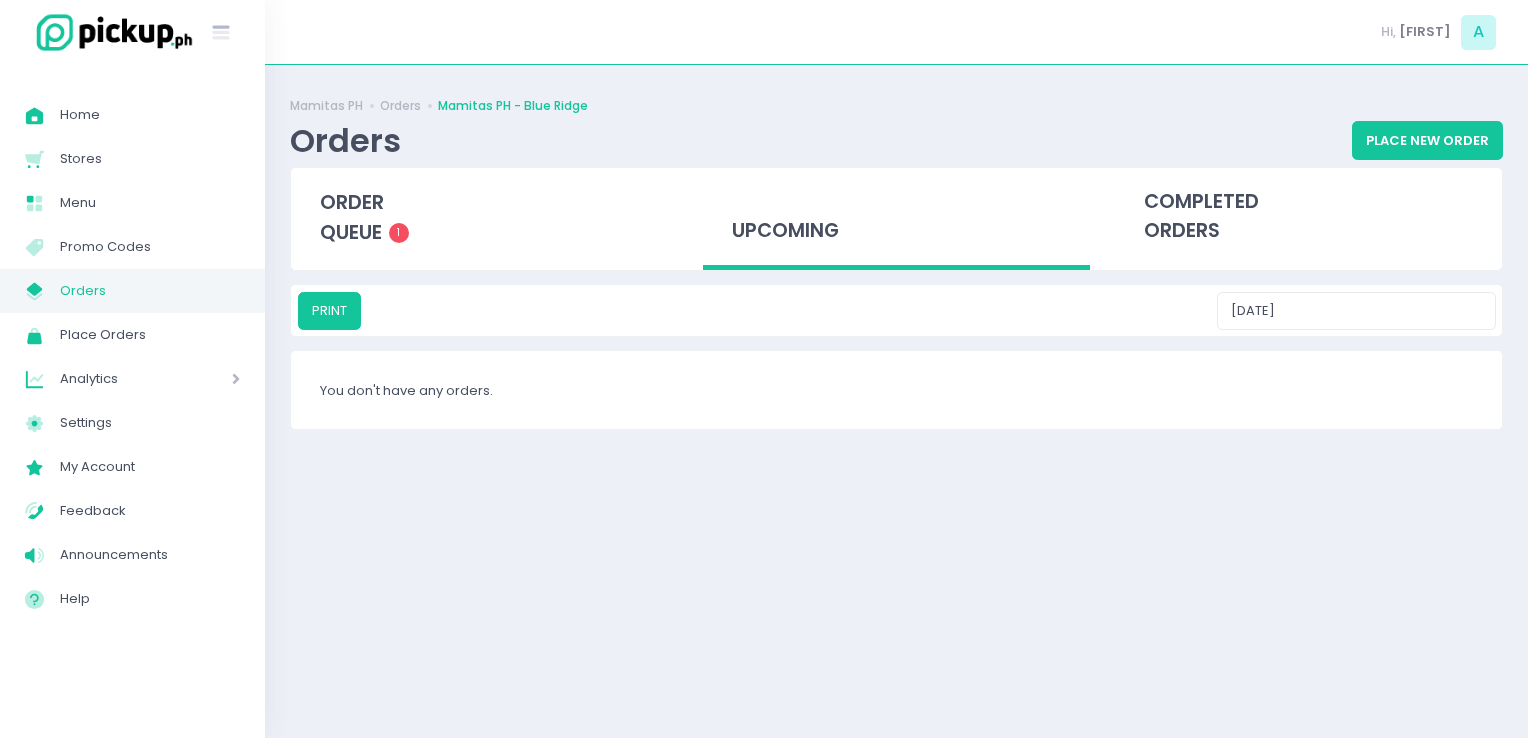 click on "Orders" at bounding box center [150, 291] 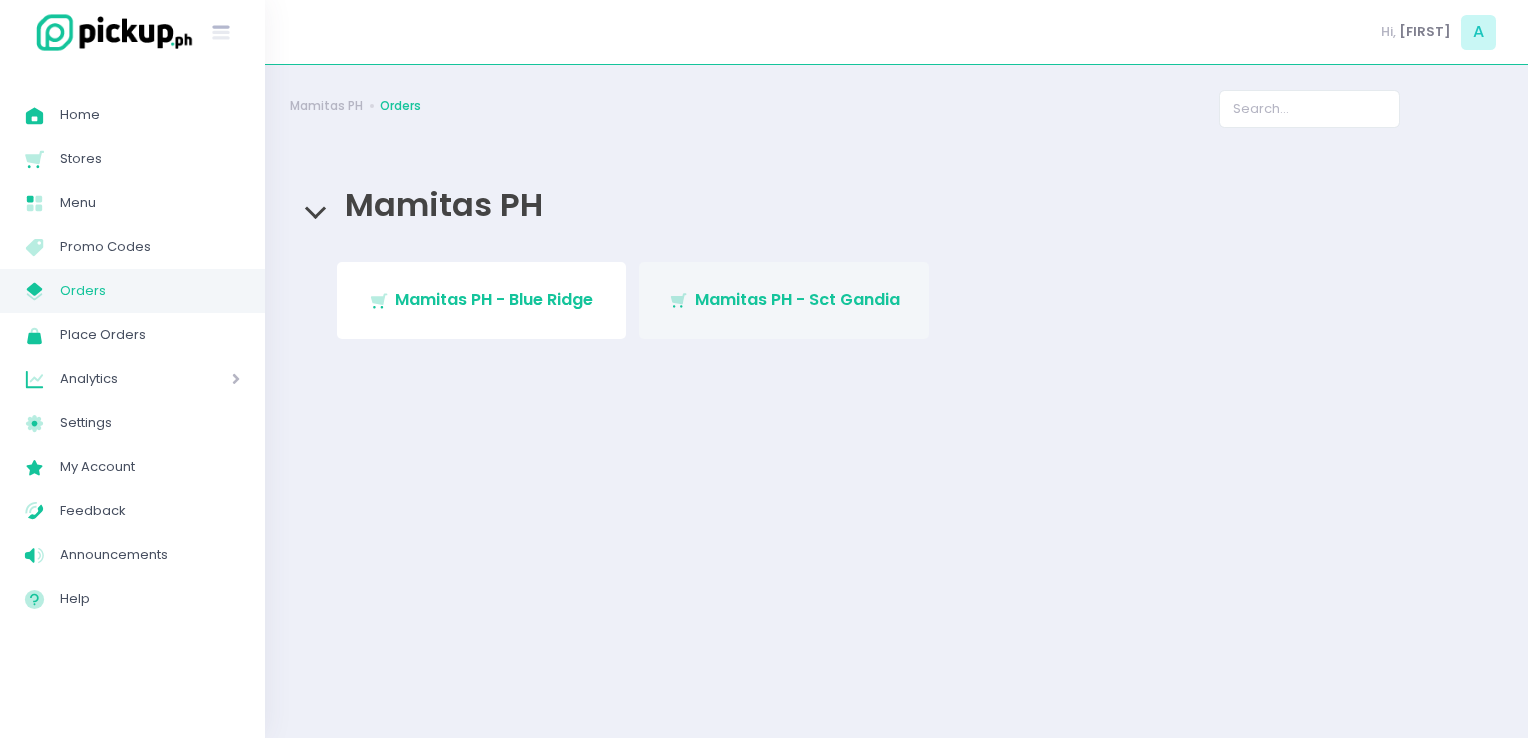click on "Stockholm-icons / Shopping / Cart1 Created with Sketch. Mamitas PH - Sct Gandia" at bounding box center [784, 300] 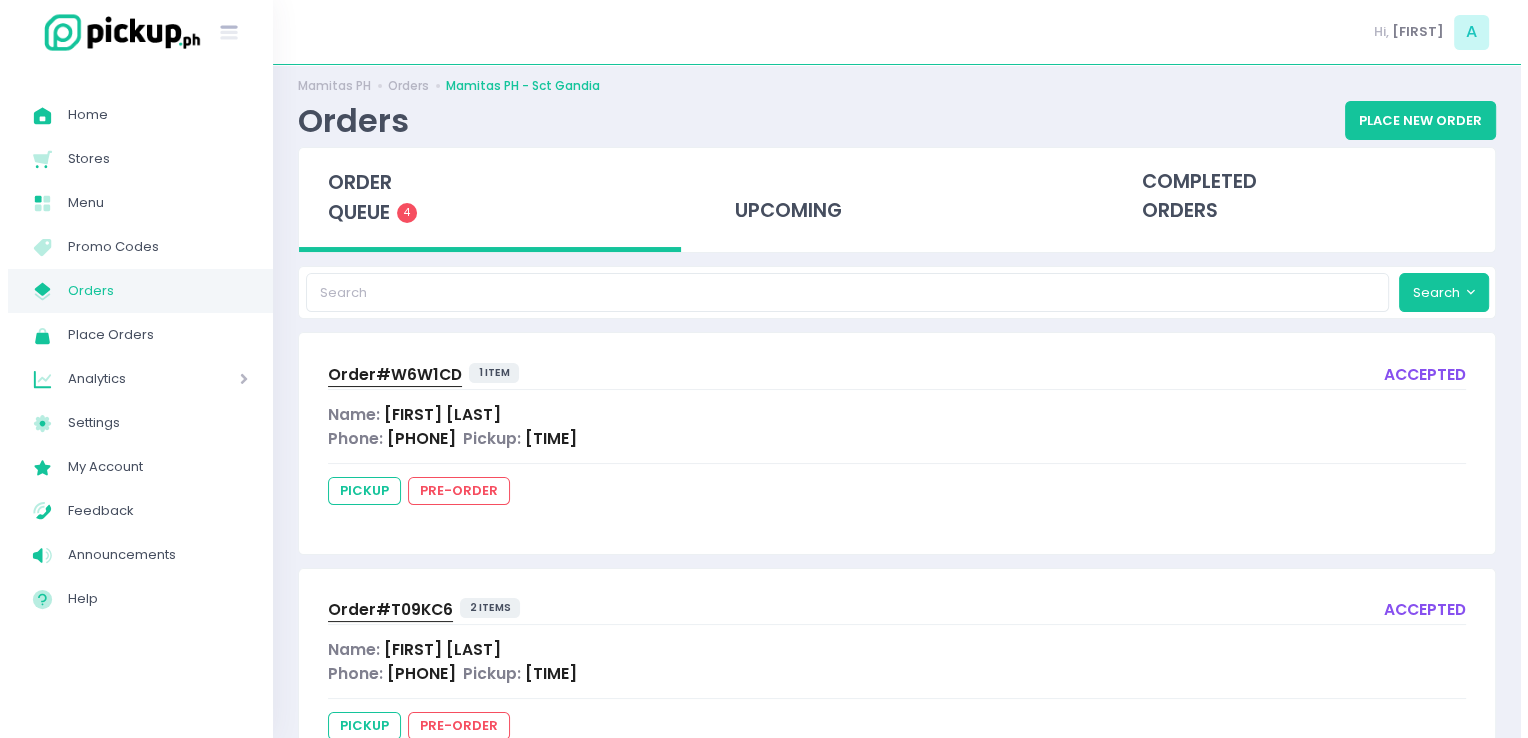 scroll, scrollTop: 0, scrollLeft: 0, axis: both 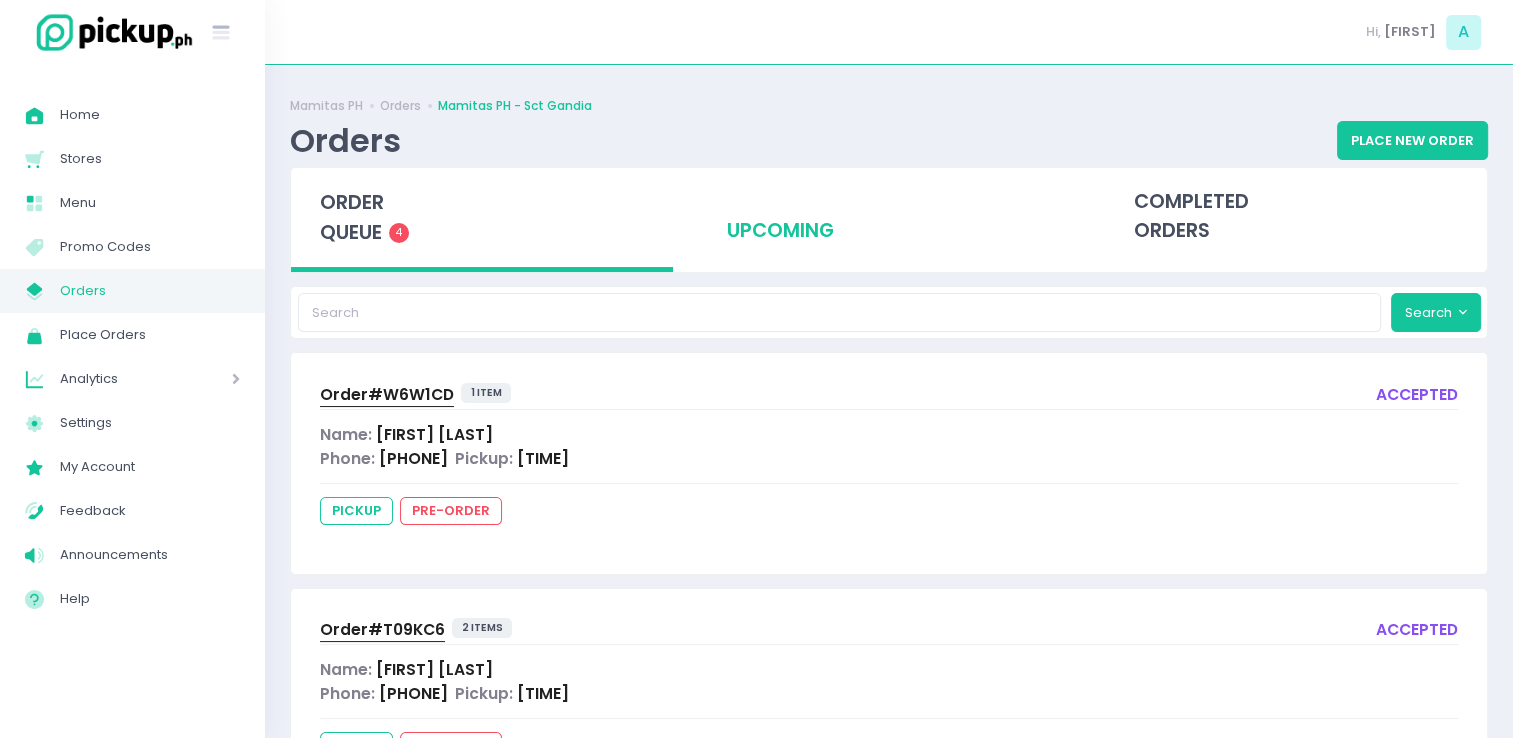 click on "upcoming" at bounding box center [889, 217] 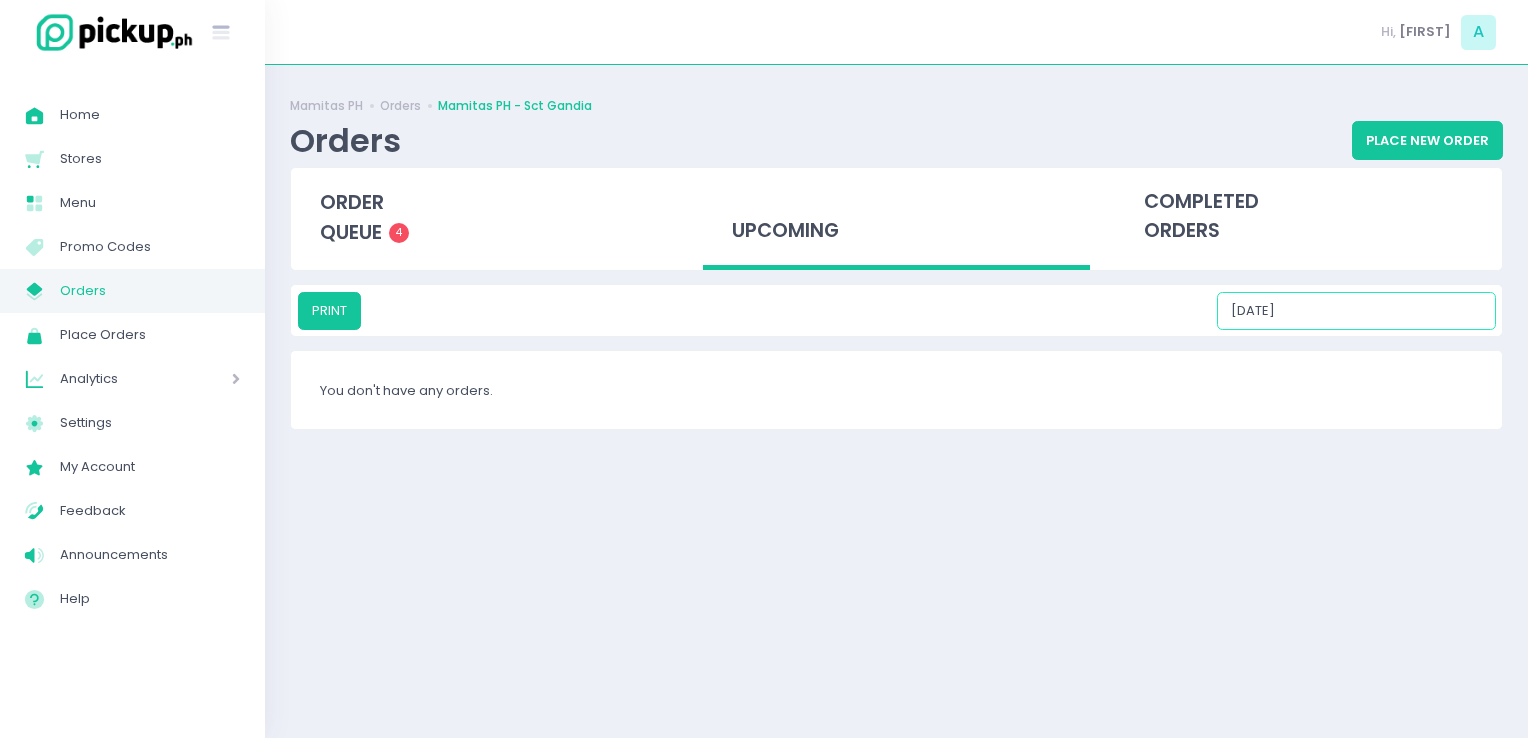 click on "[DATE]" at bounding box center [1356, 311] 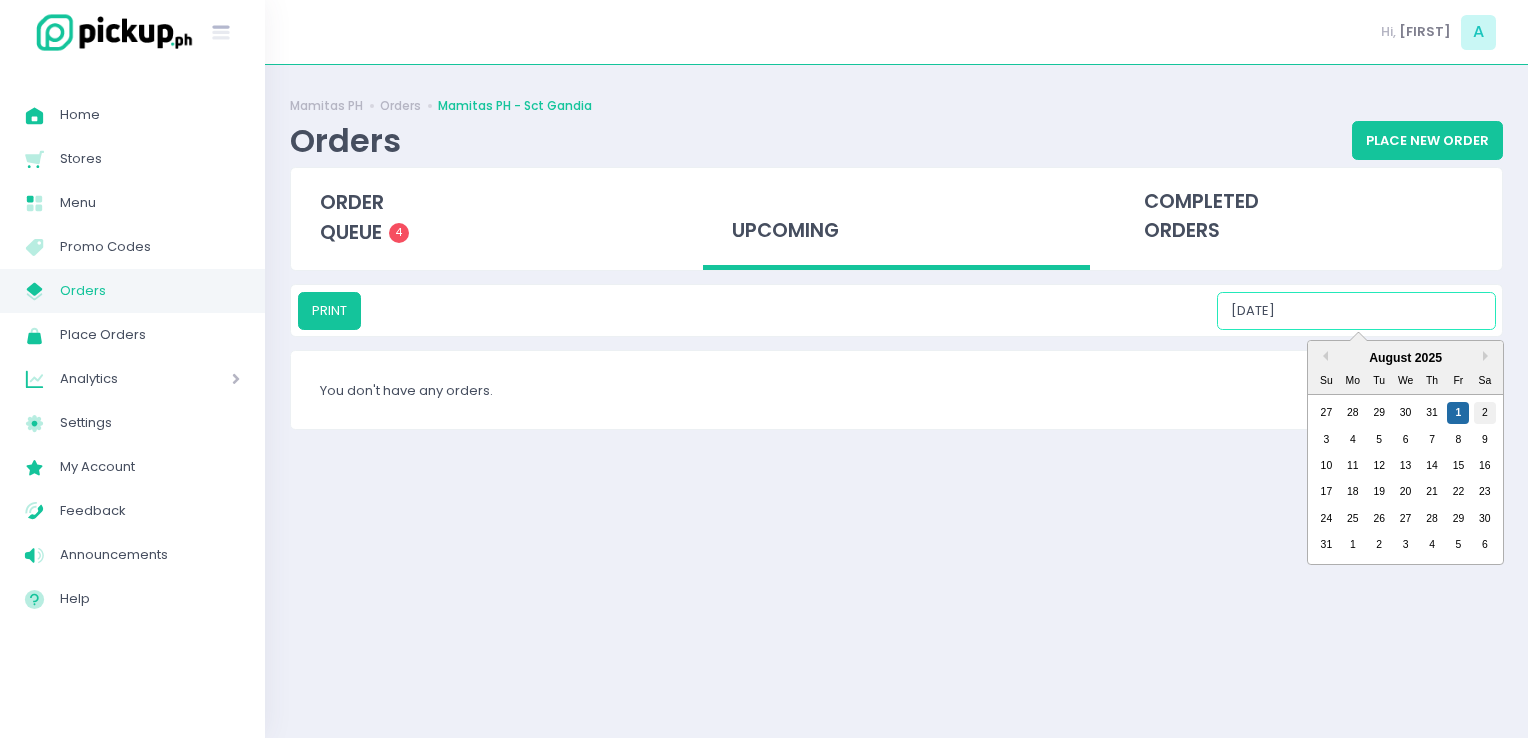 click on "2" at bounding box center [1485, 413] 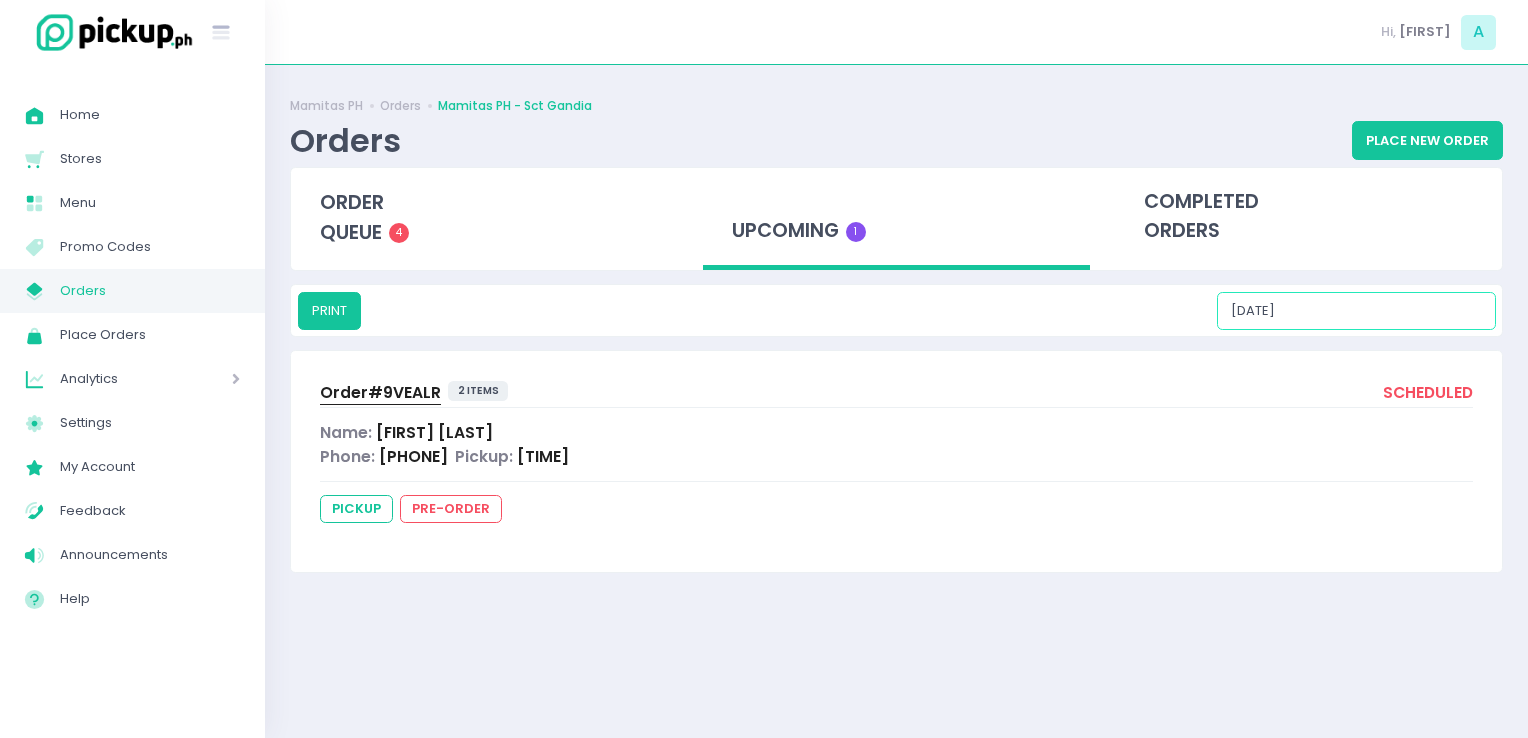 click on "[DATE]" at bounding box center (1356, 311) 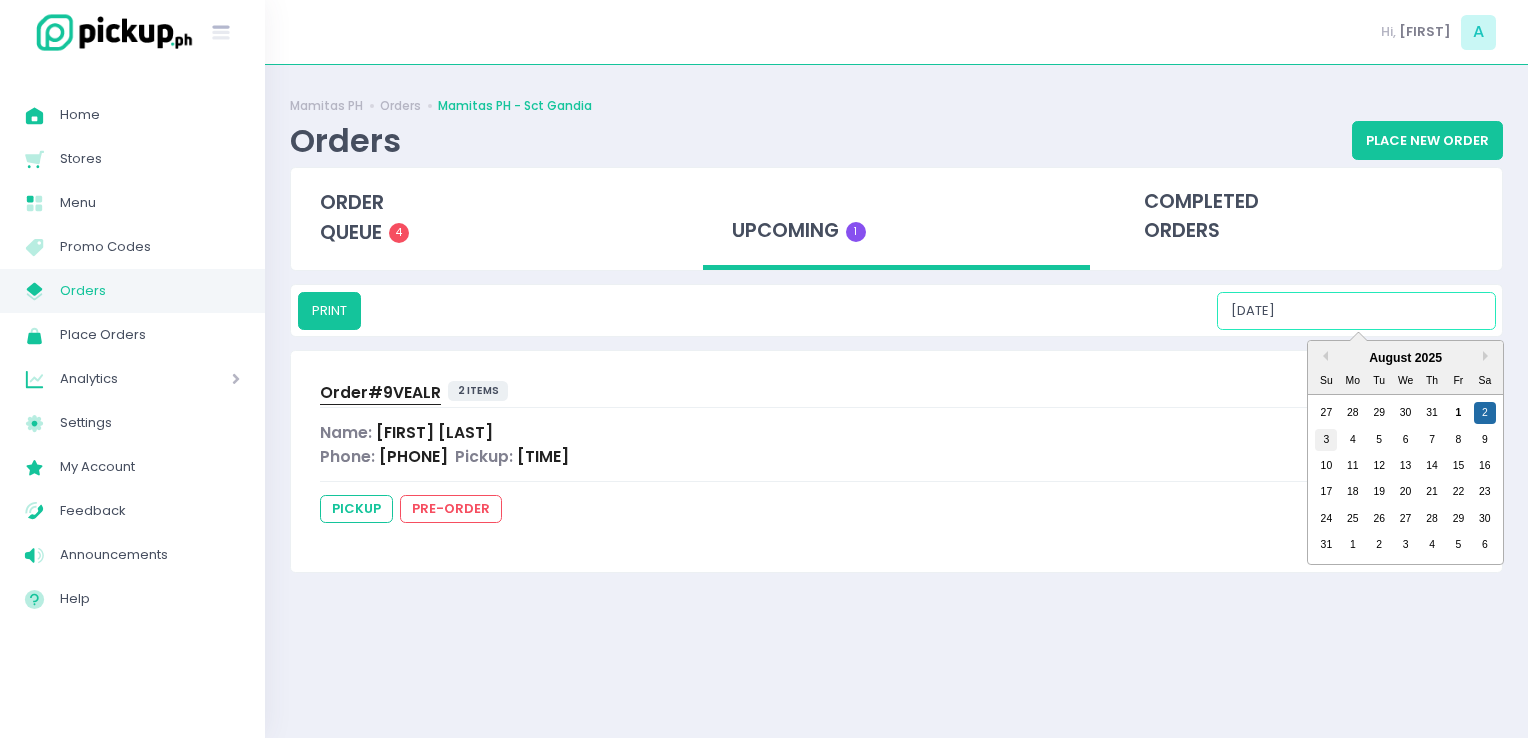 drag, startPoint x: 1325, startPoint y: 451, endPoint x: 1327, endPoint y: 440, distance: 11.18034 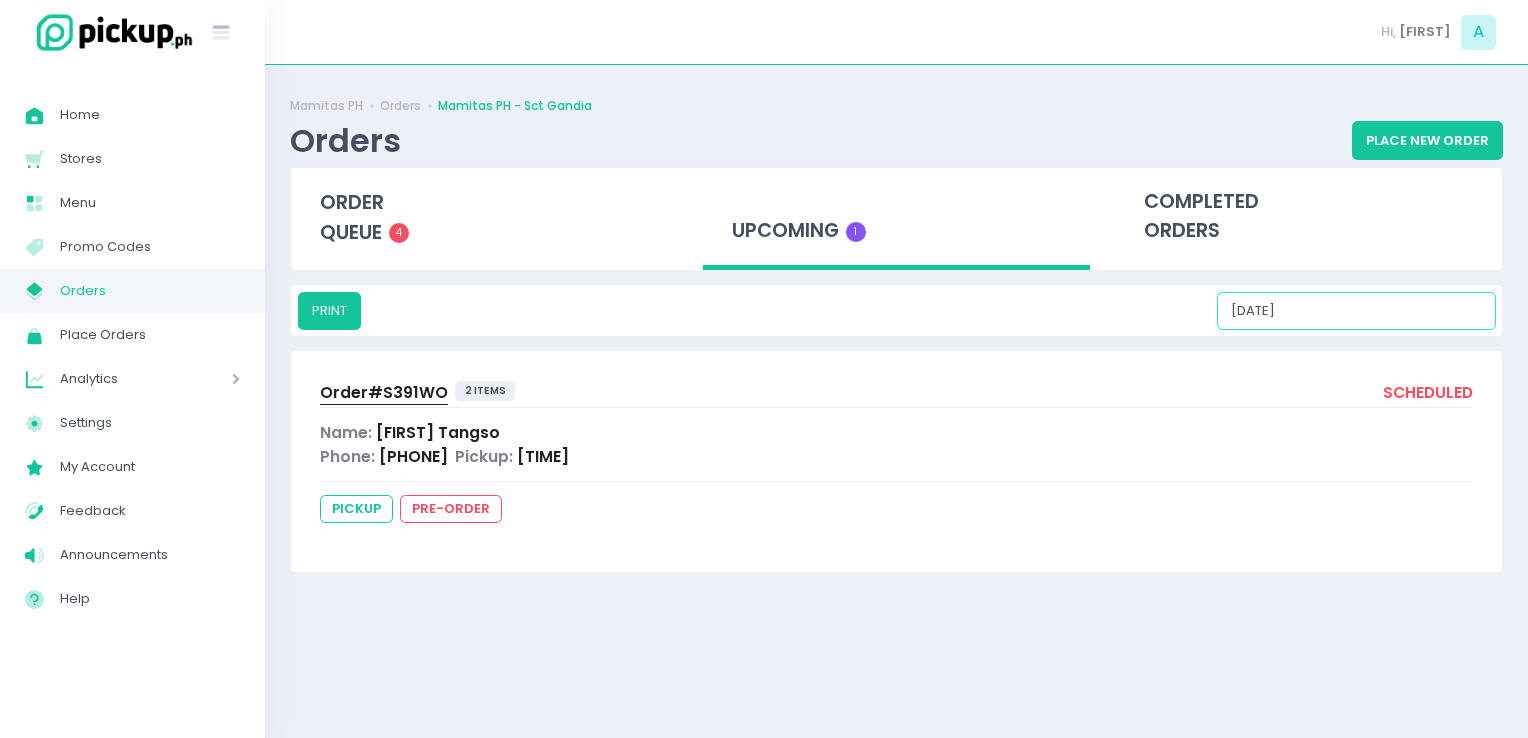 click on "[DATE]" at bounding box center [1356, 311] 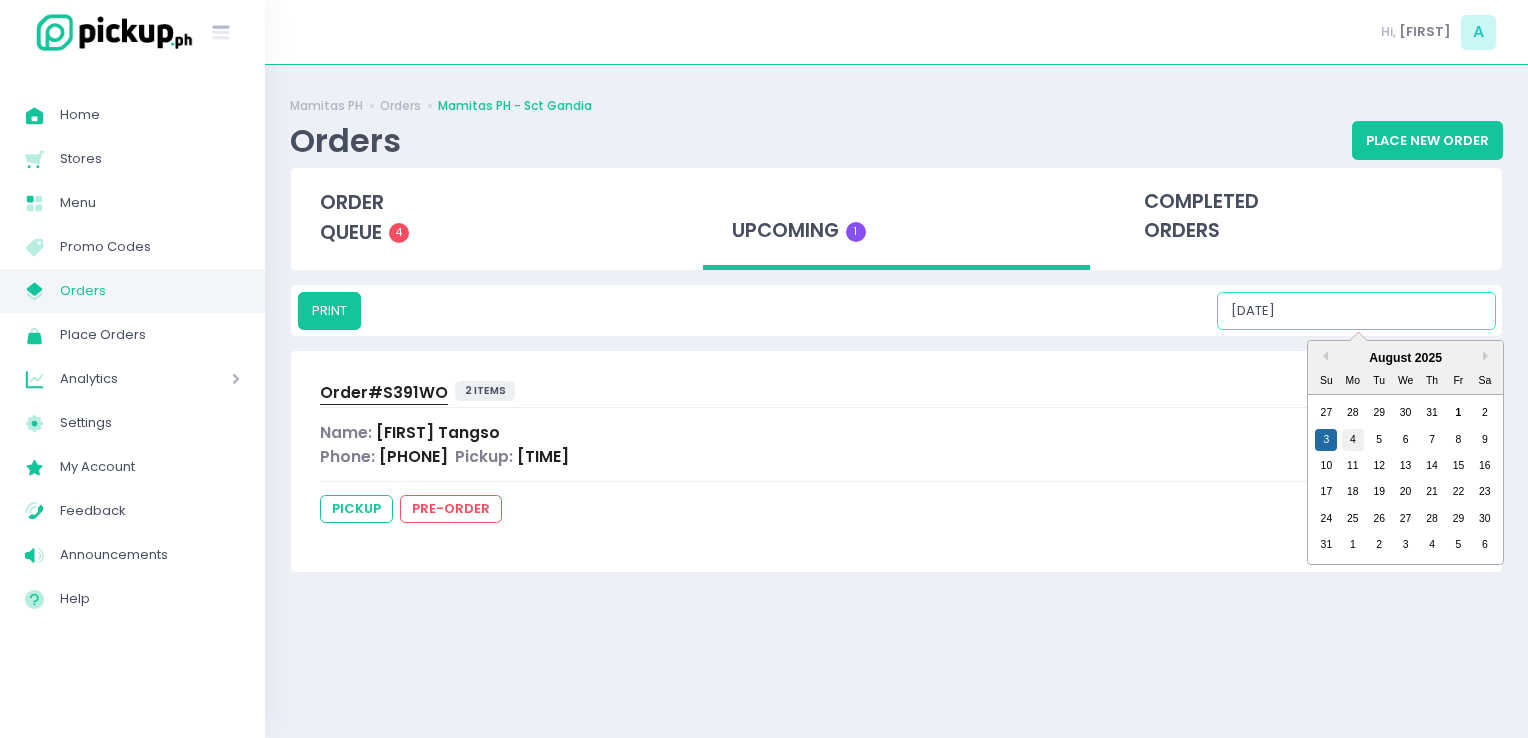 click on "3 4 5 6 7 8 9" at bounding box center (1405, 439) 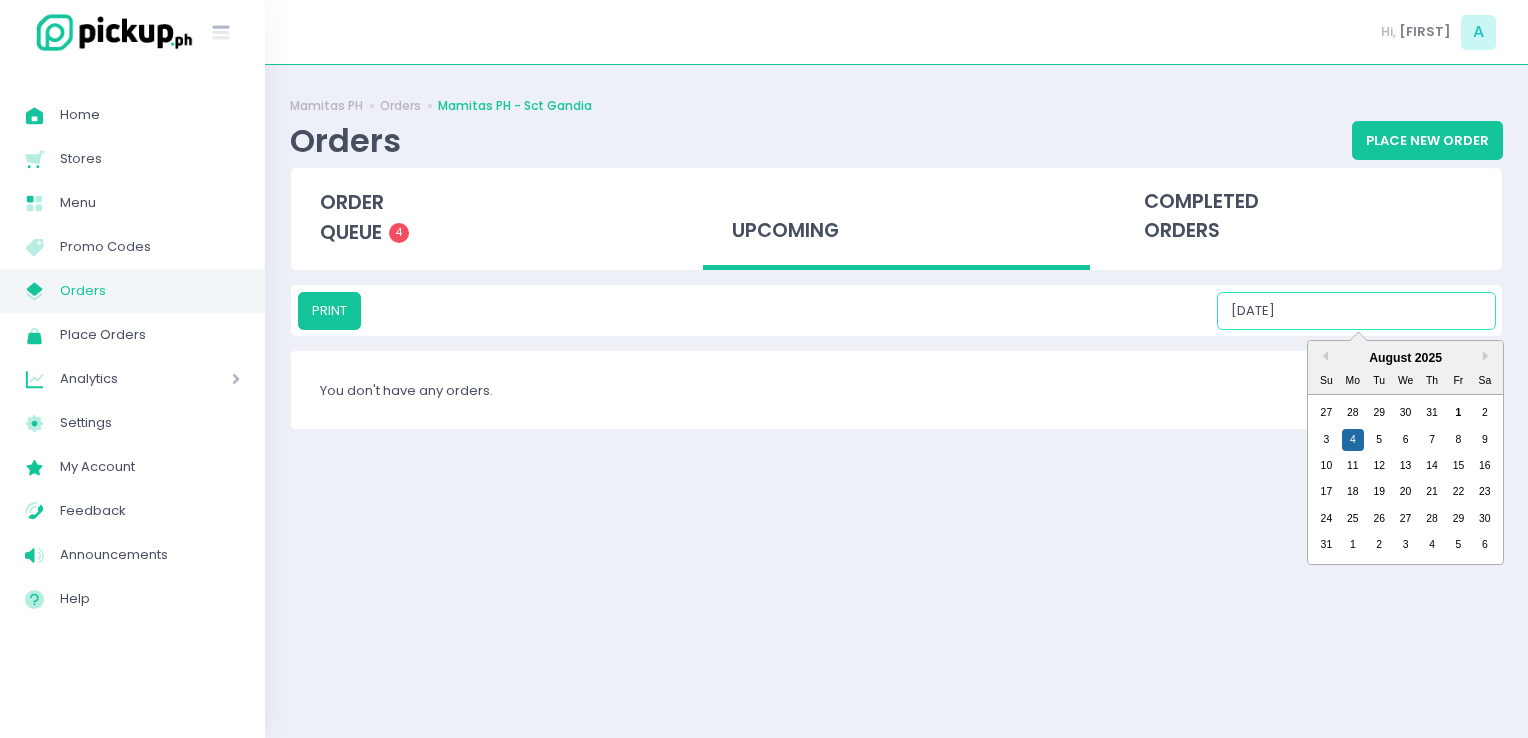 click on "[DATE]" at bounding box center (1356, 311) 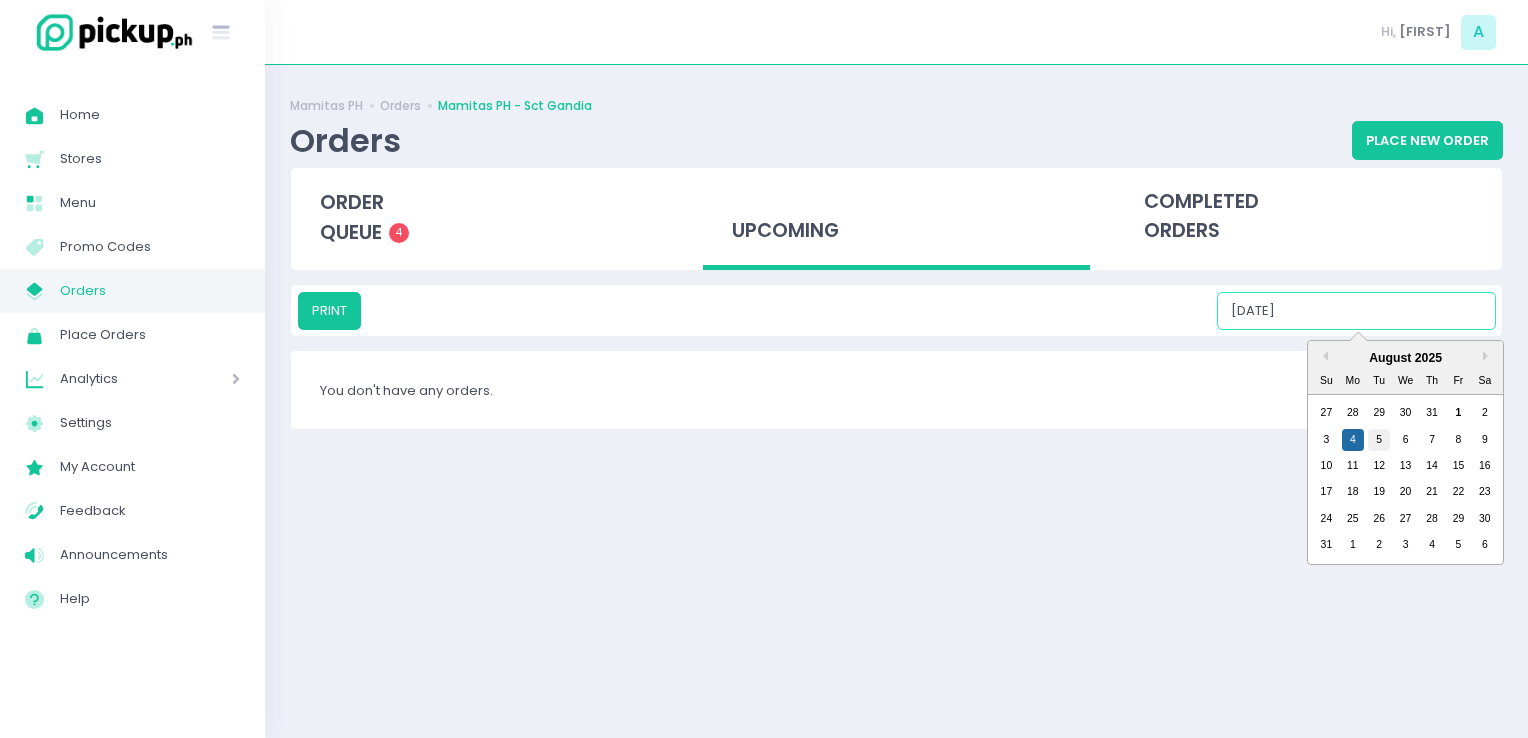 click on "5" at bounding box center [1379, 440] 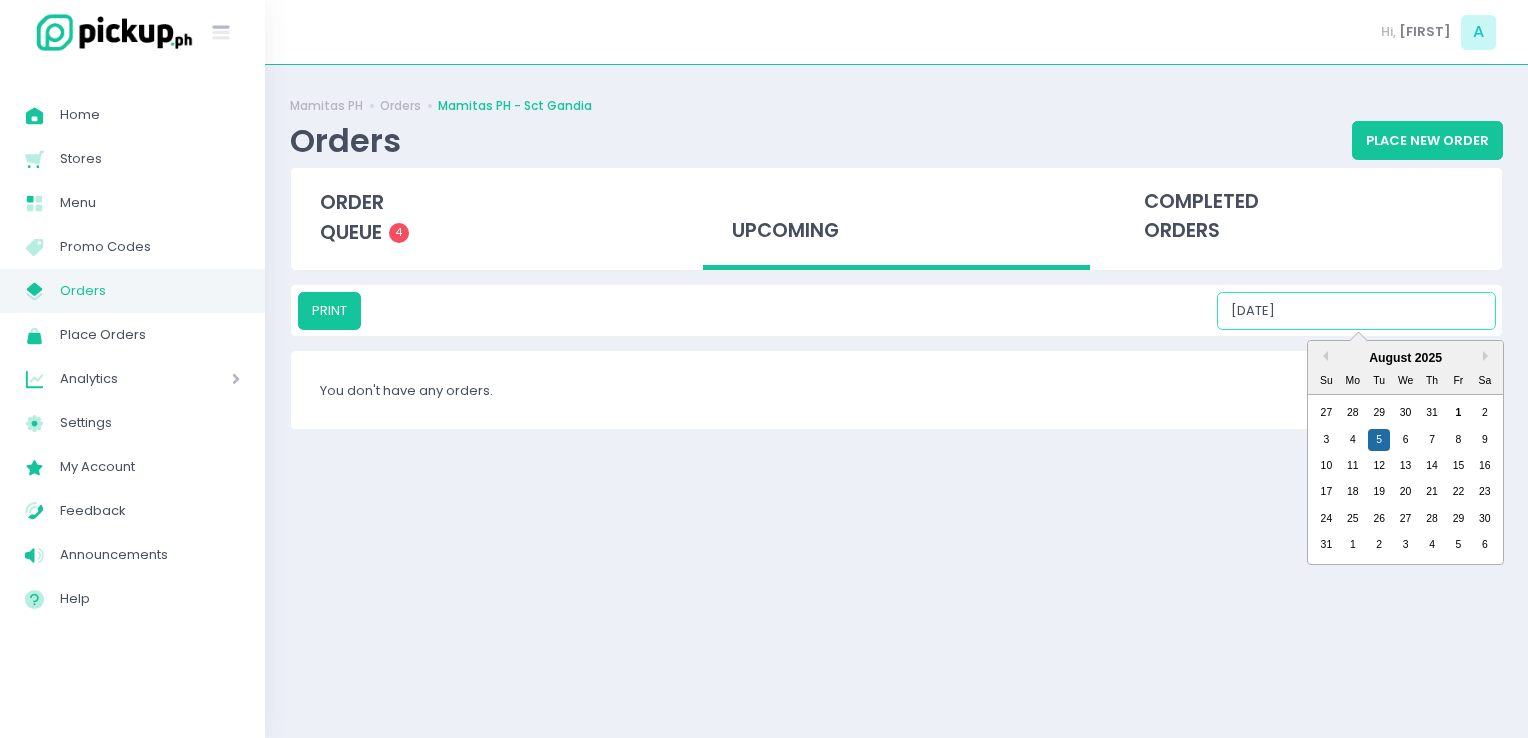 click on "[DATE]" at bounding box center (1356, 311) 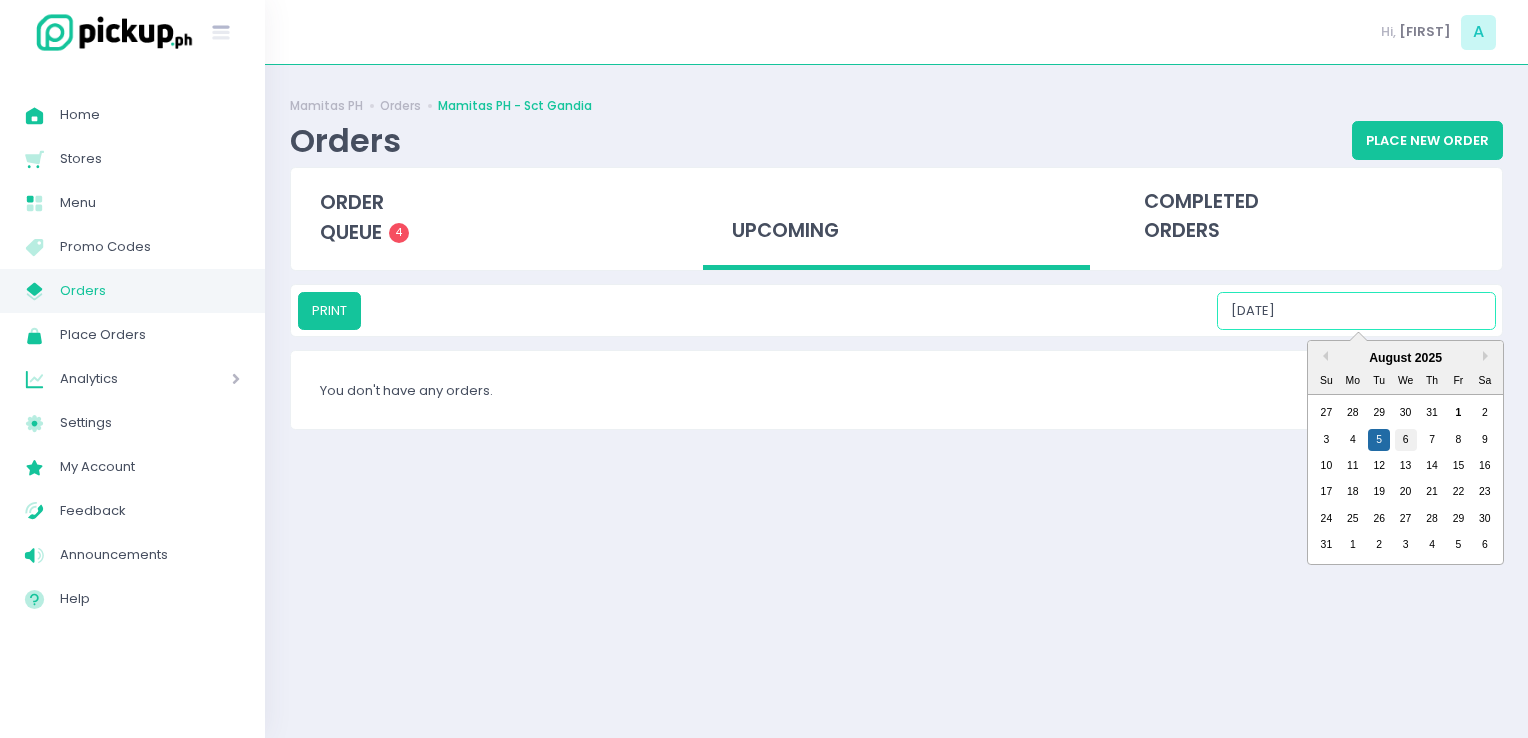 click on "6" at bounding box center (1406, 440) 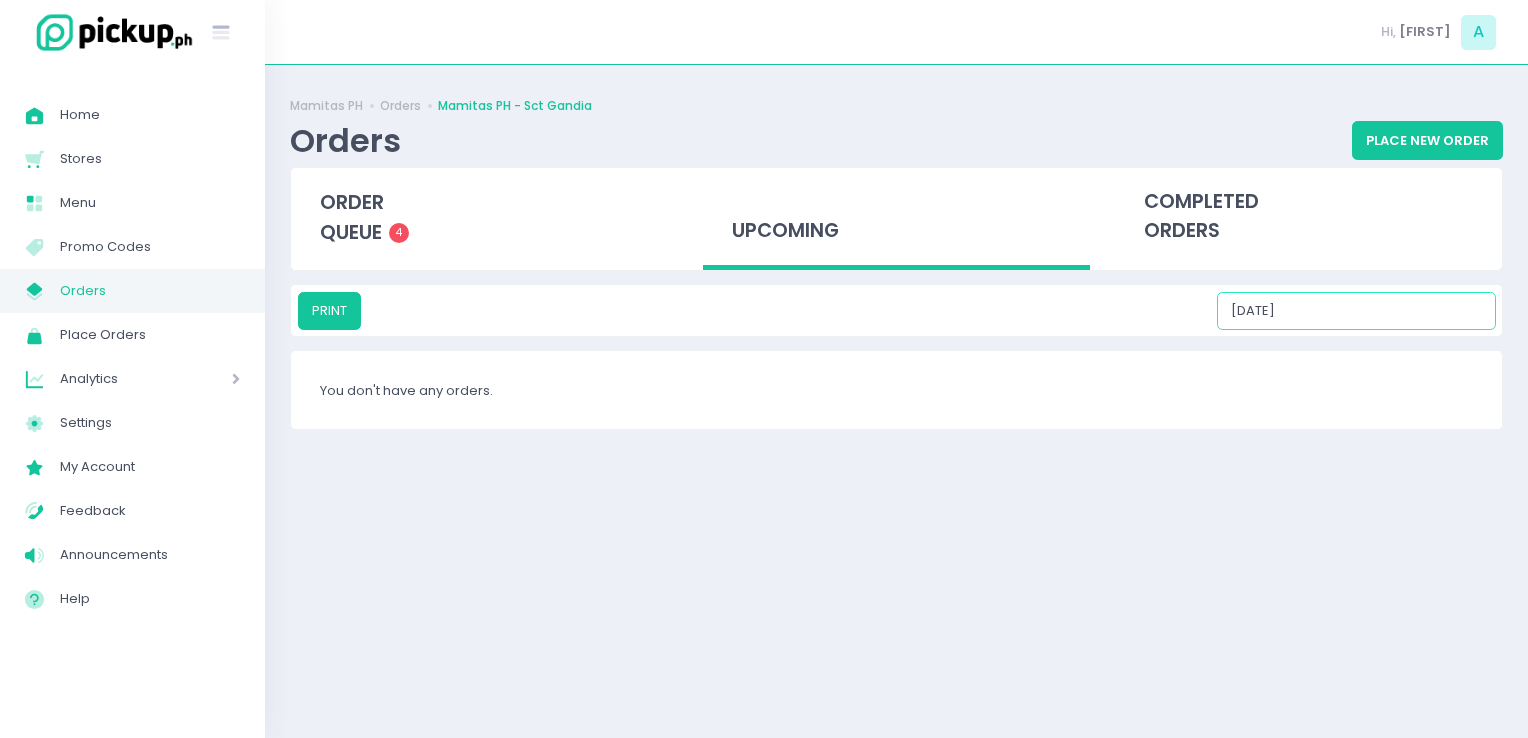 click on "[DATE]" at bounding box center [1356, 311] 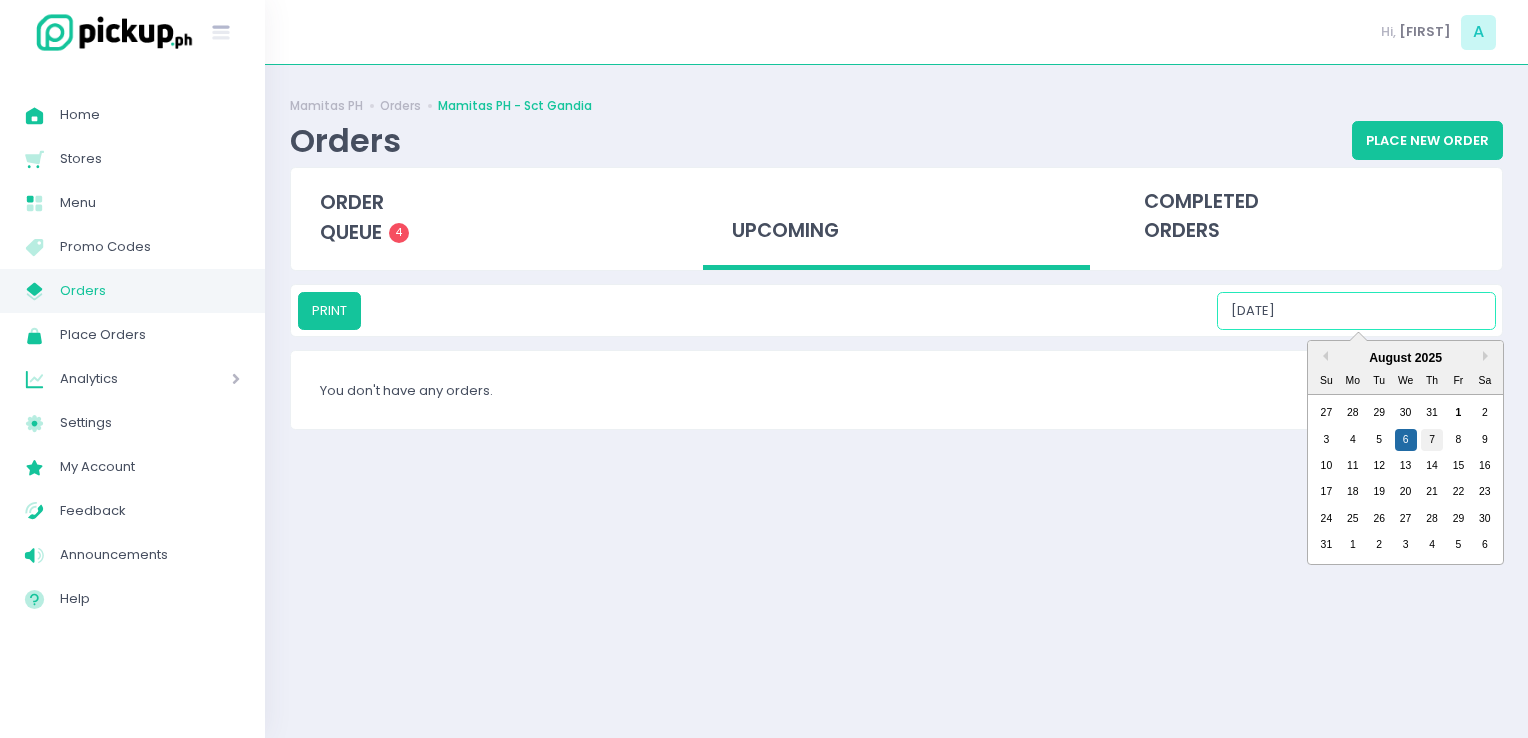 click on "7" at bounding box center (1432, 440) 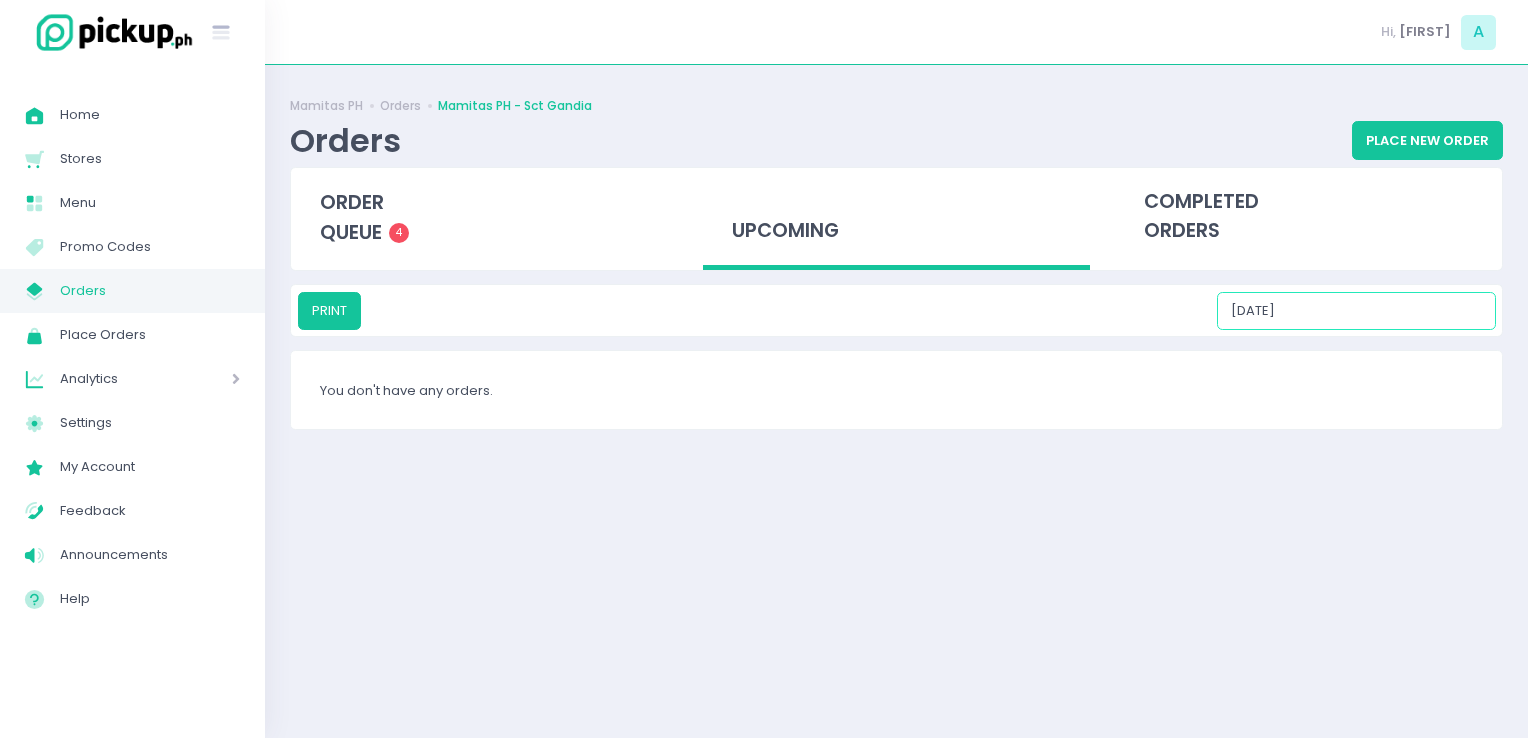click on "[DATE]" at bounding box center [1356, 311] 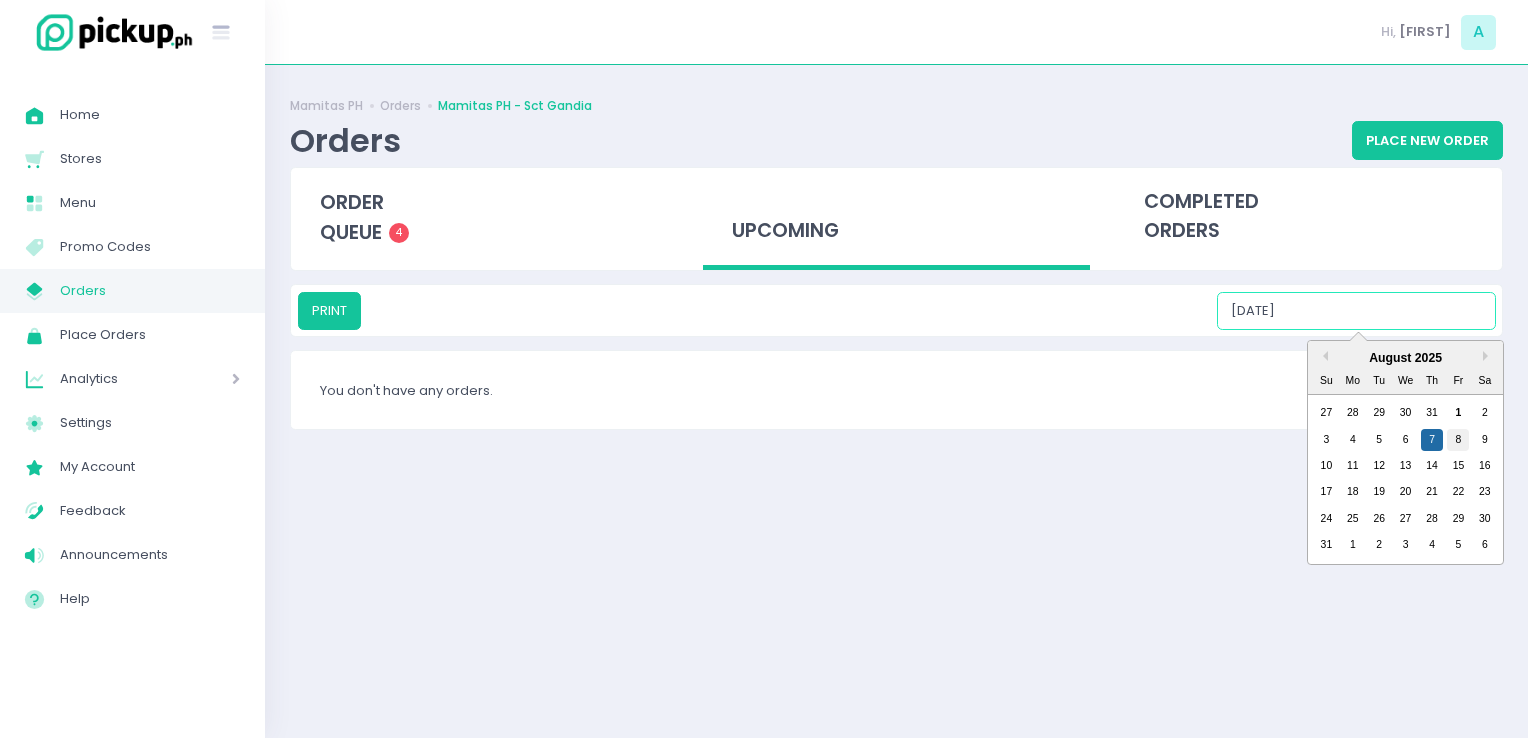 click on "8" at bounding box center (1458, 440) 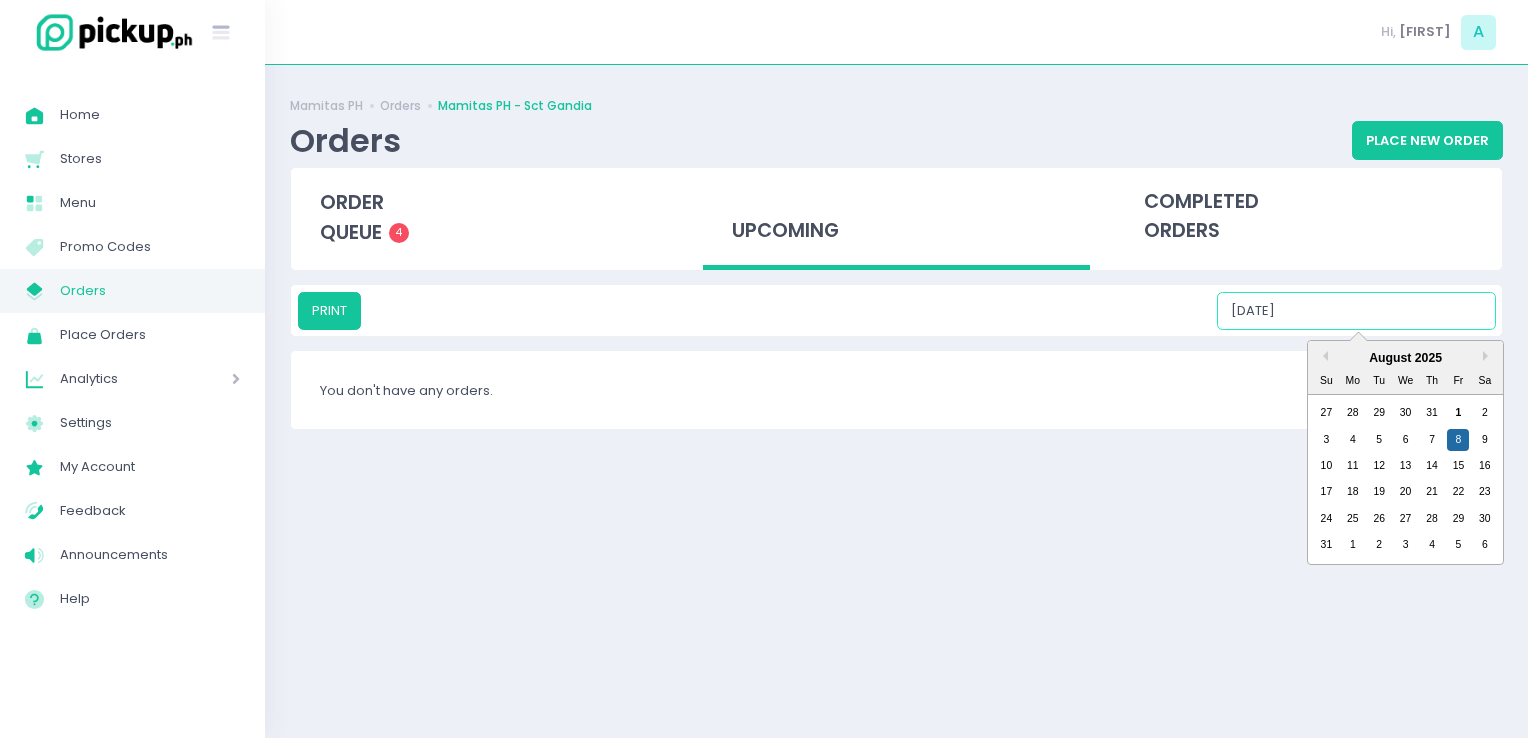 click on "[DATE]" at bounding box center [1356, 311] 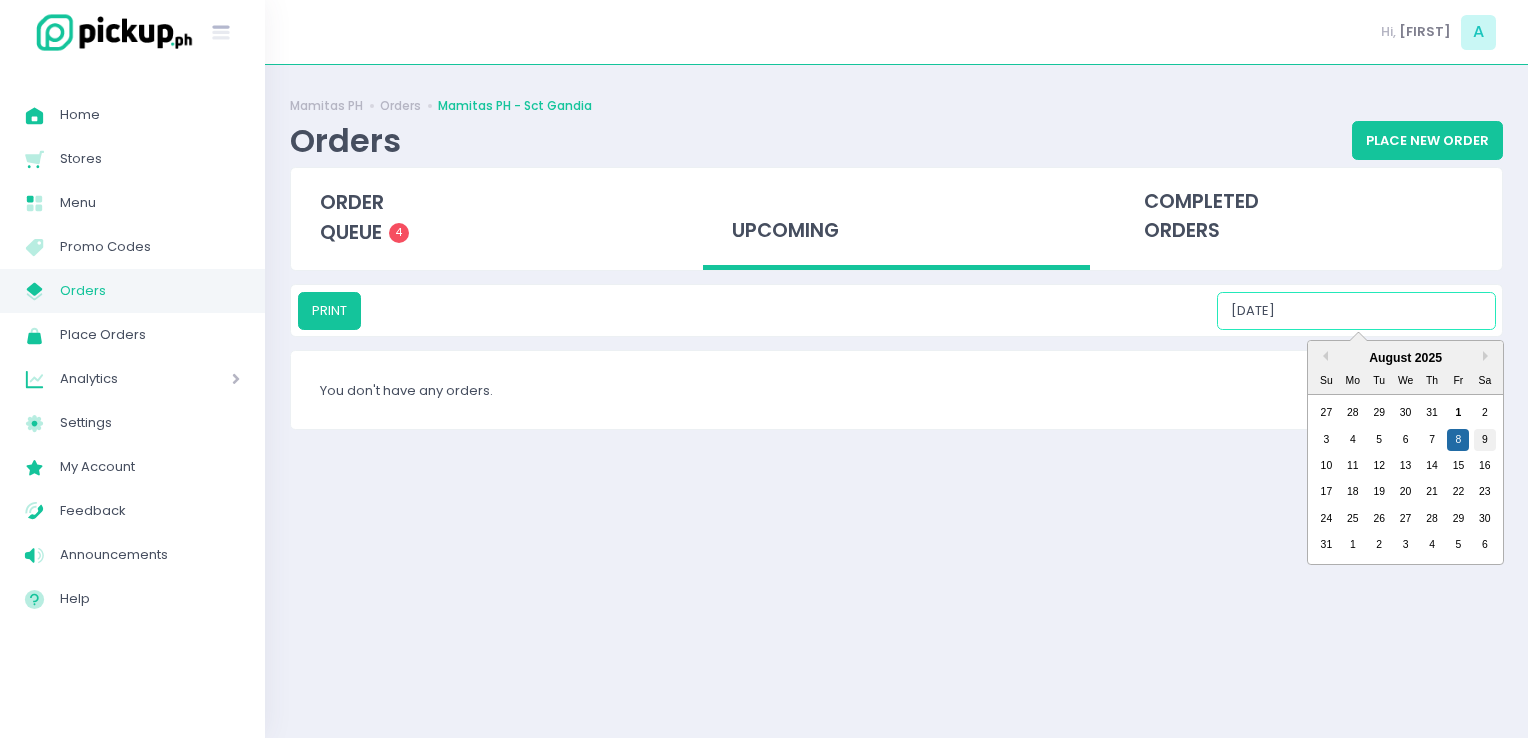 click on "9" at bounding box center [1485, 440] 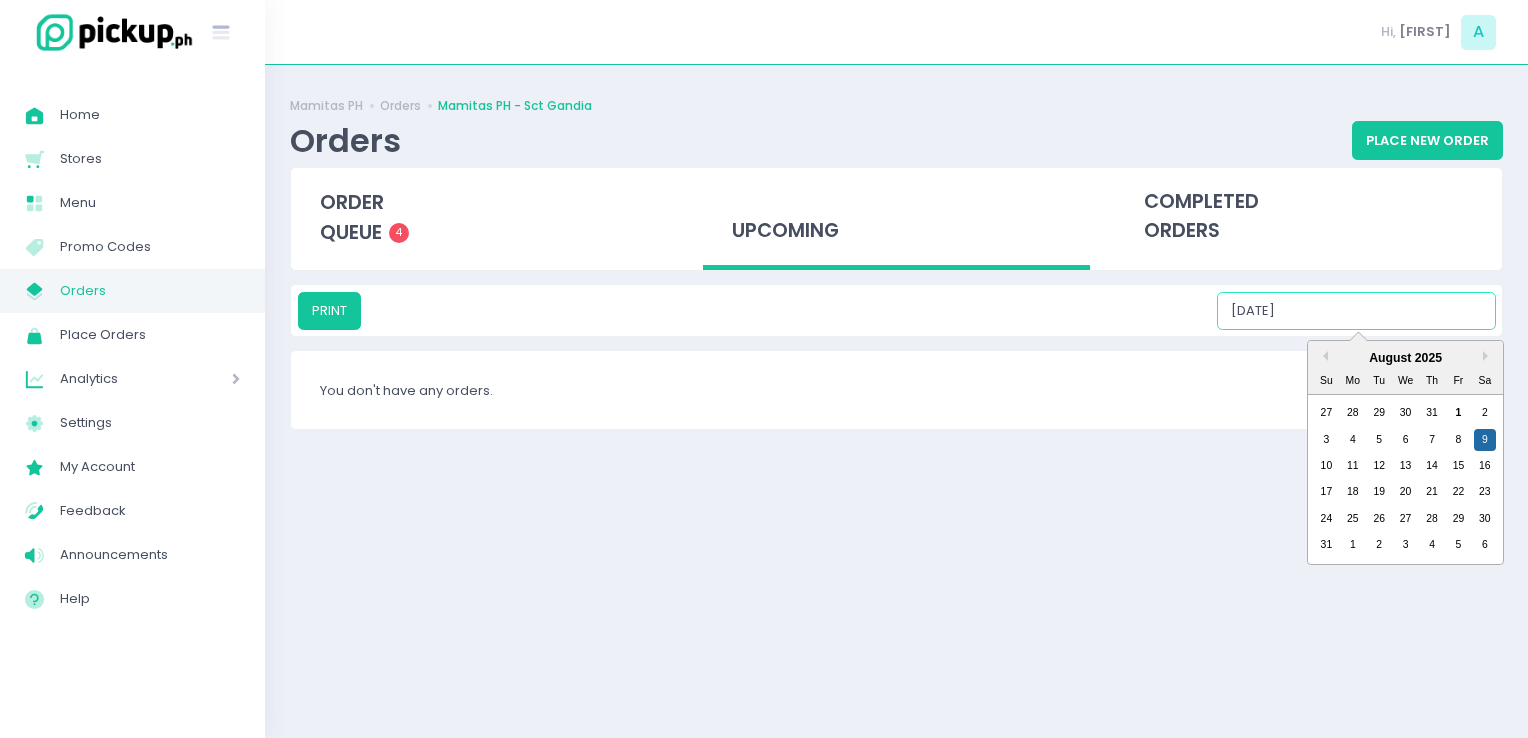 click on "[DATE]" at bounding box center (1356, 311) 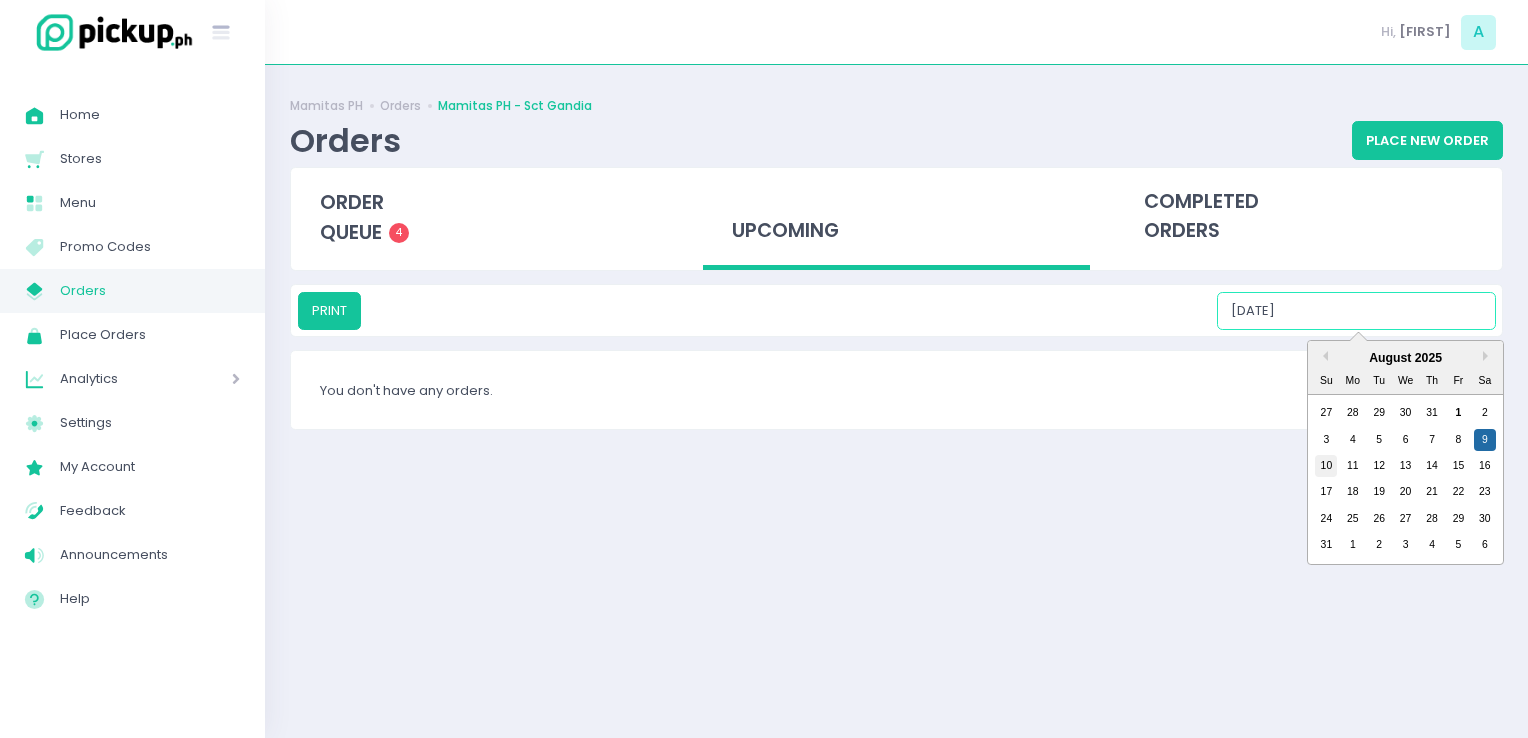 click on "10" at bounding box center [1326, 466] 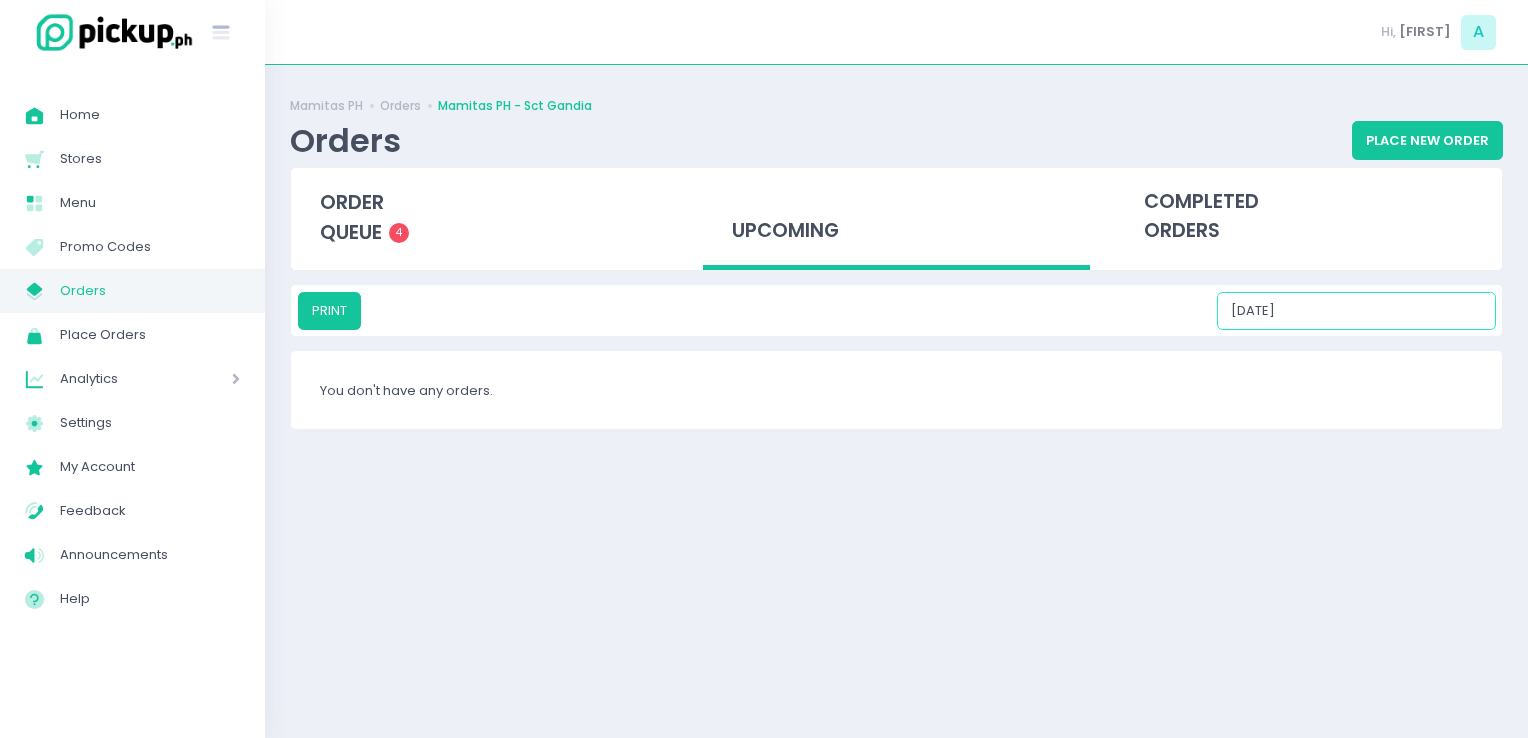 click on "[DATE]" at bounding box center [1356, 311] 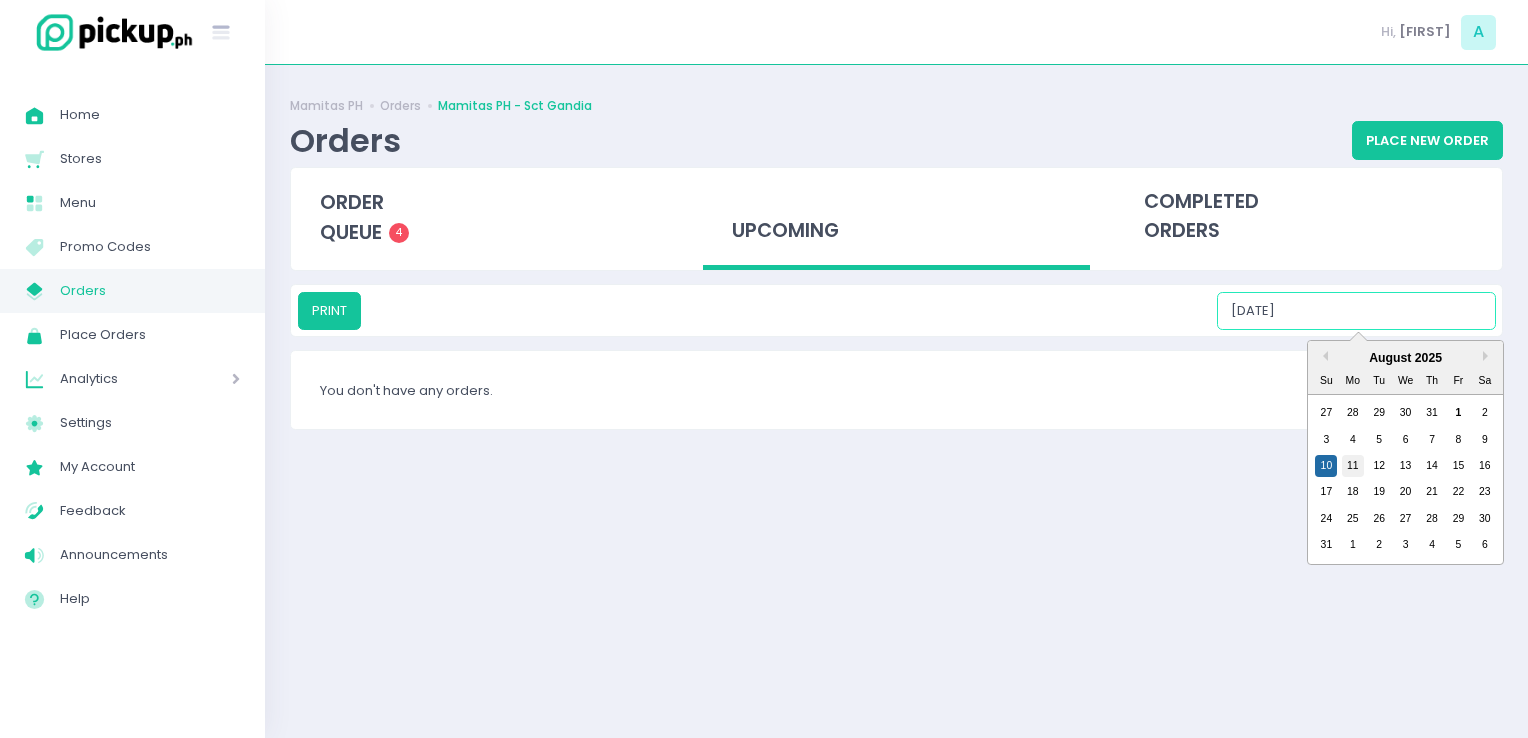 click on "11" at bounding box center [1353, 466] 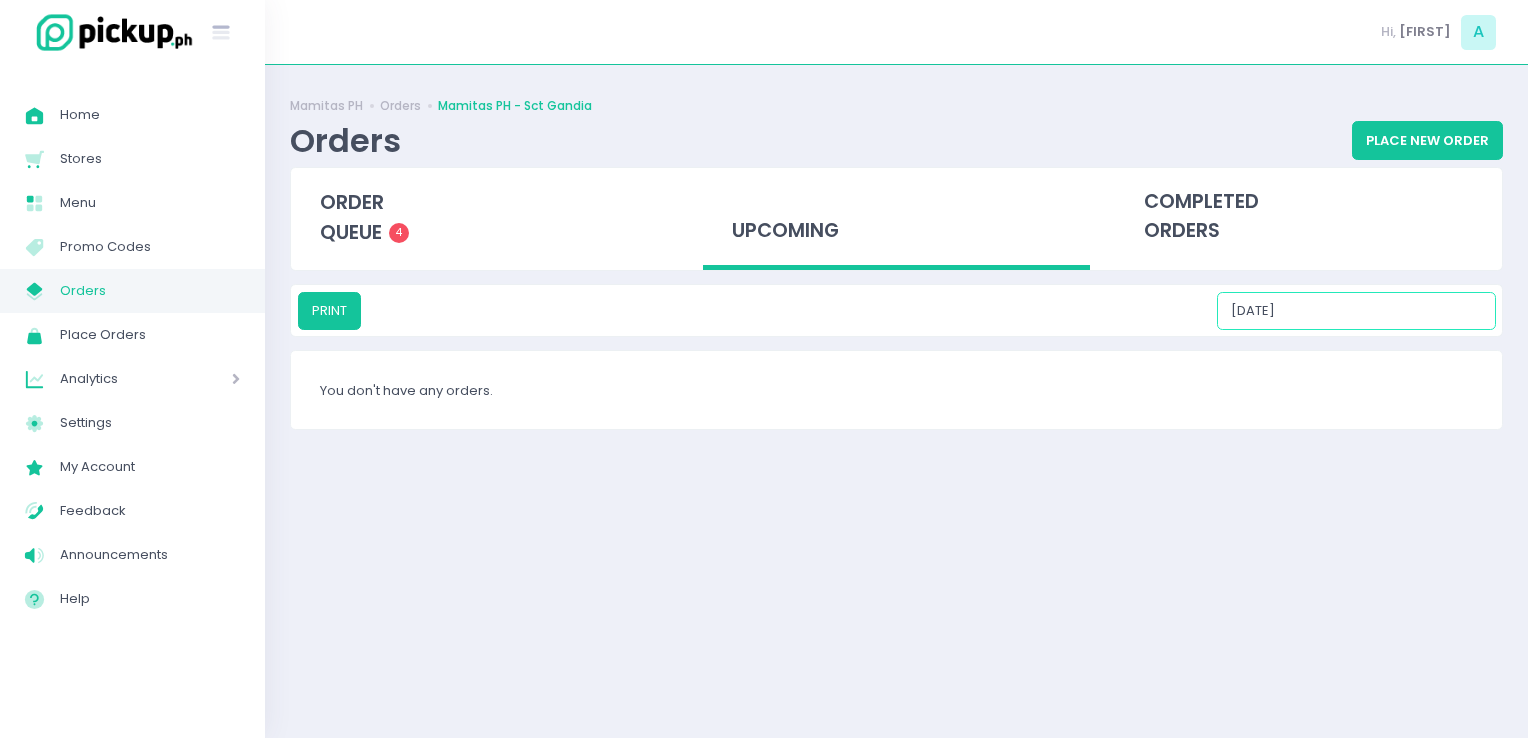 click on "[DATE]" at bounding box center (1356, 311) 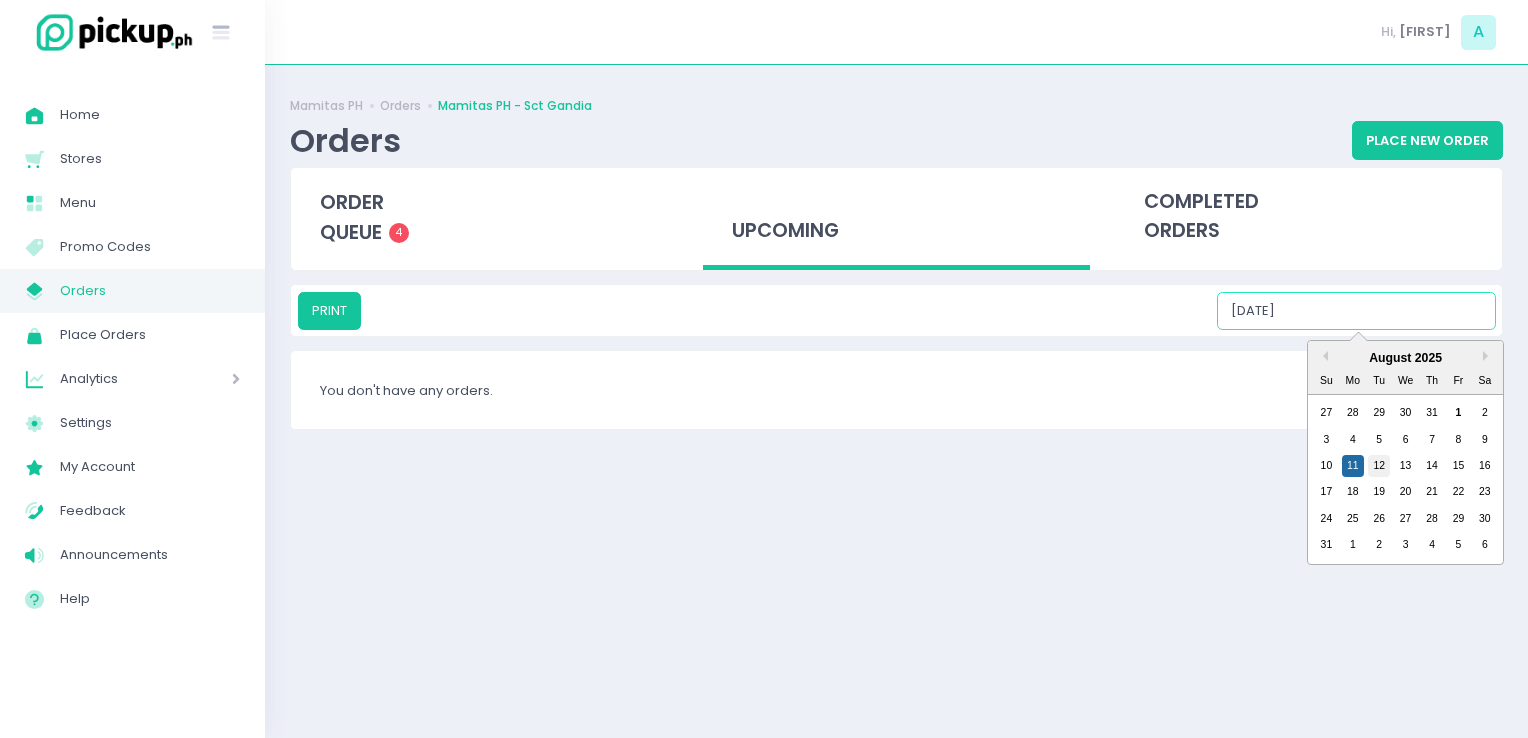click on "12" at bounding box center [1379, 466] 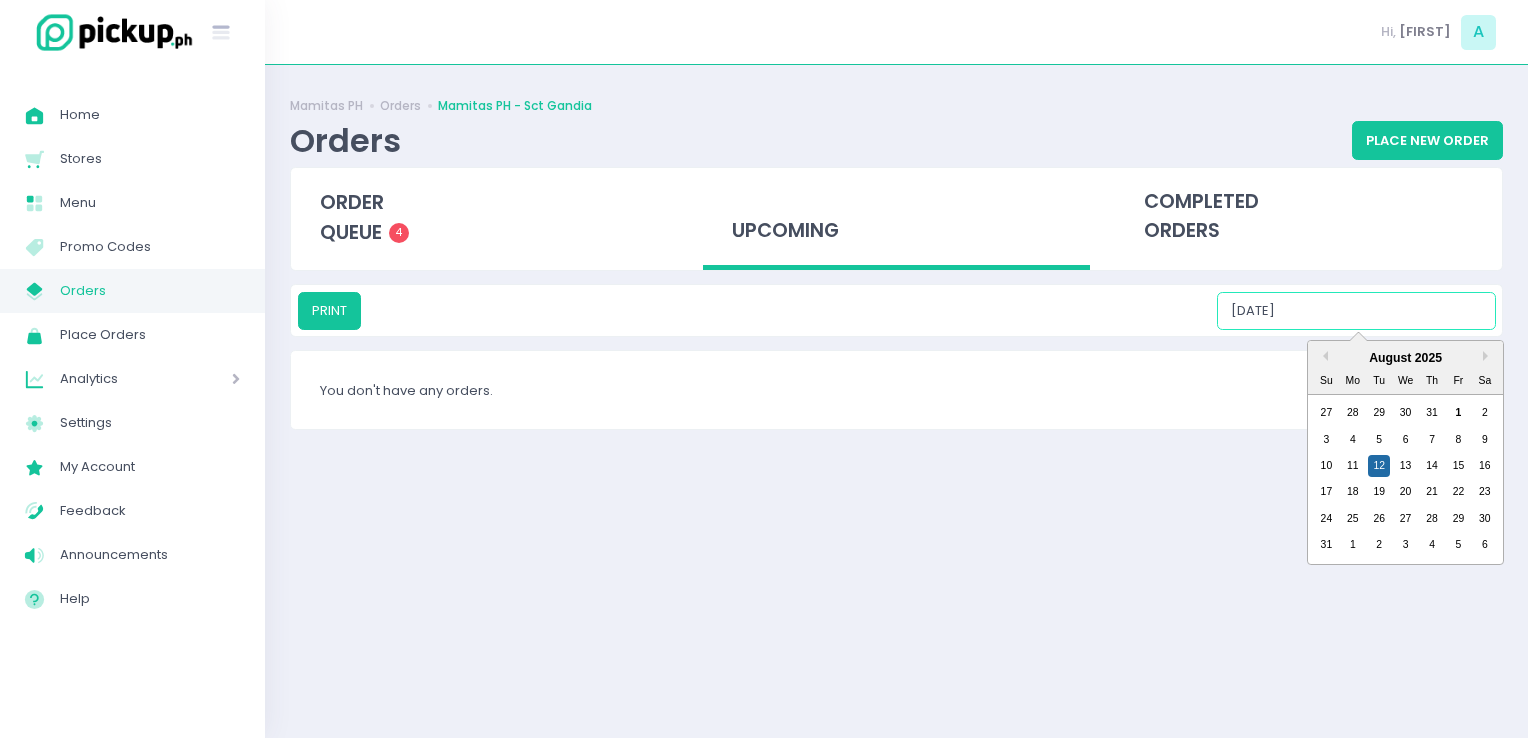 click on "[DATE]" at bounding box center (1356, 311) 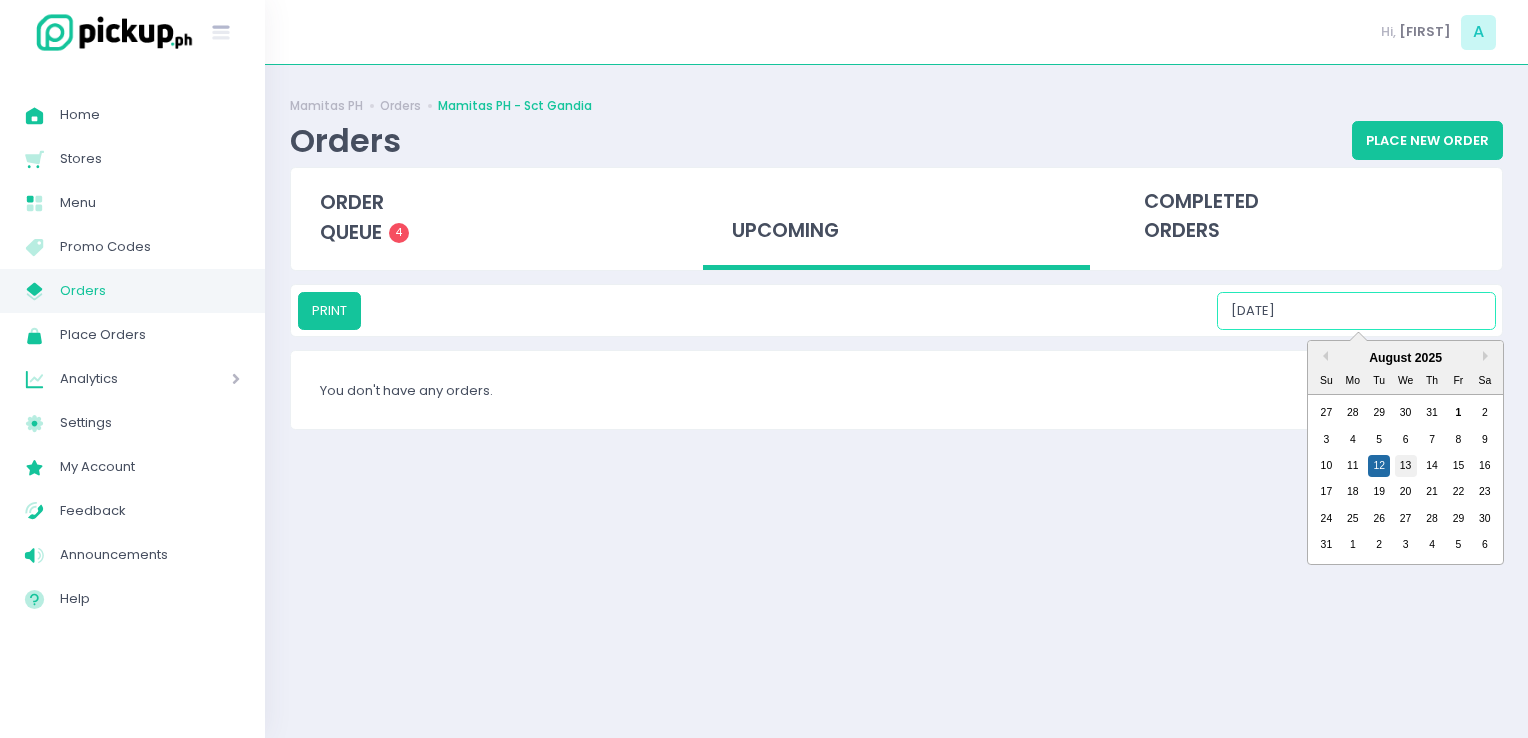 click on "13" at bounding box center [1406, 466] 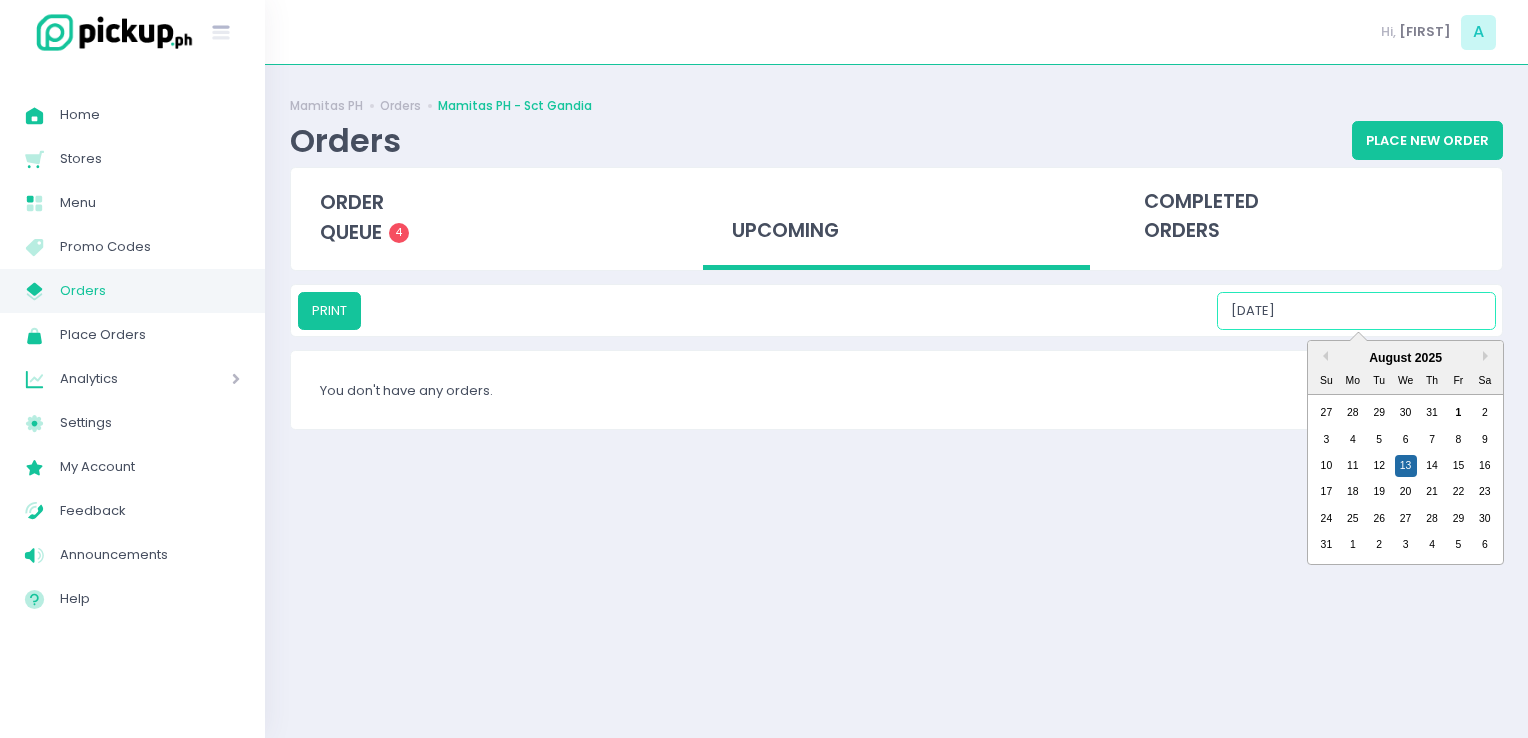 click on "[DATE]" at bounding box center [1356, 311] 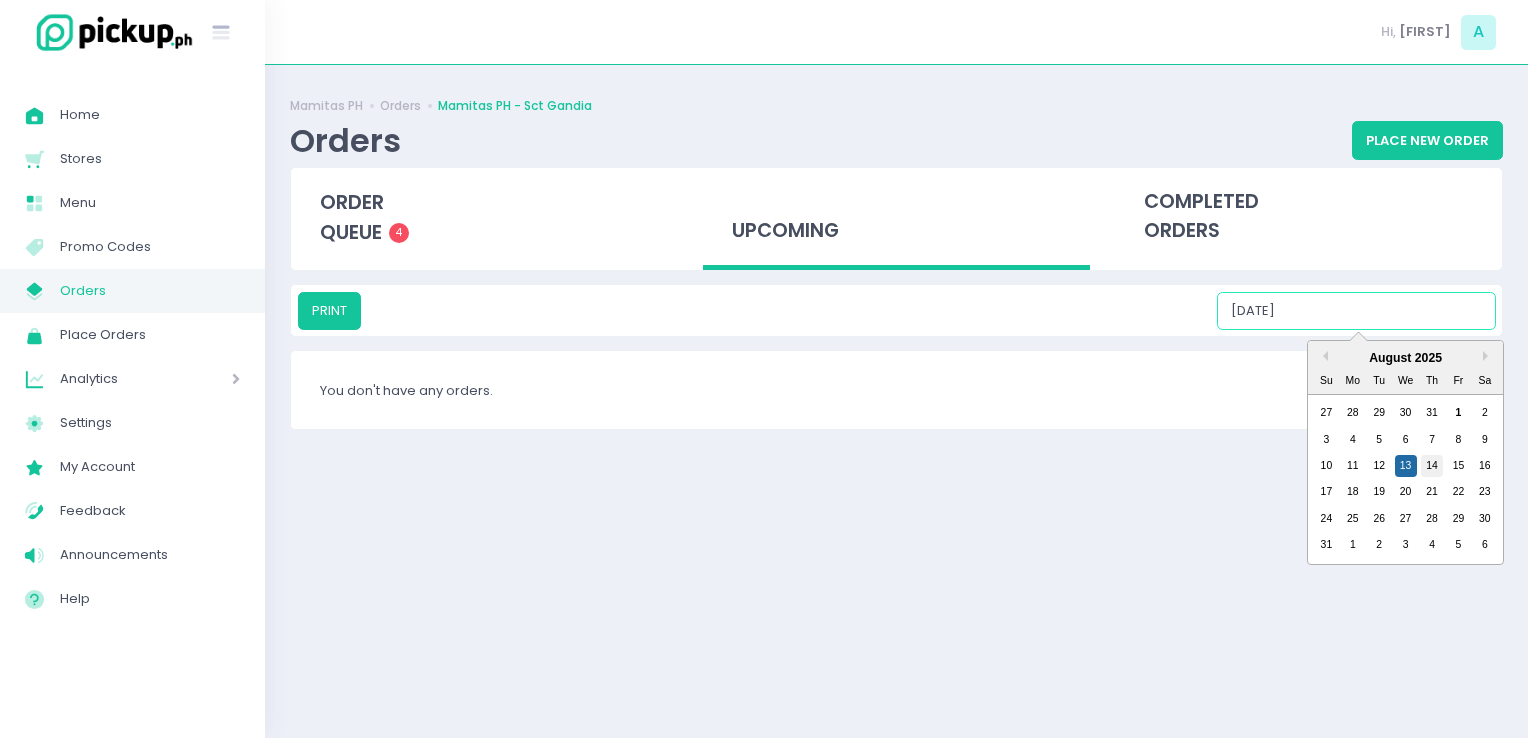 click on "14" at bounding box center [1432, 466] 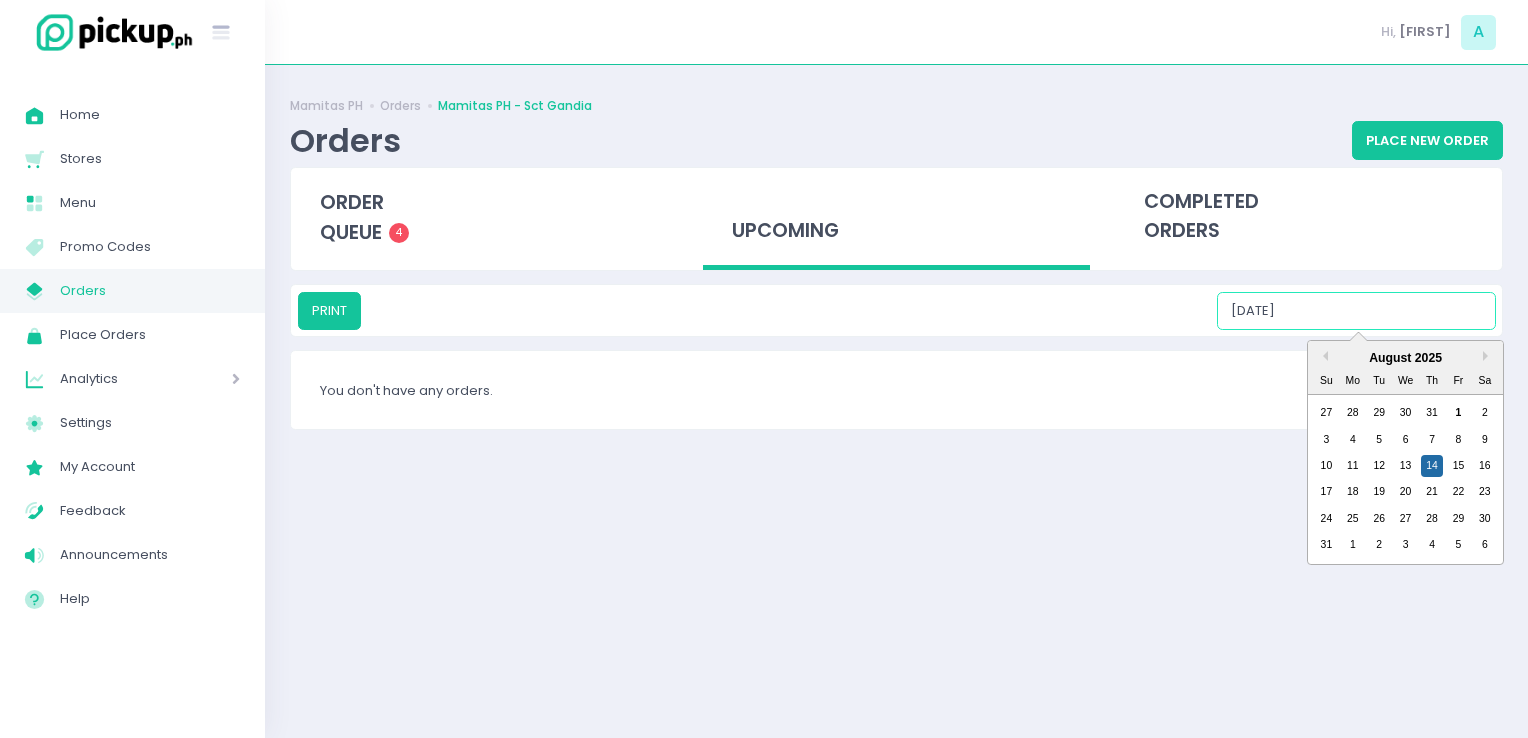 click on "[DATE]" at bounding box center (1356, 311) 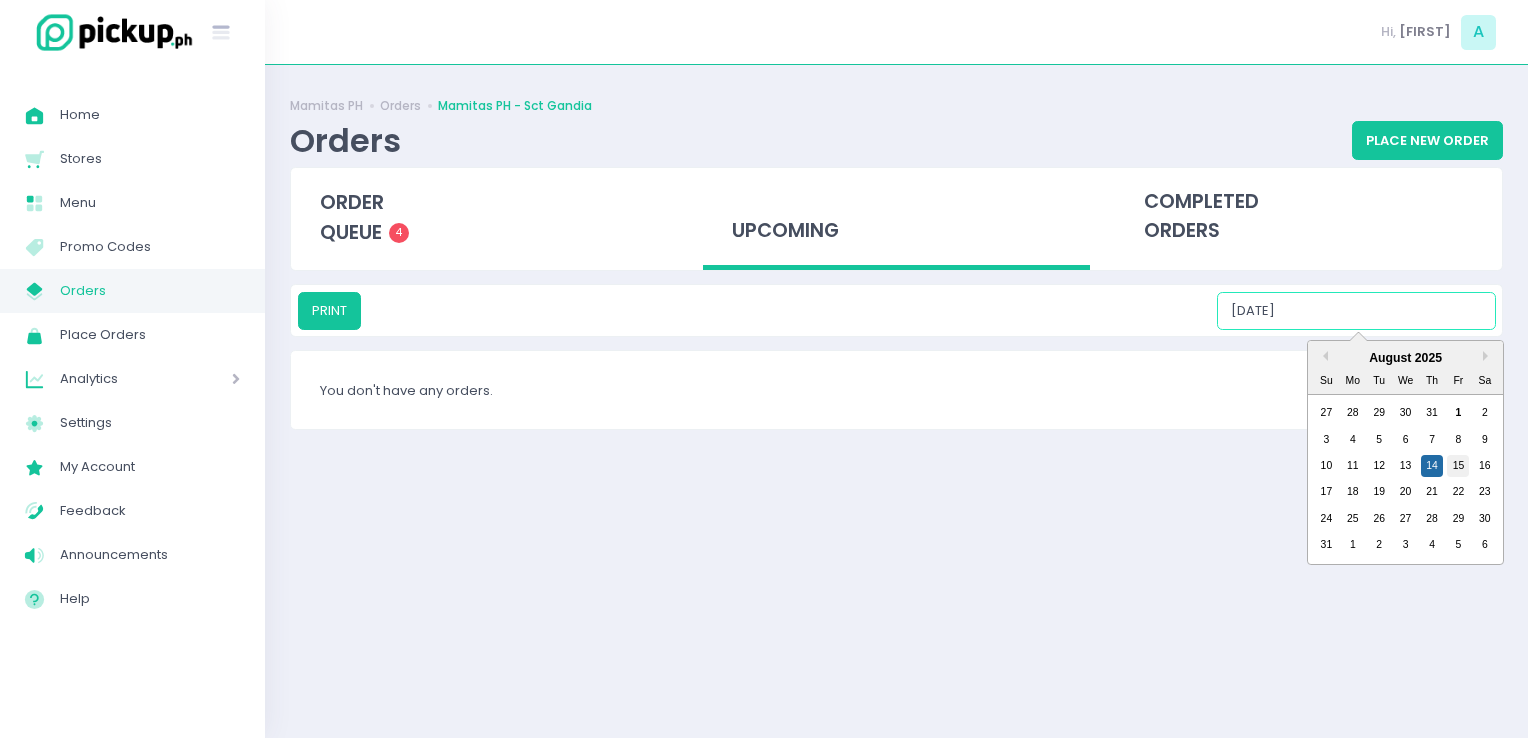 drag, startPoint x: 1446, startPoint y: 462, endPoint x: 1458, endPoint y: 467, distance: 13 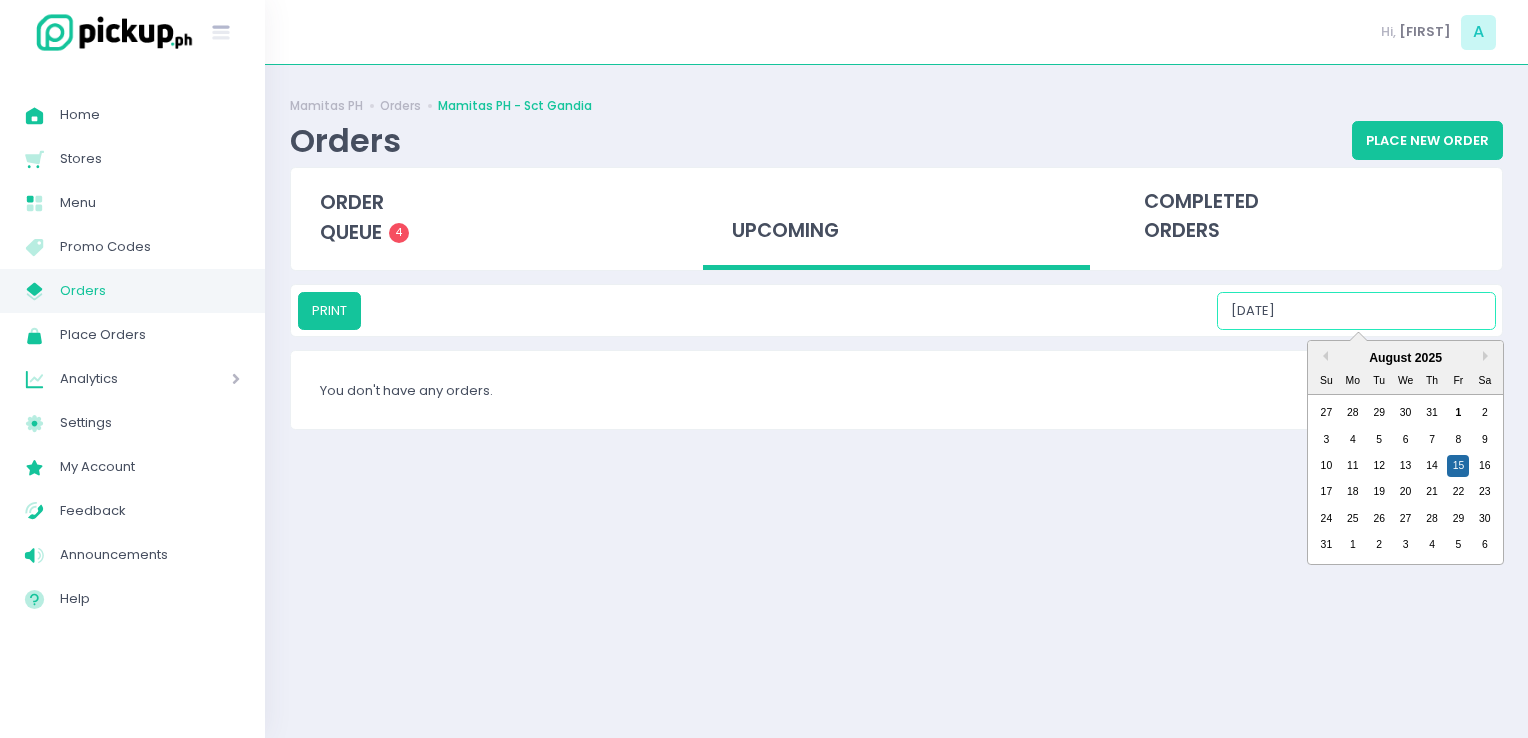click on "[DATE]" at bounding box center (1356, 311) 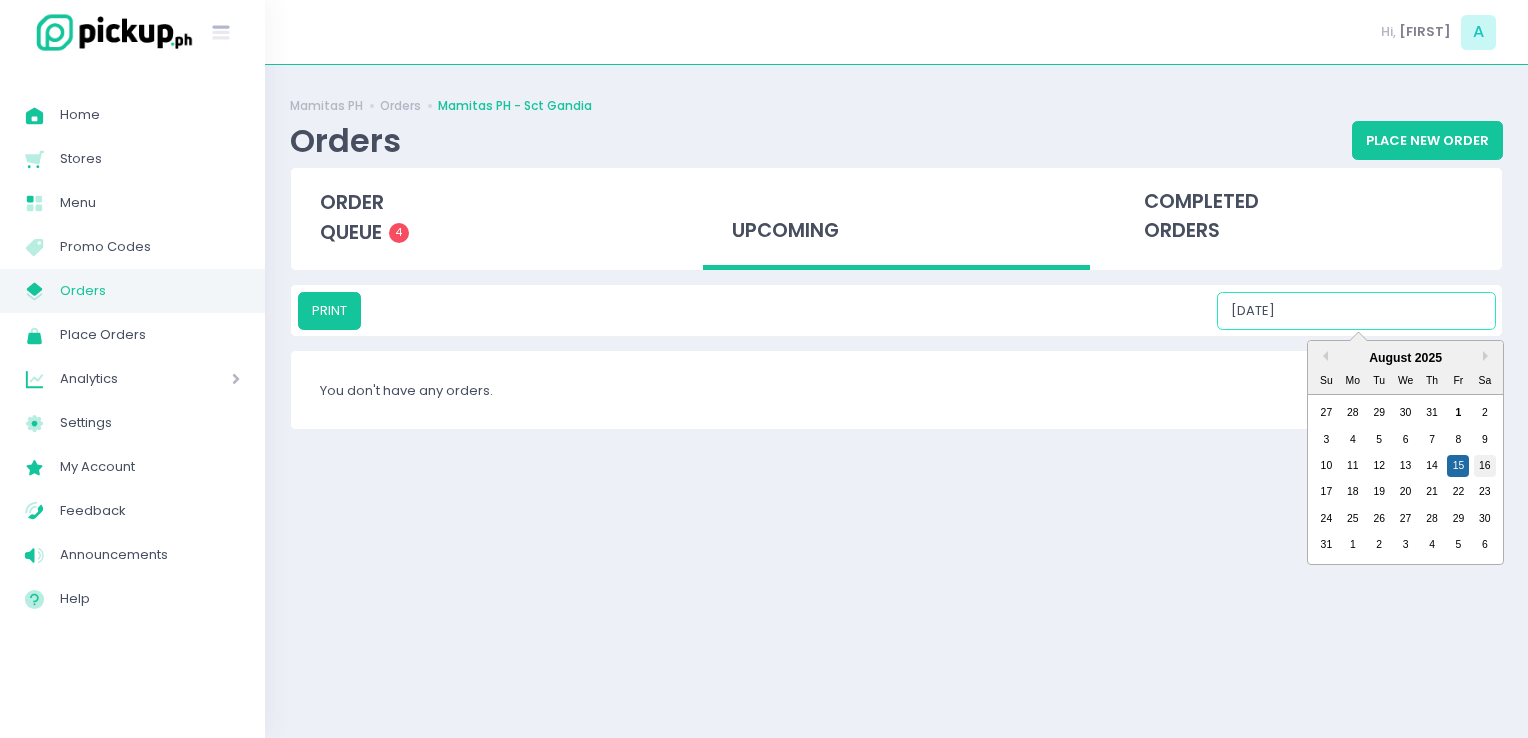 click on "16" at bounding box center [1485, 466] 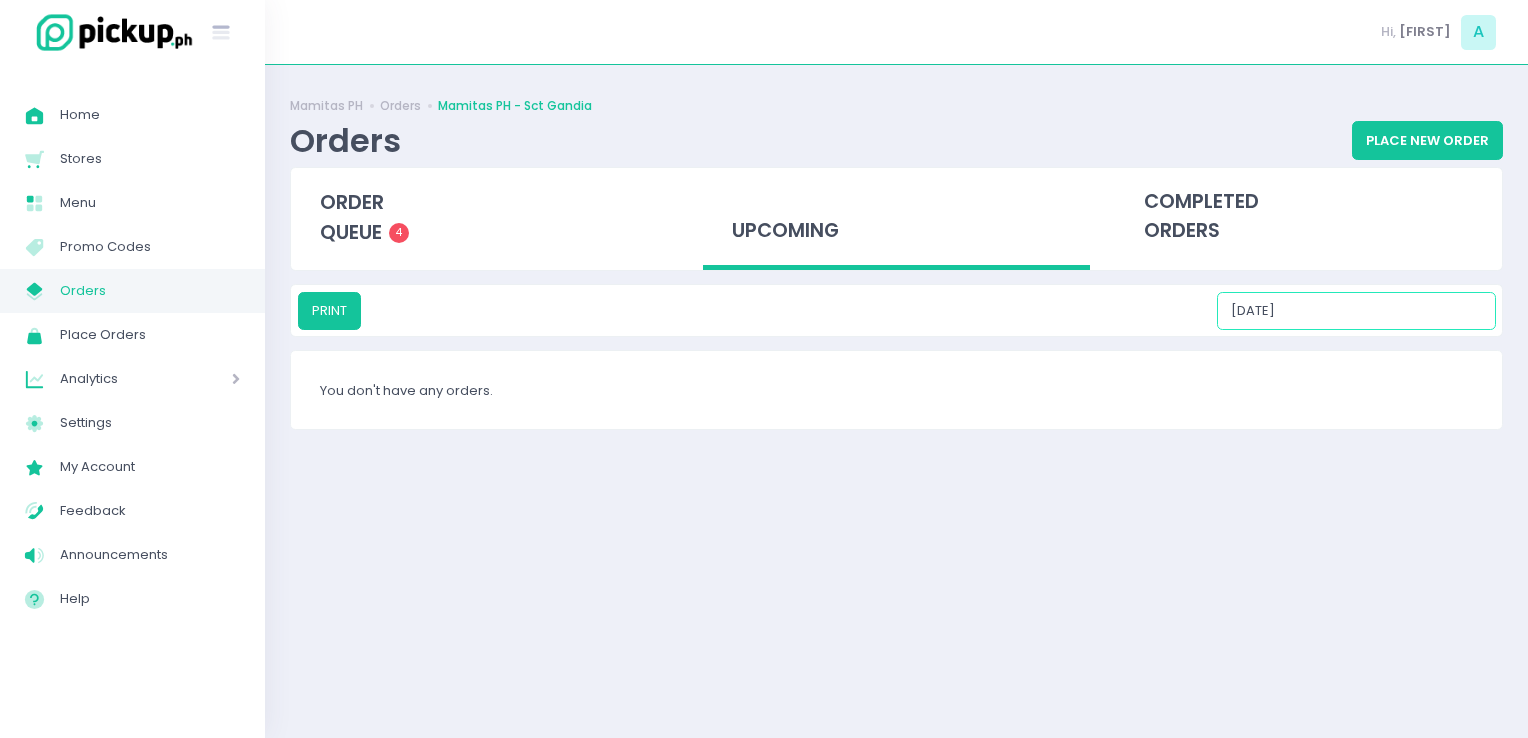 click on "[DATE]" at bounding box center [1356, 311] 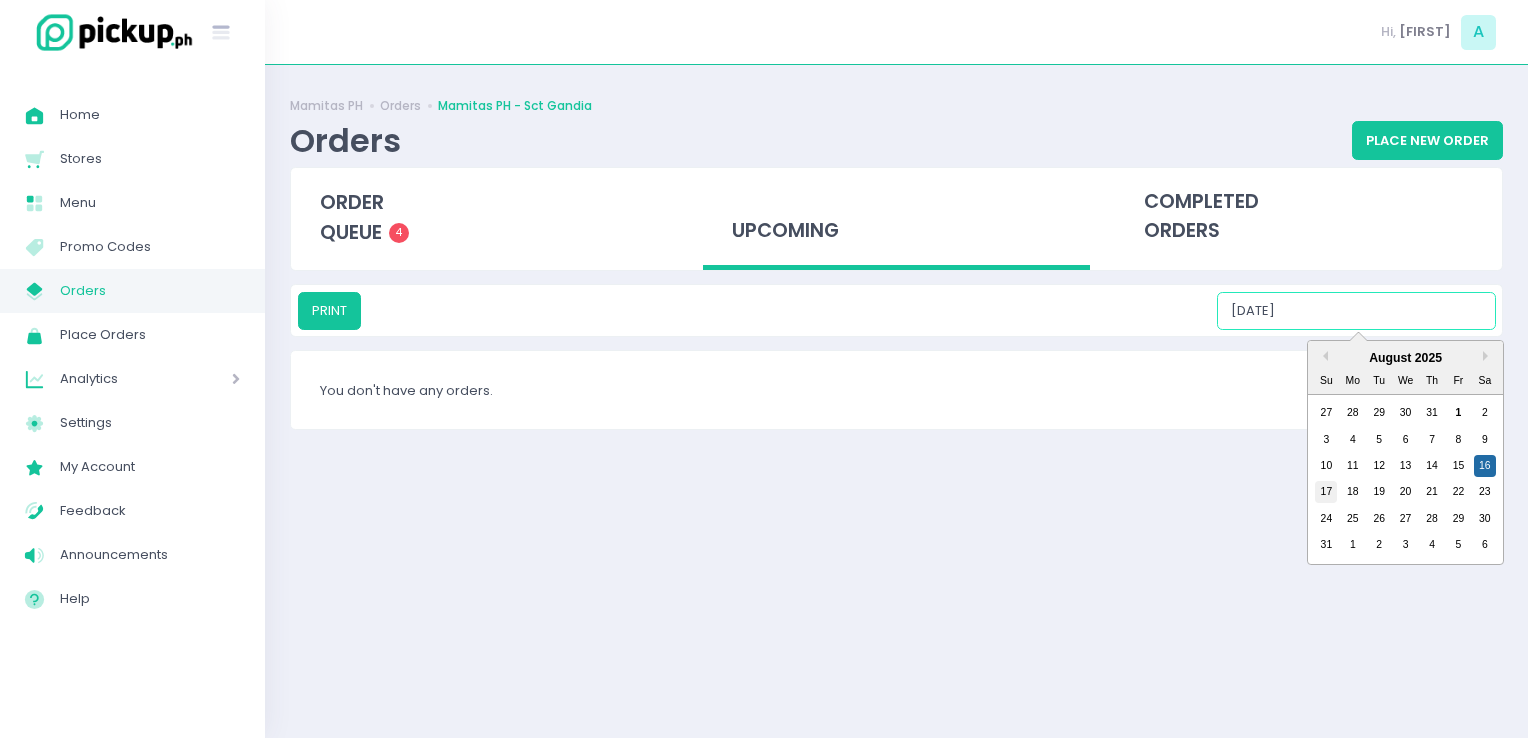 click on "17" at bounding box center (1326, 492) 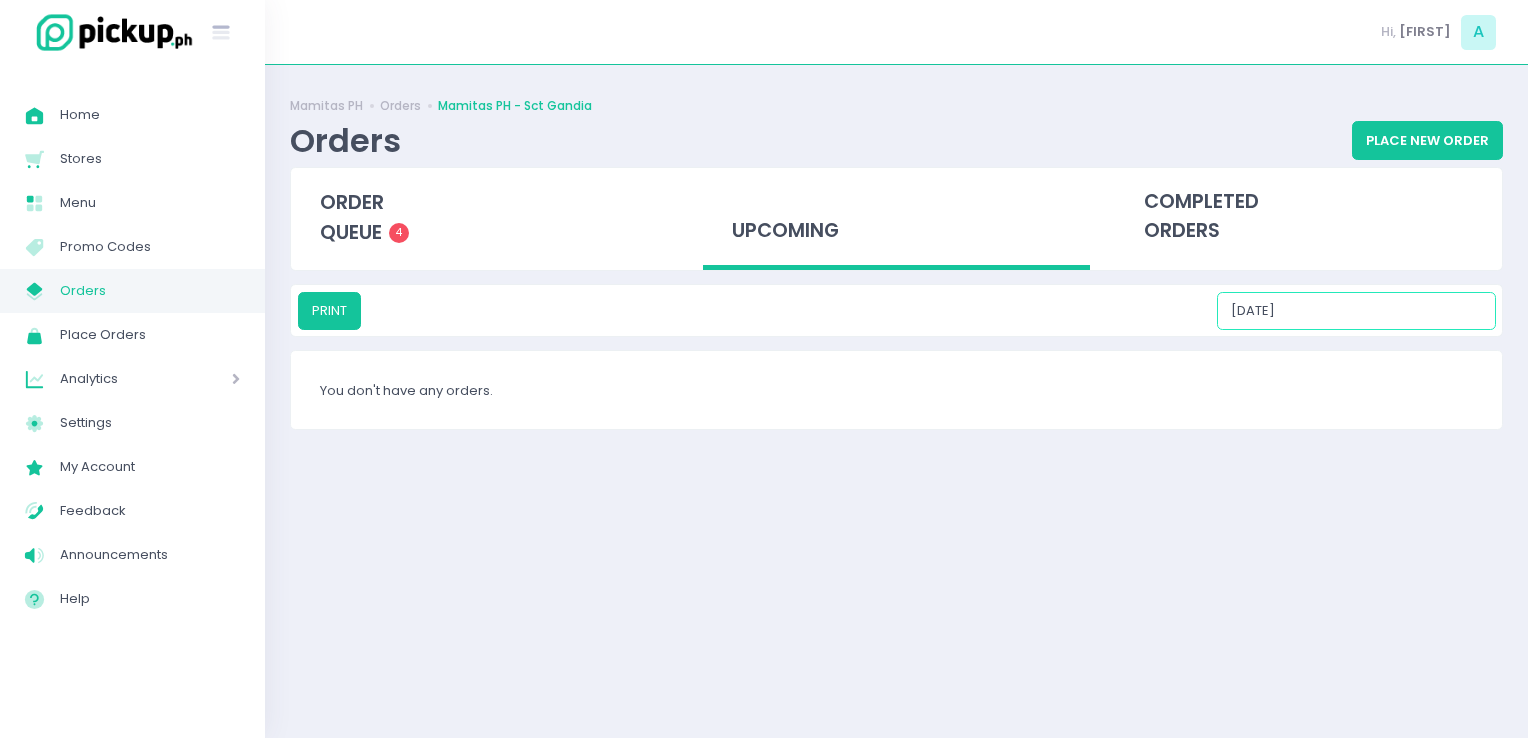 click on "[DATE]" at bounding box center (1356, 311) 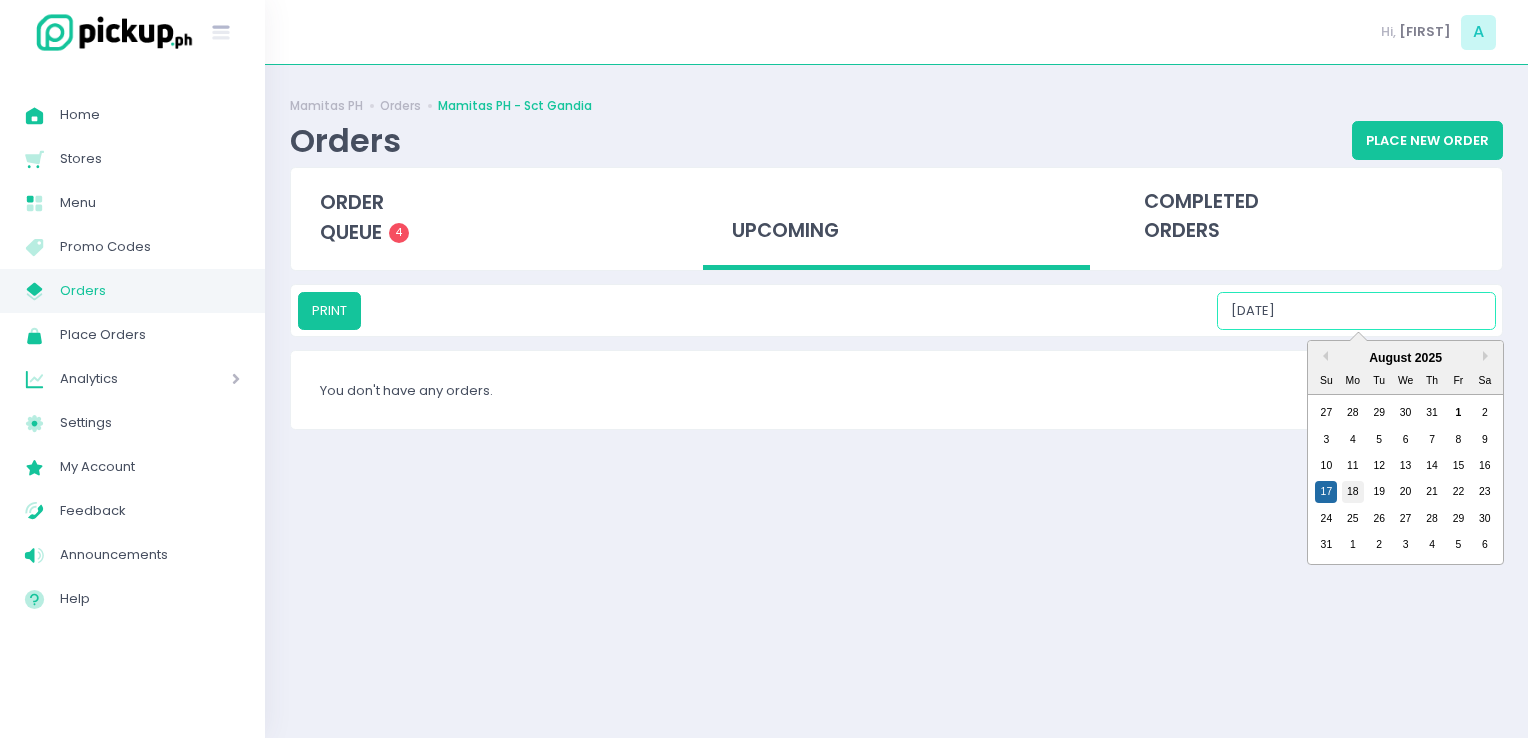 click on "18" at bounding box center (1353, 492) 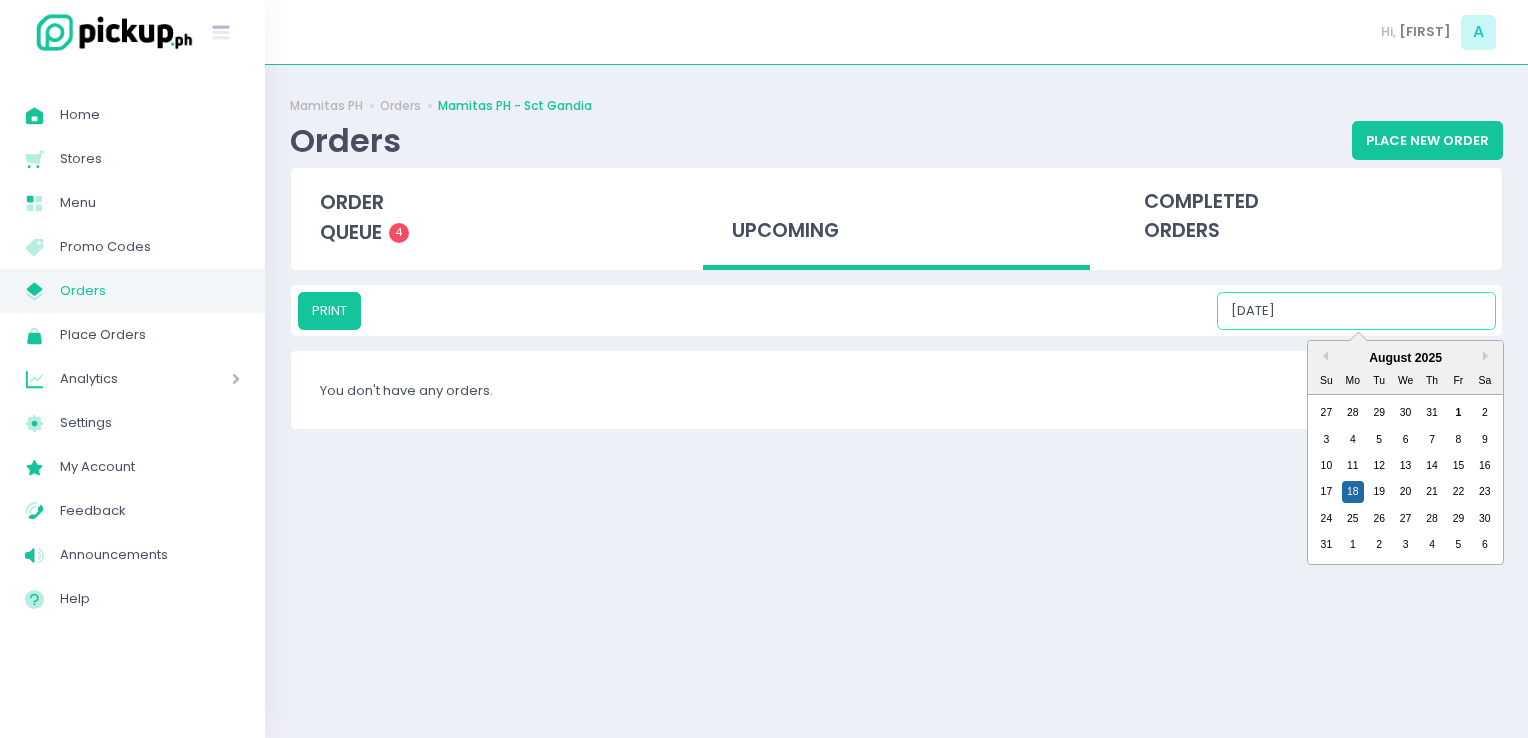 click on "[DATE]" at bounding box center (1356, 311) 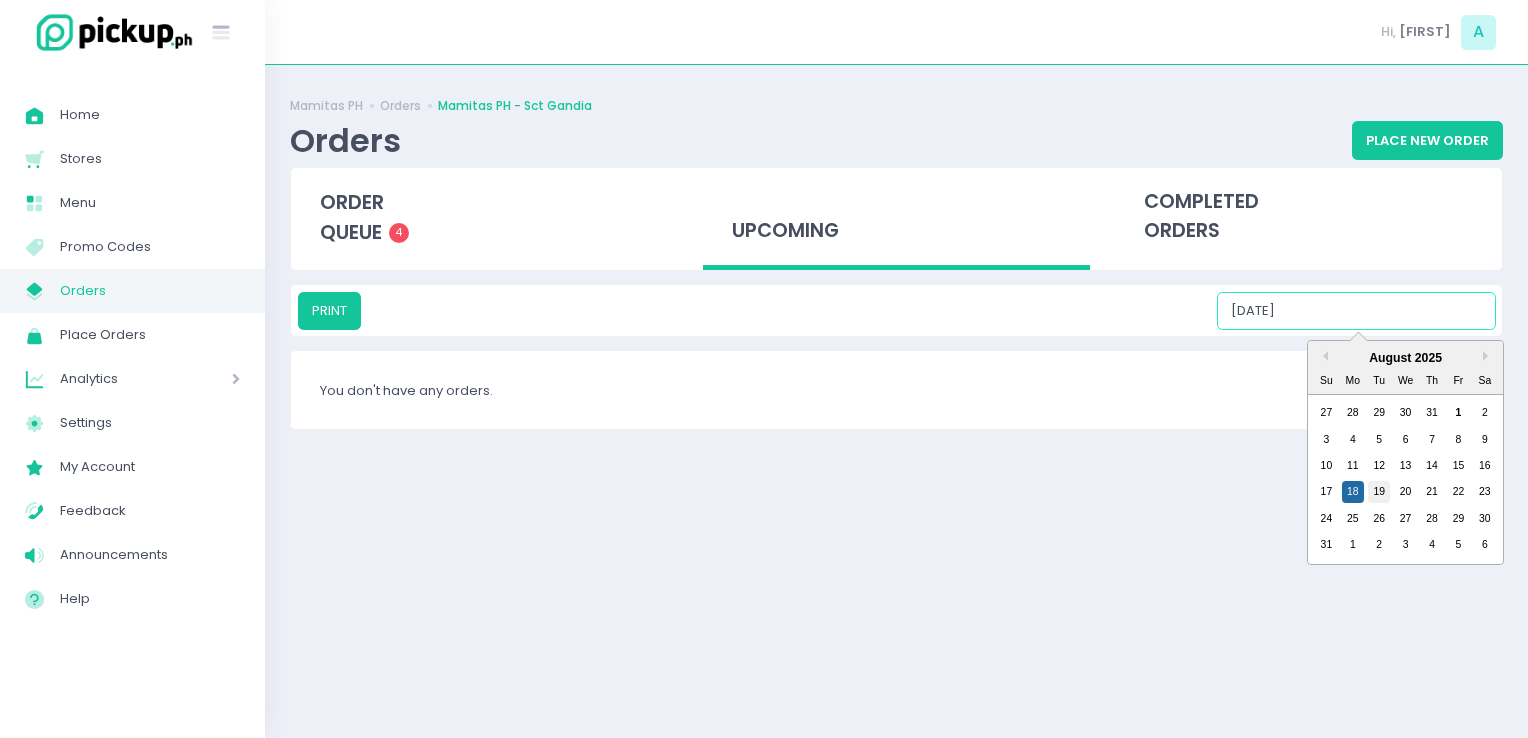 click on "19" at bounding box center [1379, 492] 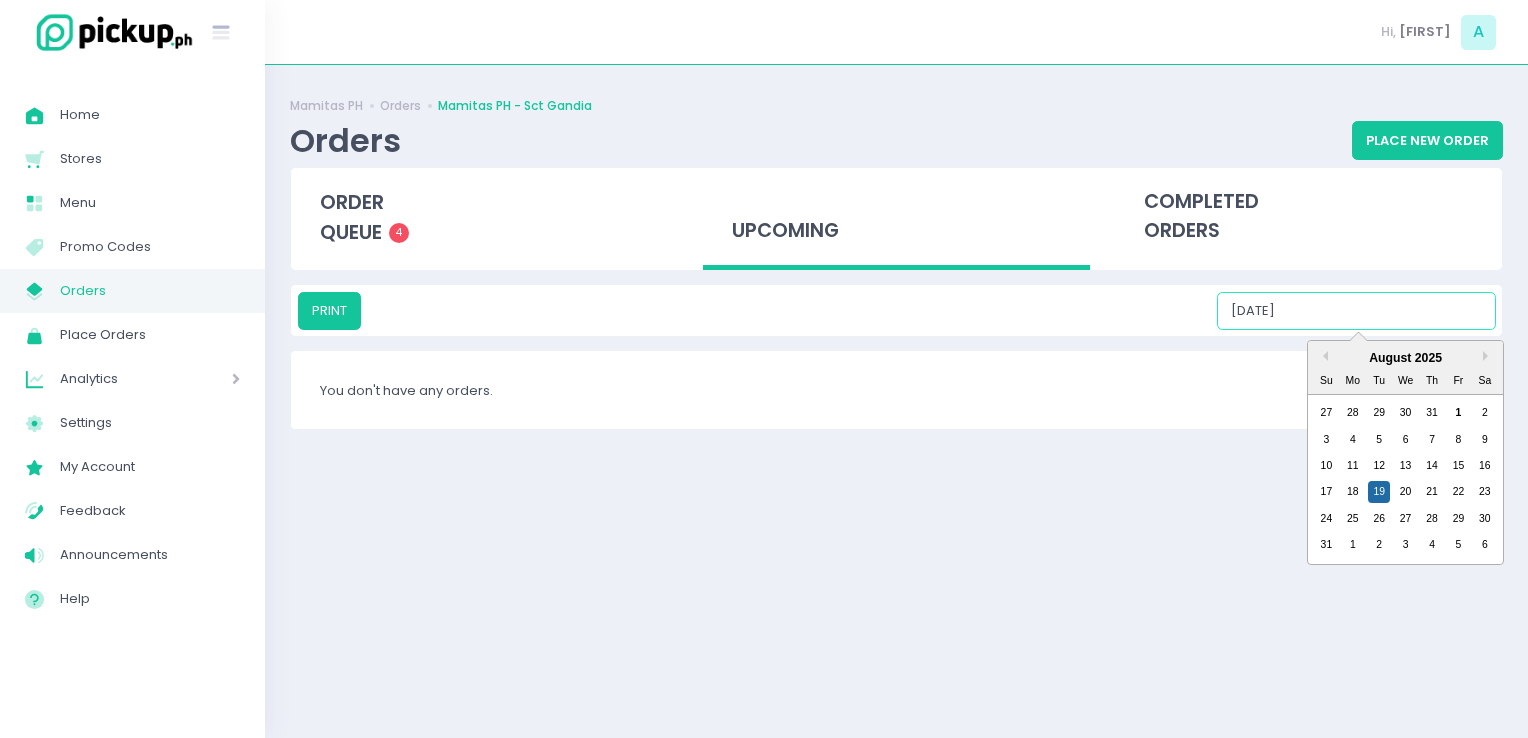 click on "[DATE]" at bounding box center [1356, 311] 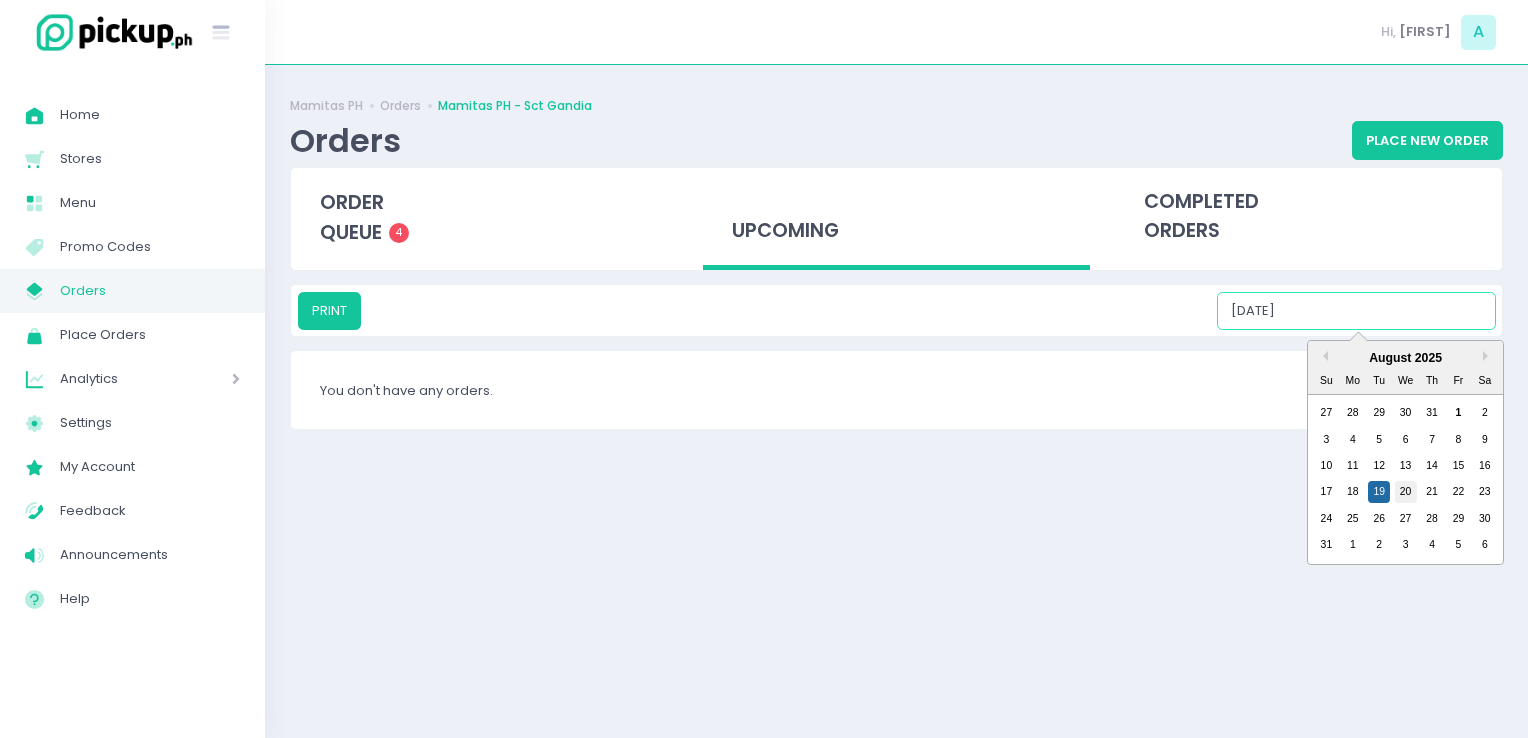 click on "20" at bounding box center (1406, 492) 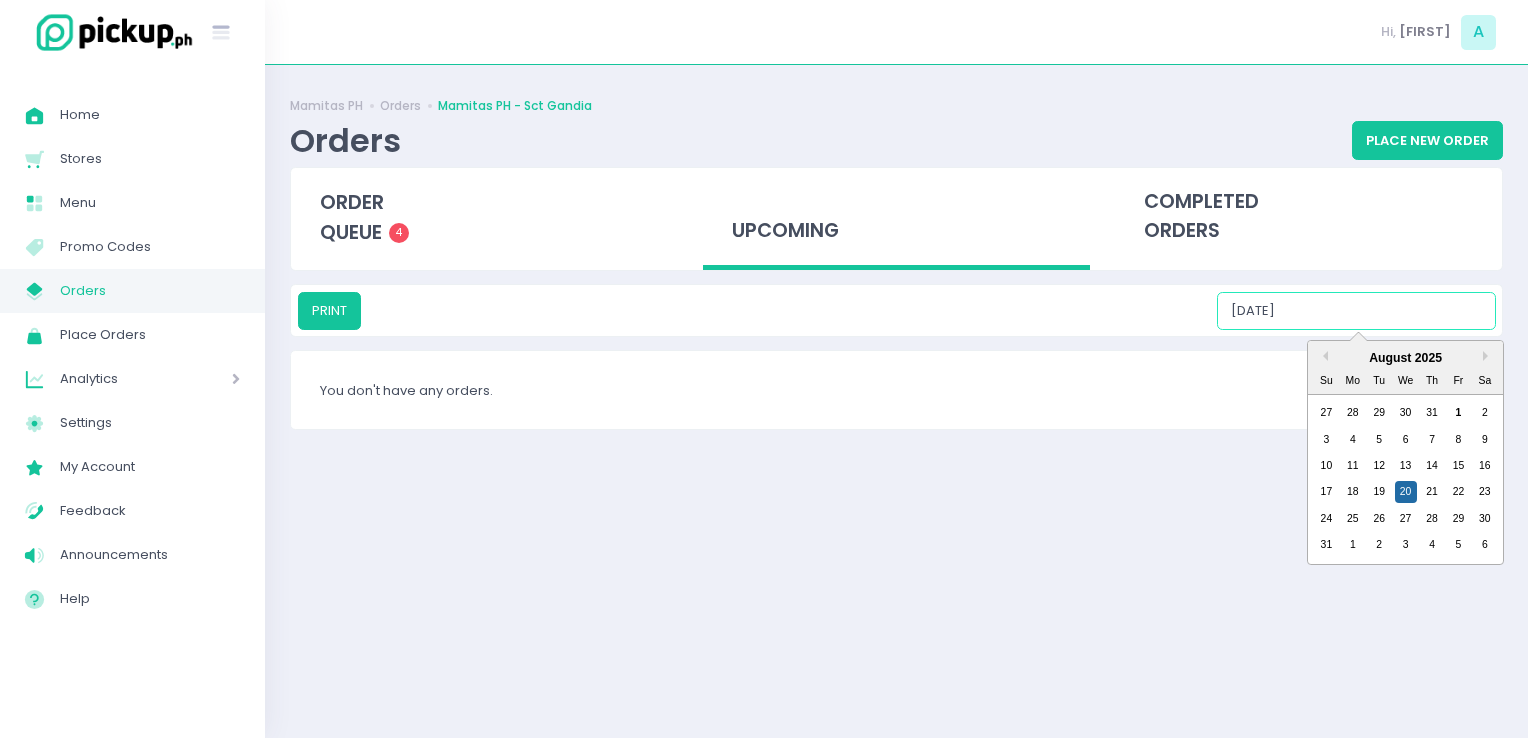 click on "[DATE]" at bounding box center (1356, 311) 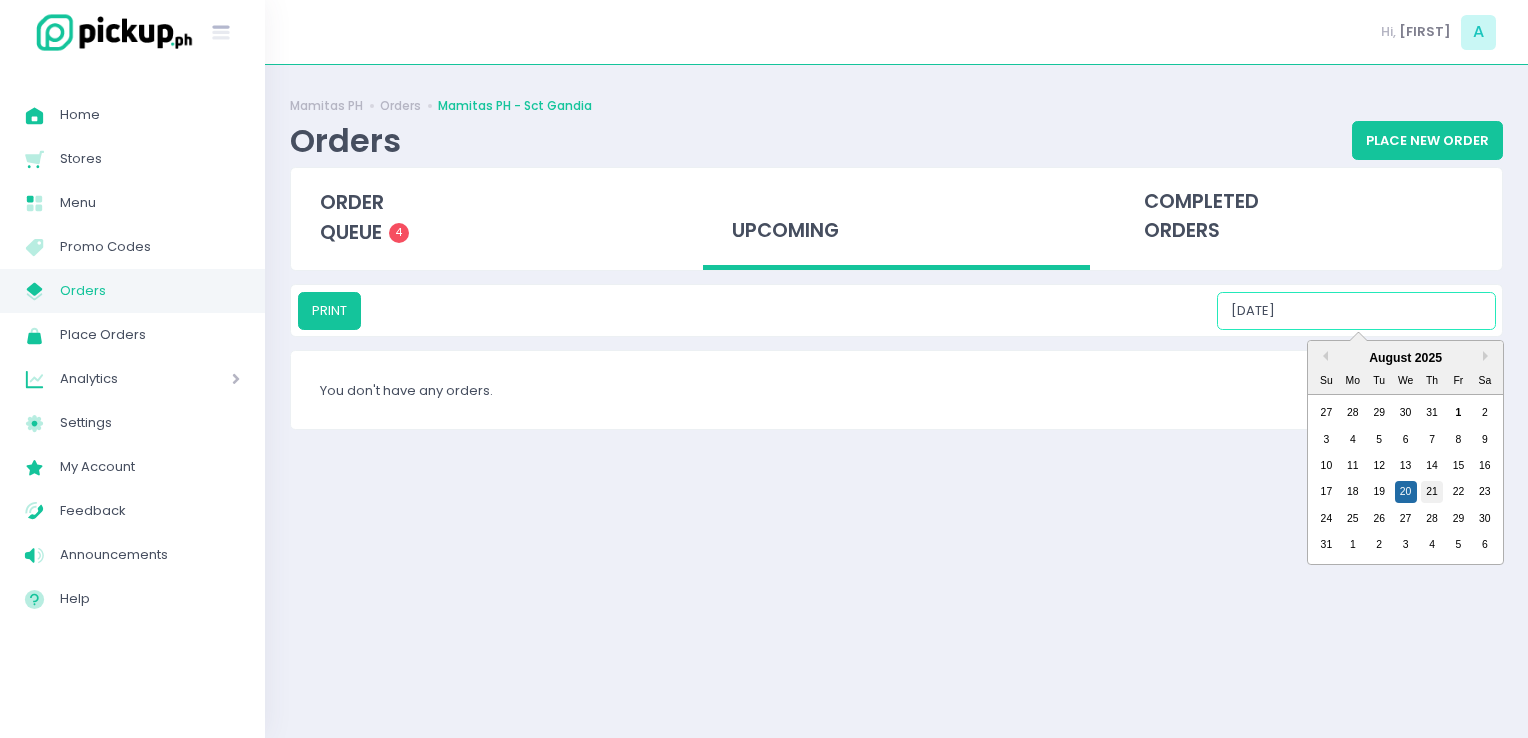 click on "21" at bounding box center (1432, 492) 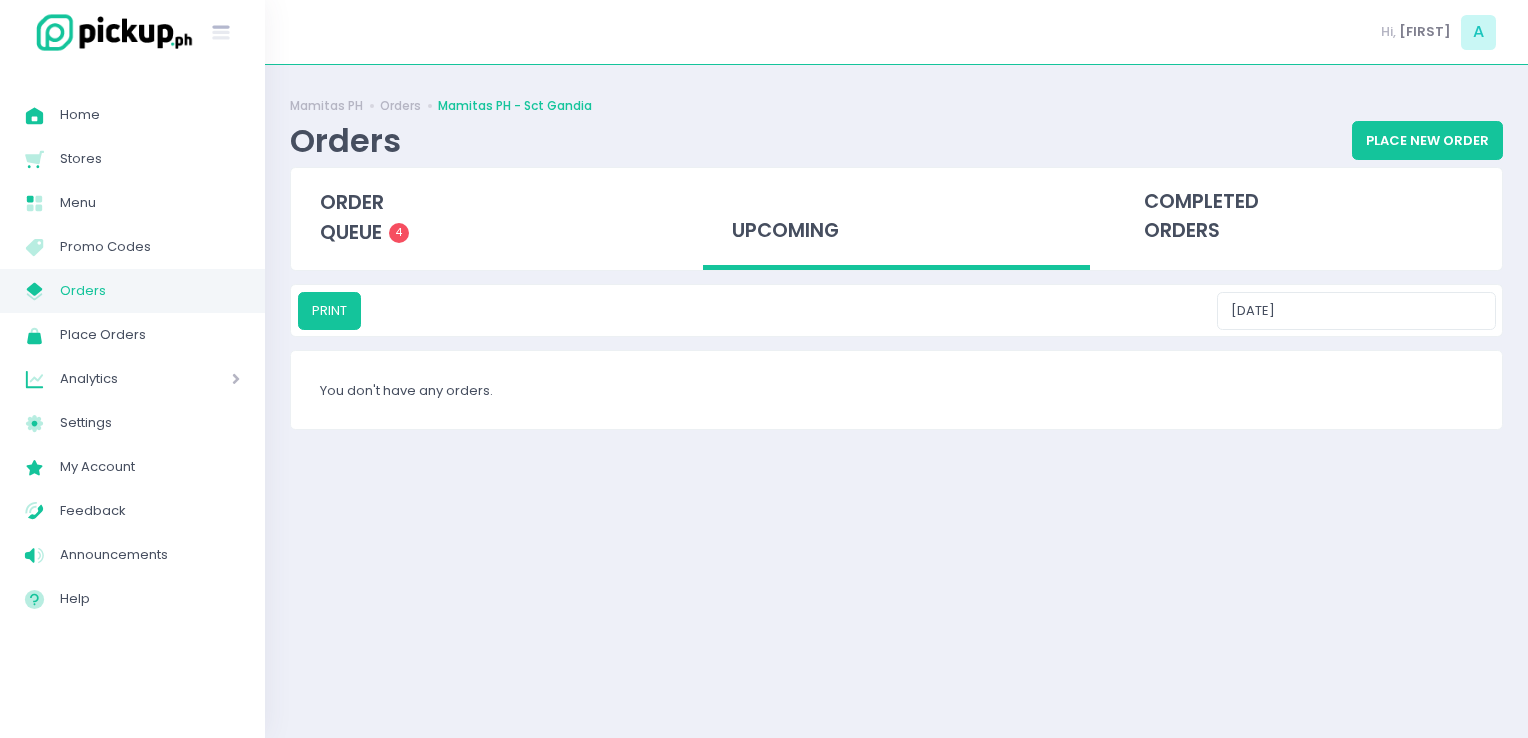drag, startPoint x: 1352, startPoint y: 287, endPoint x: 1361, endPoint y: 305, distance: 20.12461 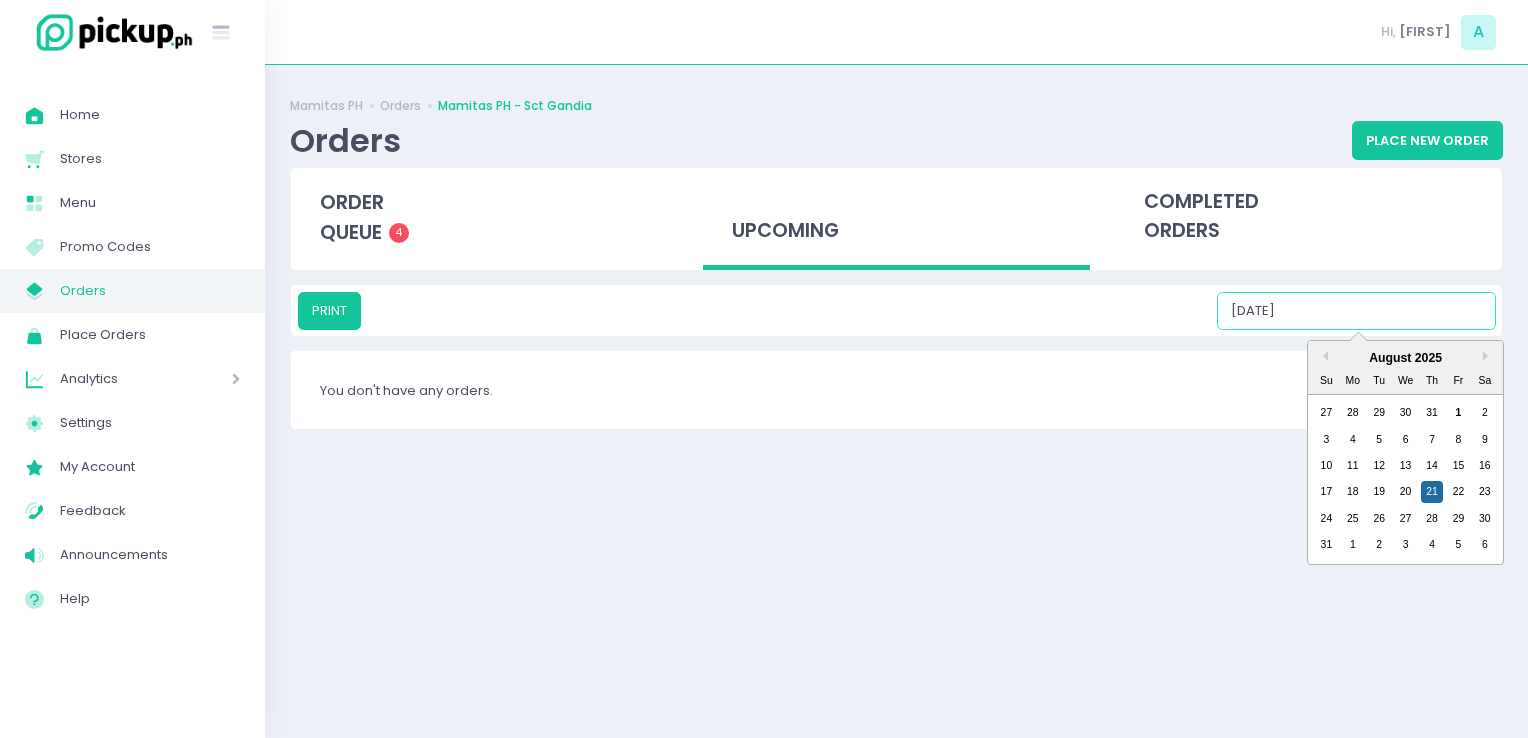 click on "[DATE]" at bounding box center (1356, 311) 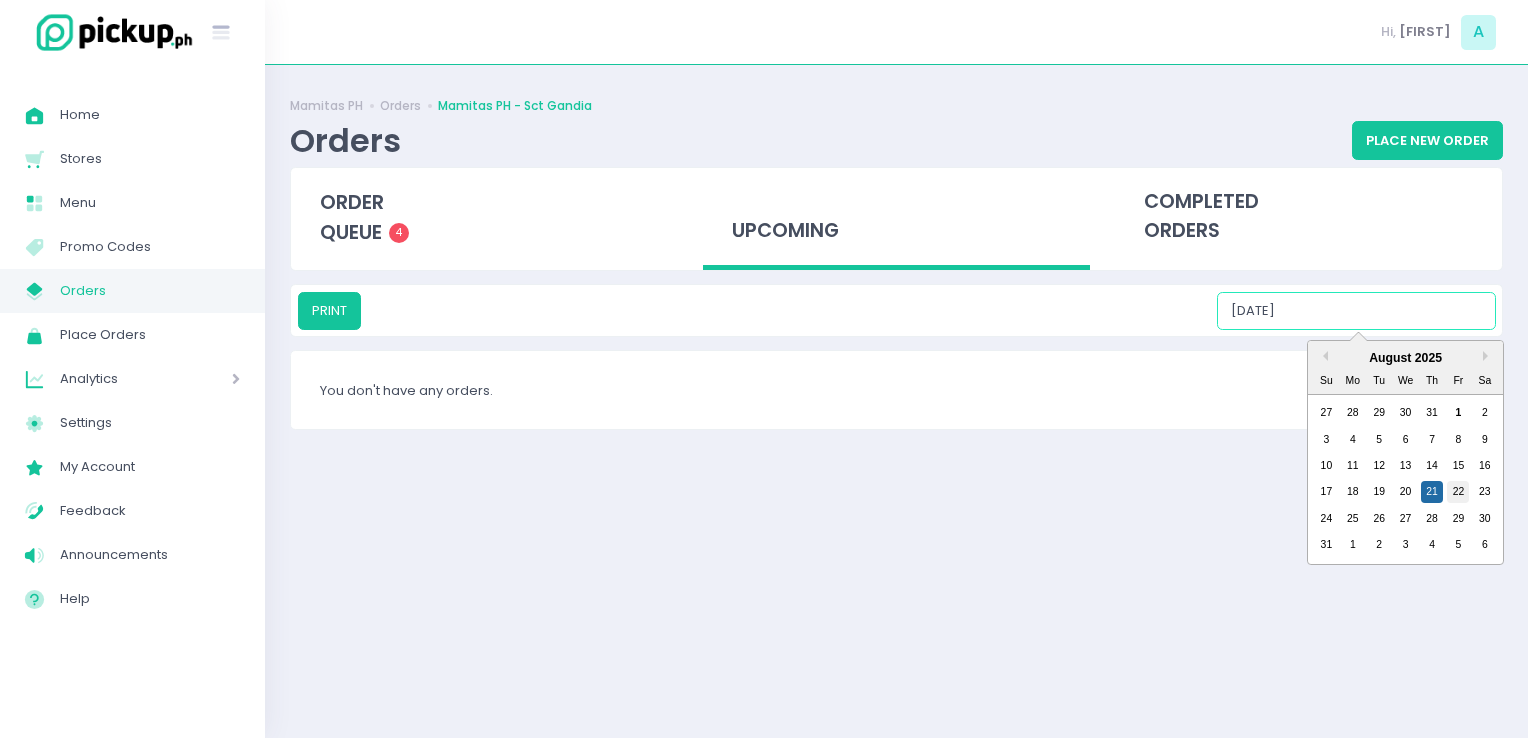 click on "22" at bounding box center [1458, 492] 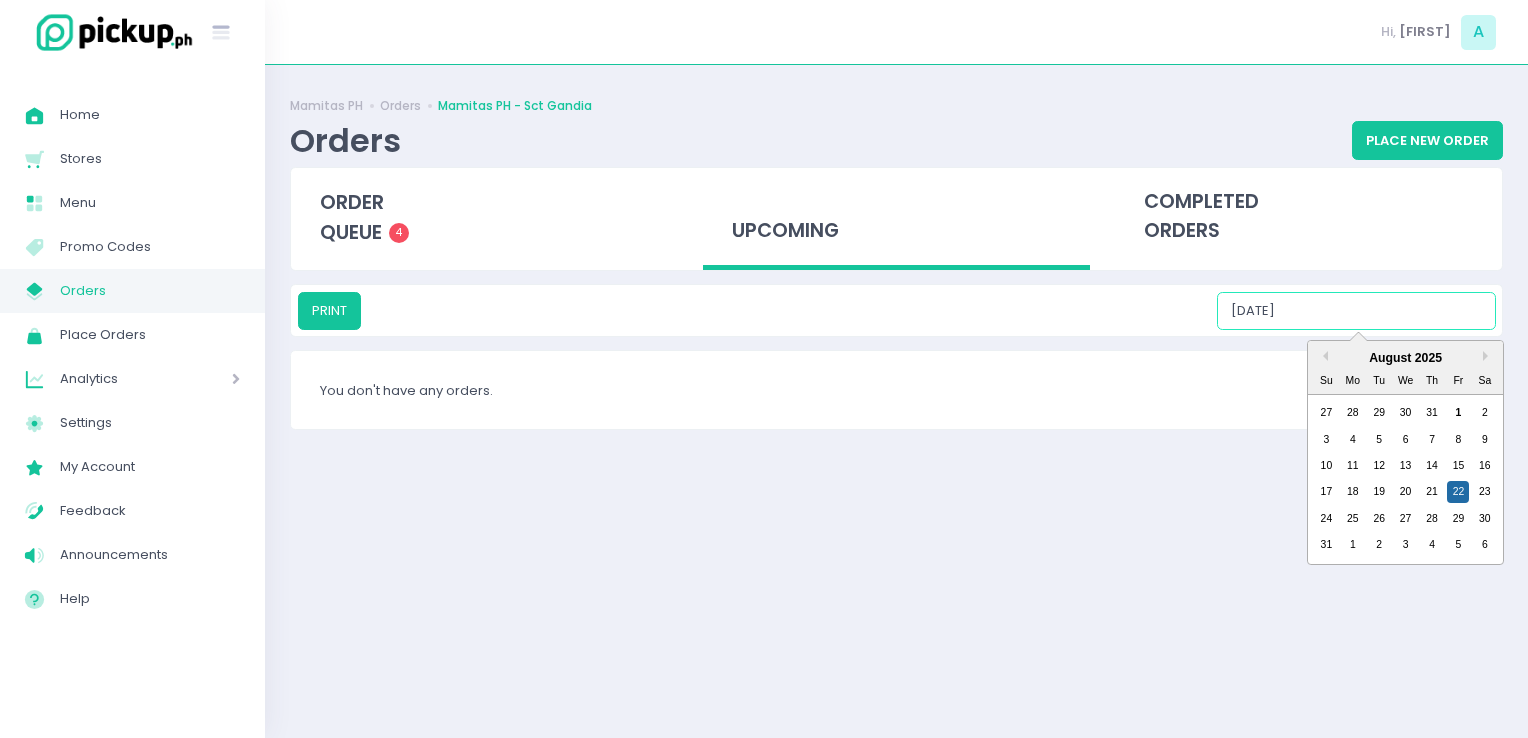 click on "[DATE]" at bounding box center (1356, 311) 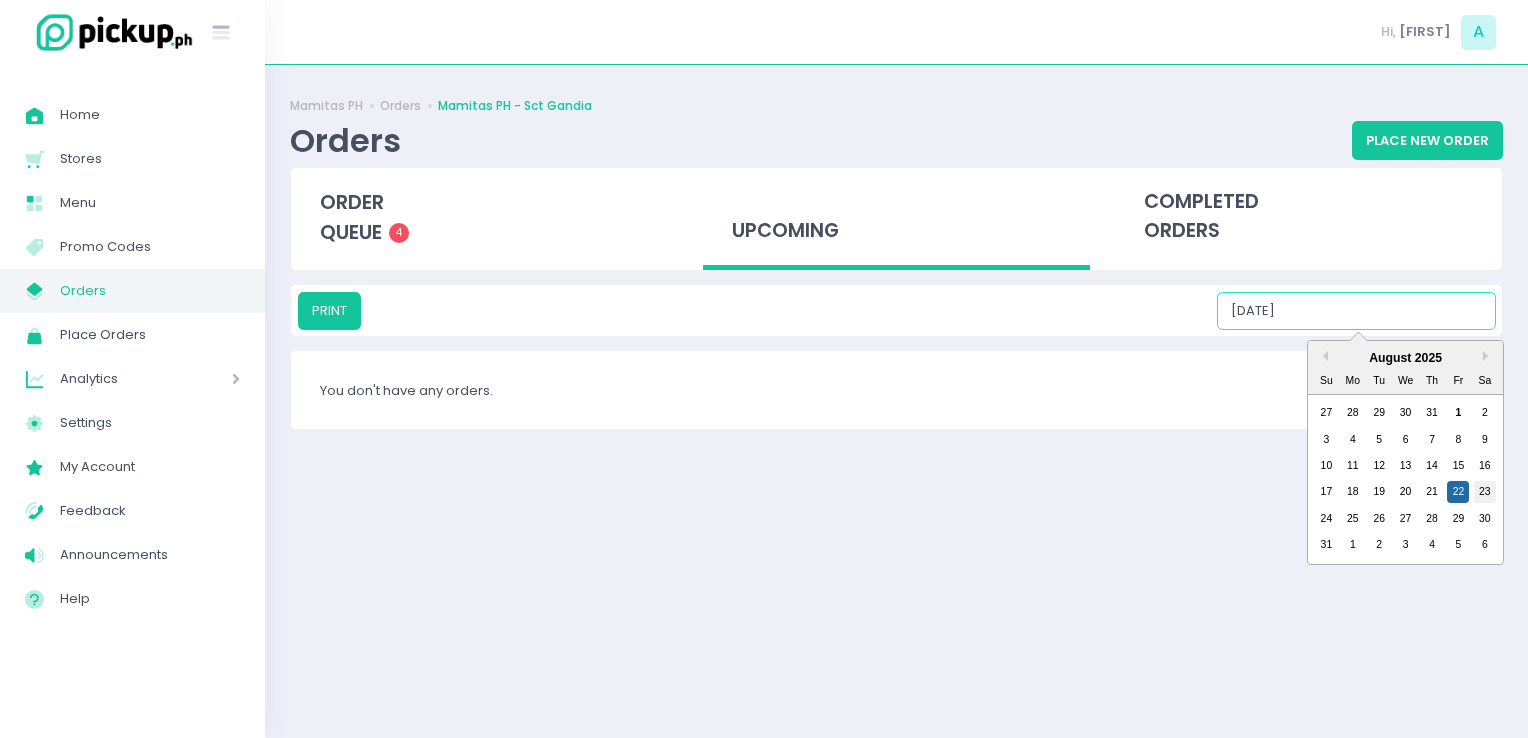 click on "23" at bounding box center [1485, 492] 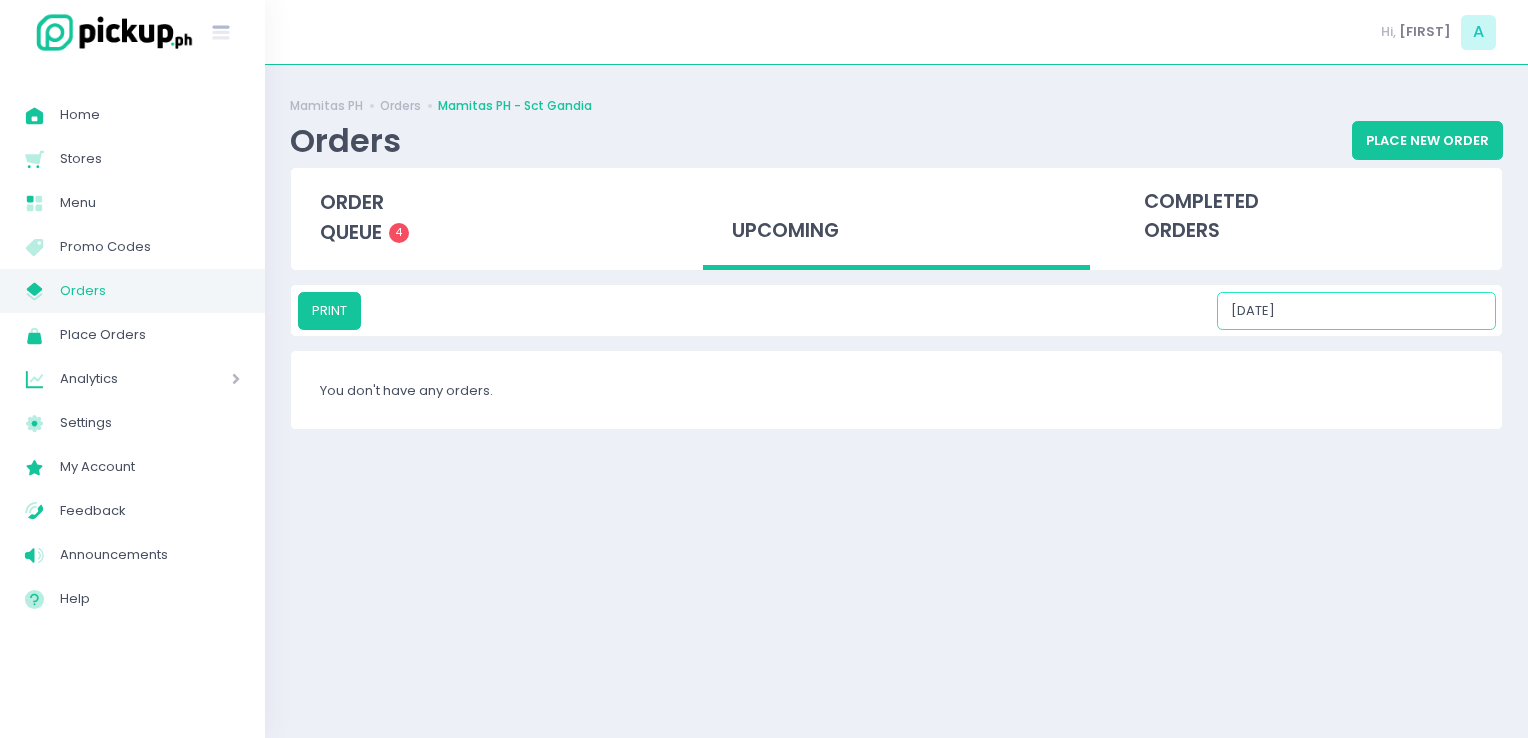 click on "[DATE]" at bounding box center [1356, 311] 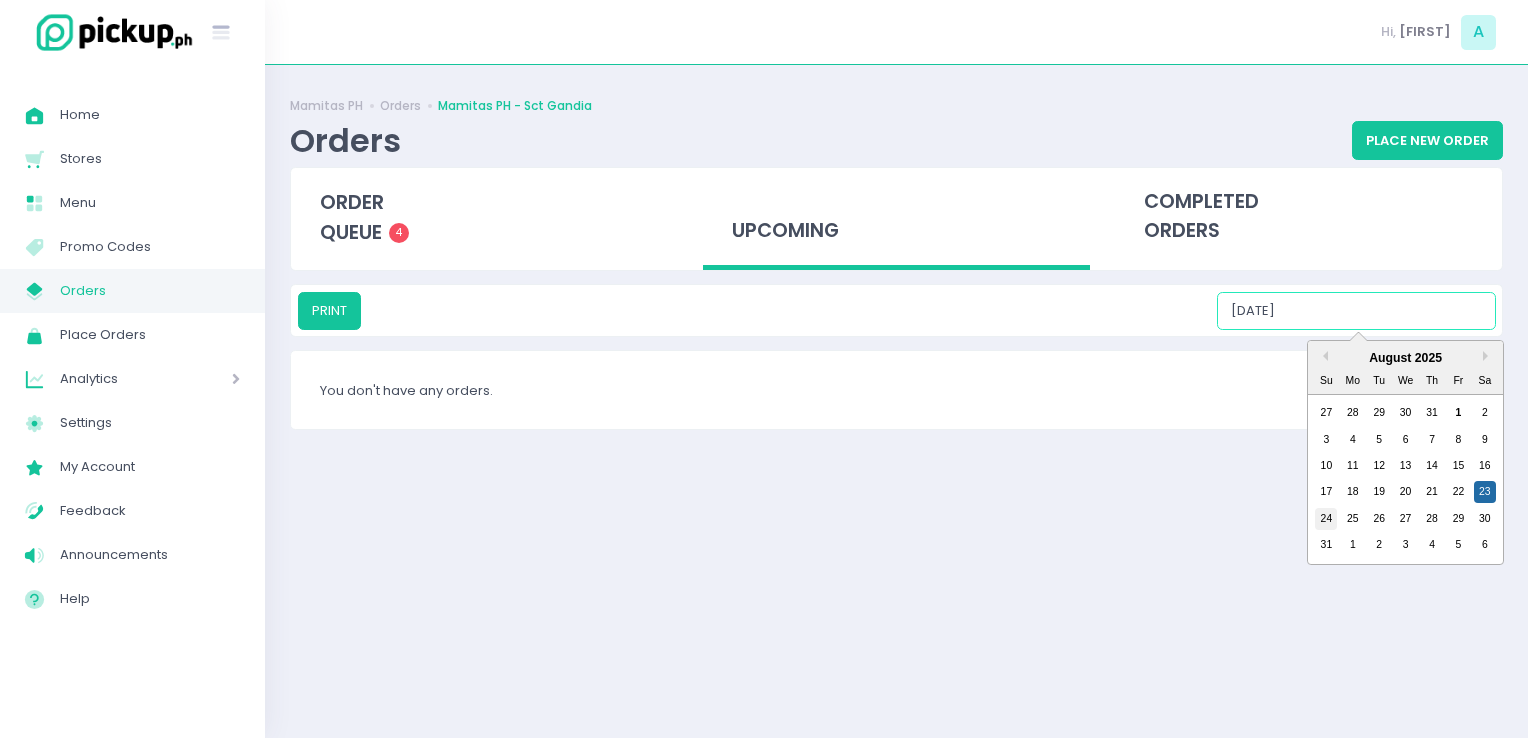 click on "24" at bounding box center [1326, 519] 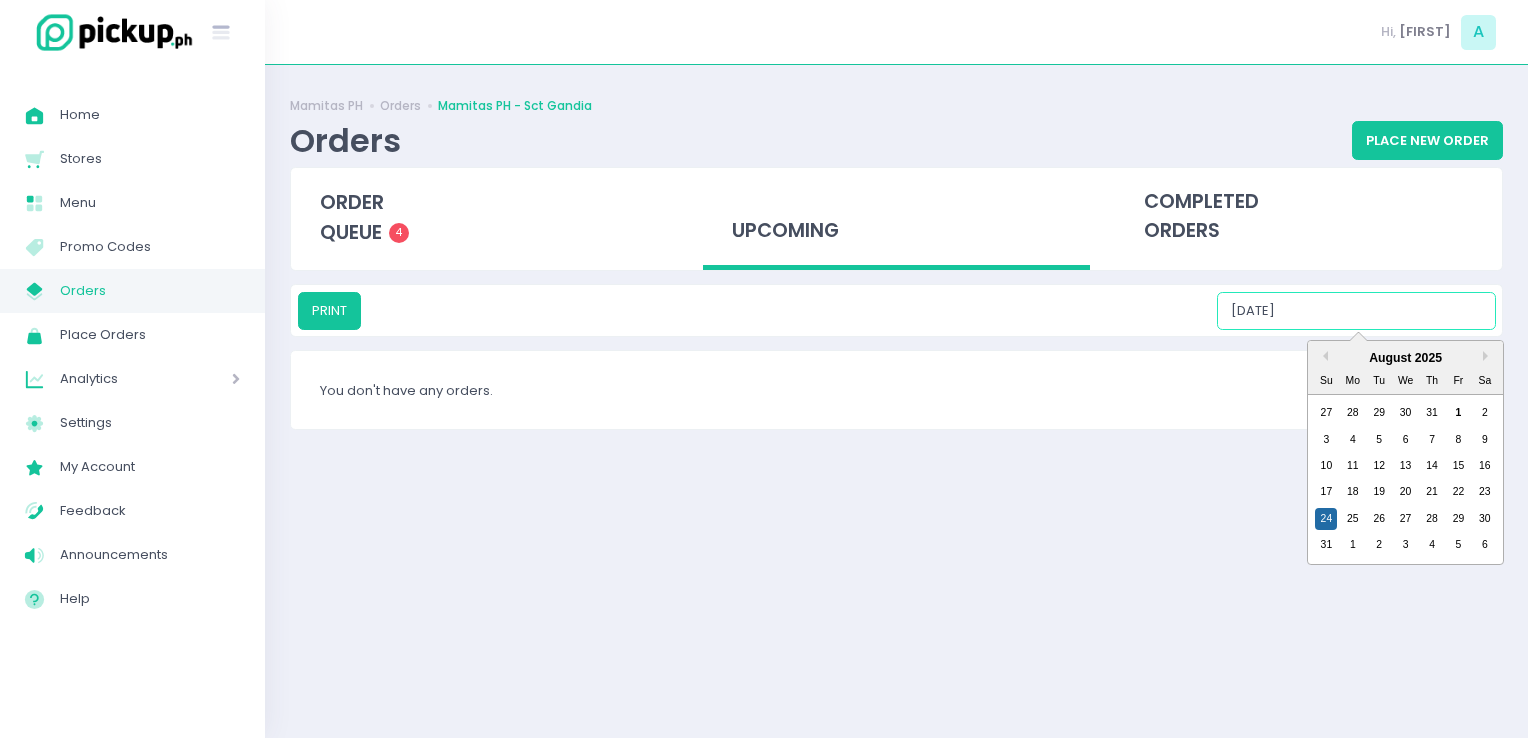 click on "[DATE]" at bounding box center [1356, 311] 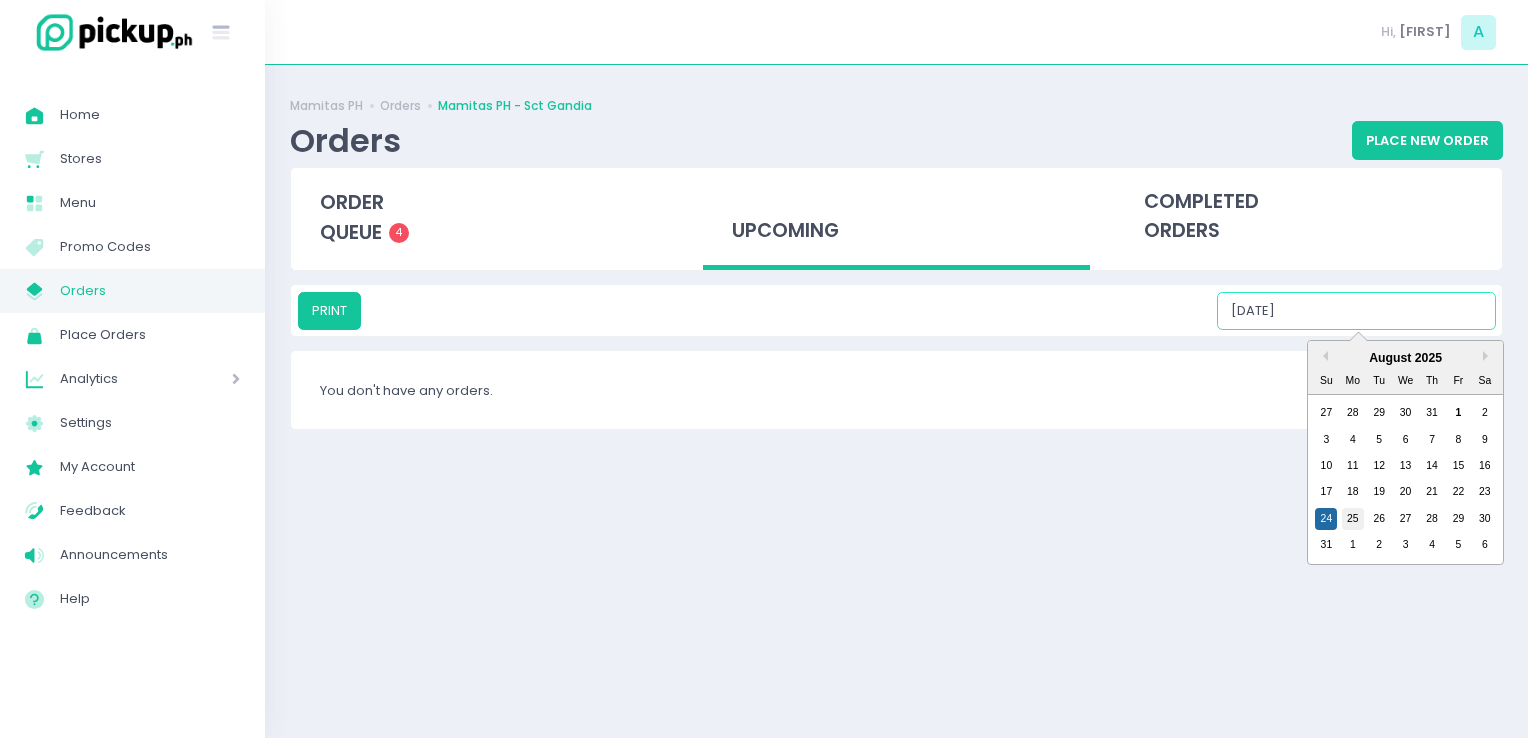 click on "25" at bounding box center (1353, 519) 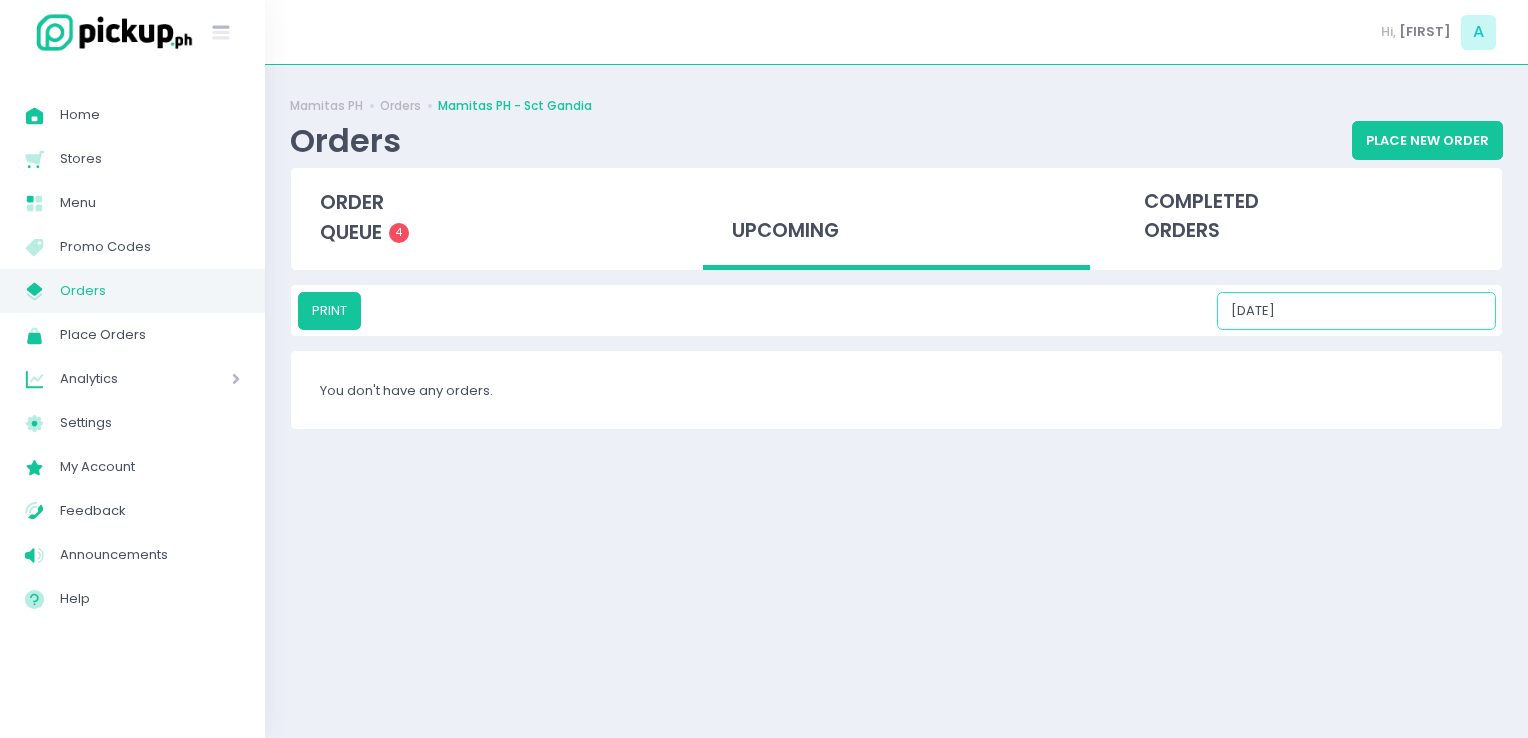 click on "[DATE]" at bounding box center [1356, 311] 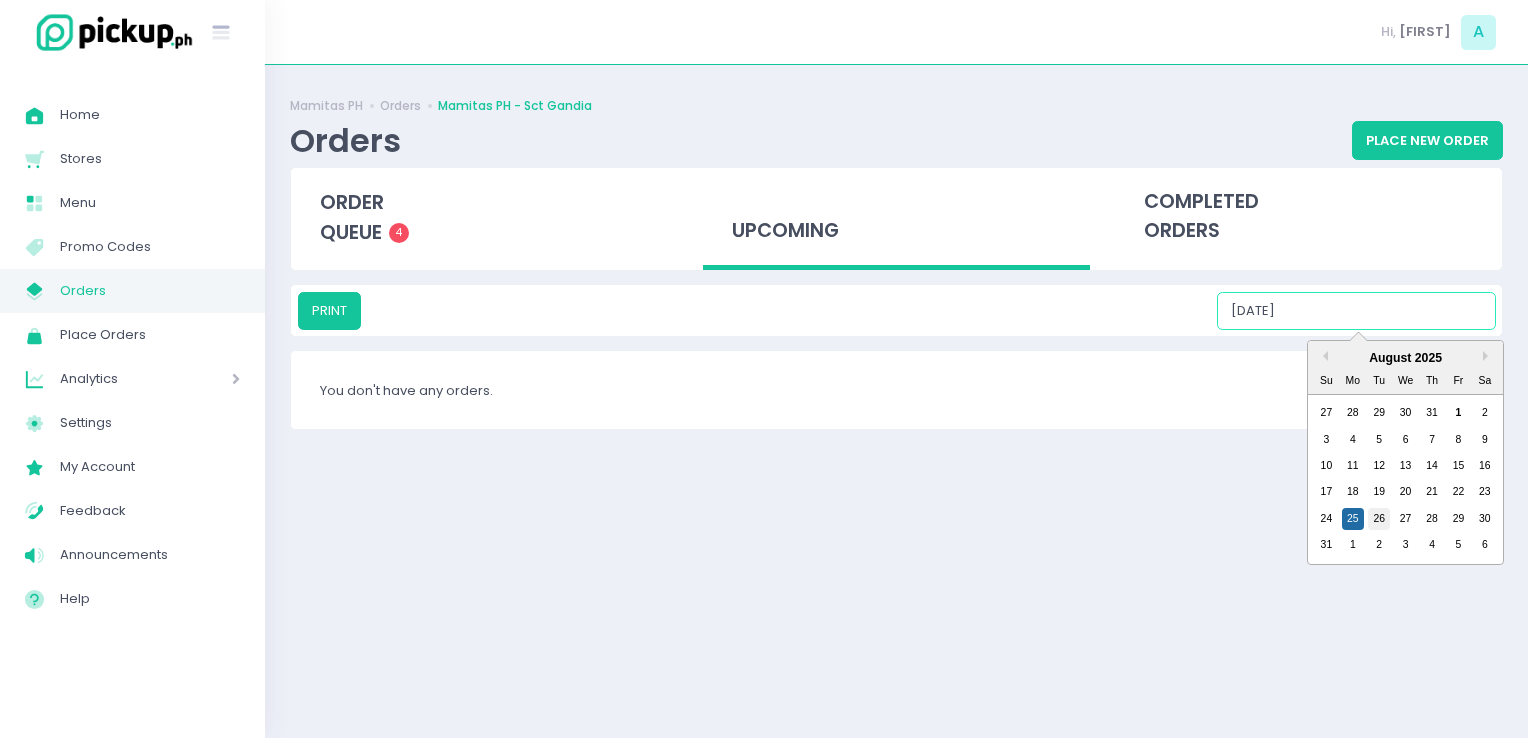 click on "26" at bounding box center [1379, 519] 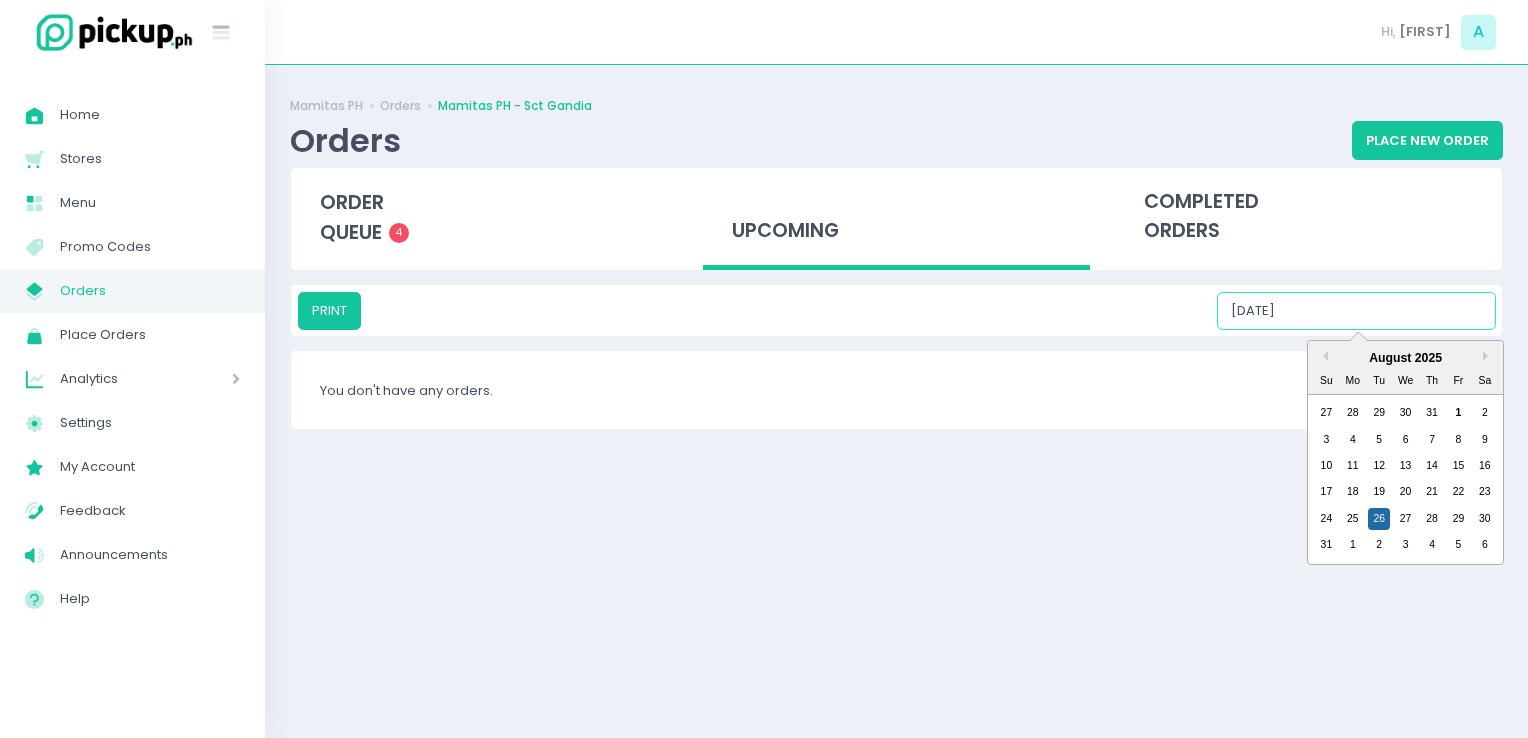 click on "[DATE]" at bounding box center (1356, 311) 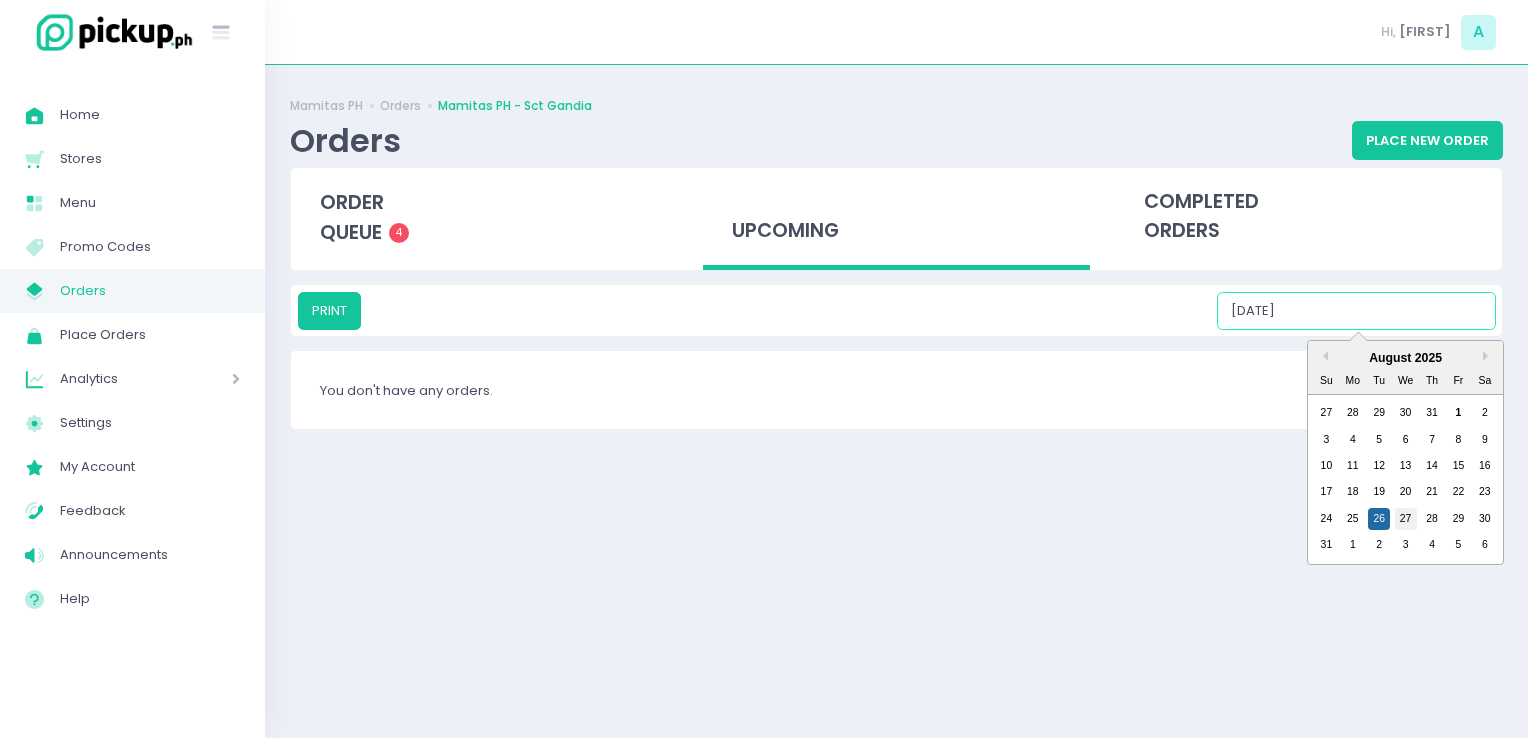 click on "27" at bounding box center (1406, 519) 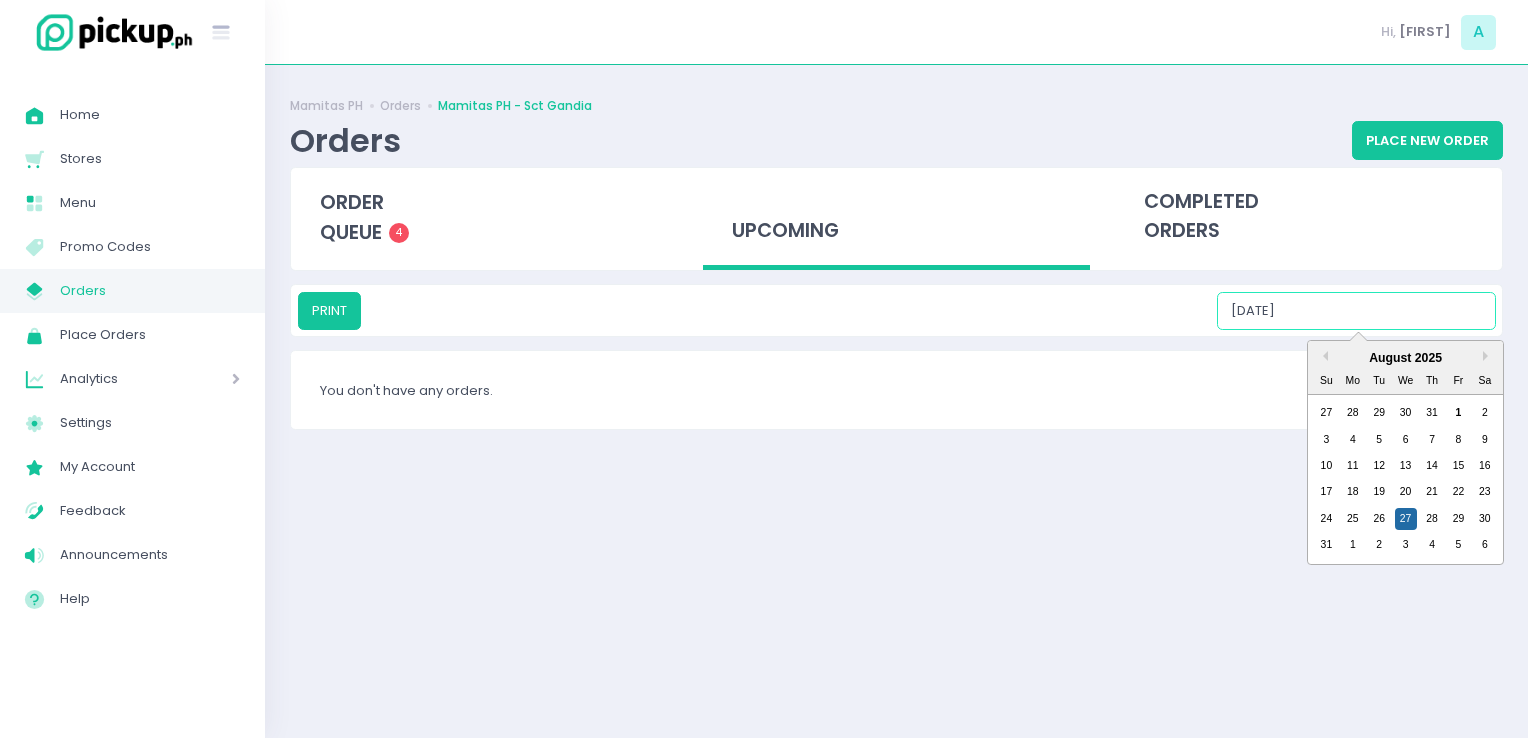 click on "[DATE]" at bounding box center (1356, 311) 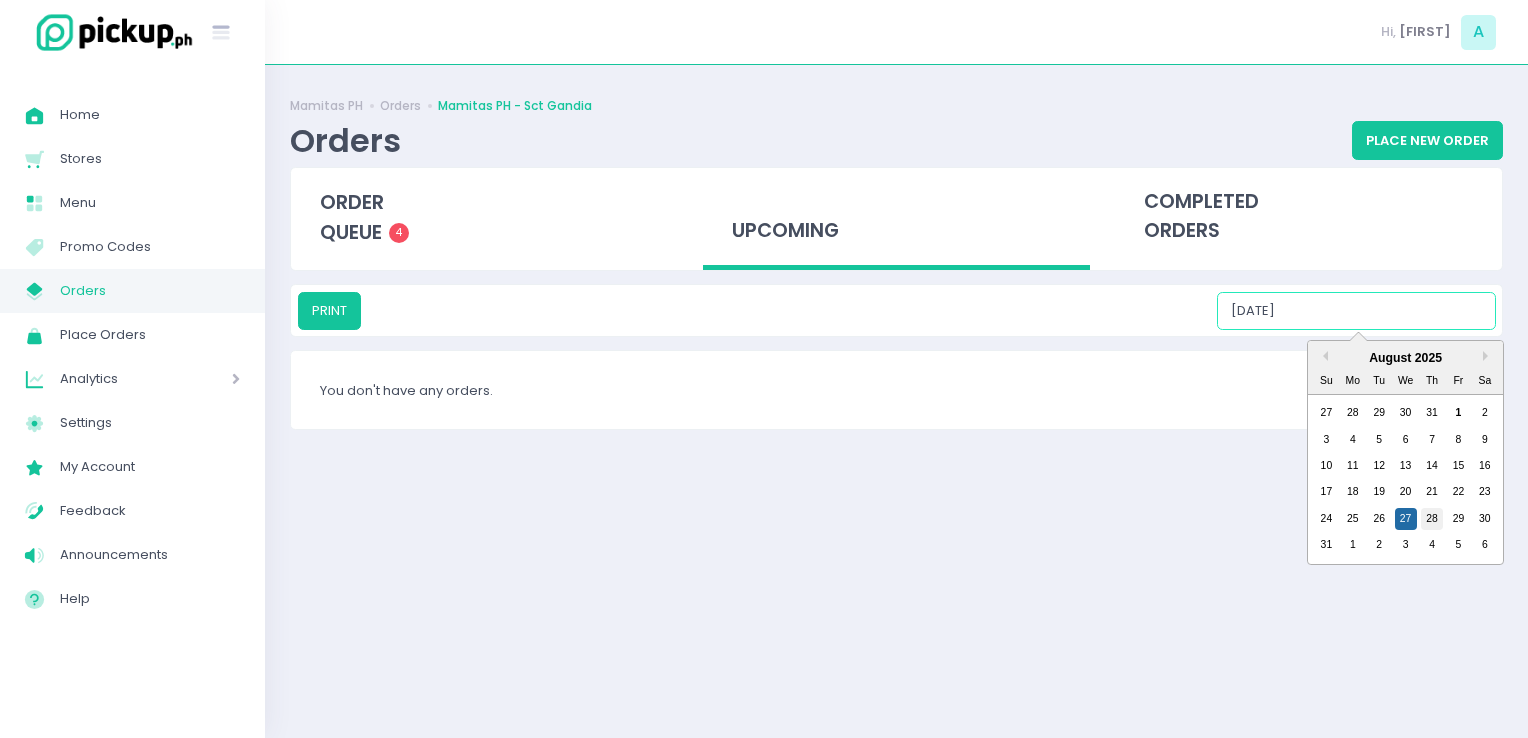 click on "28" at bounding box center (1432, 519) 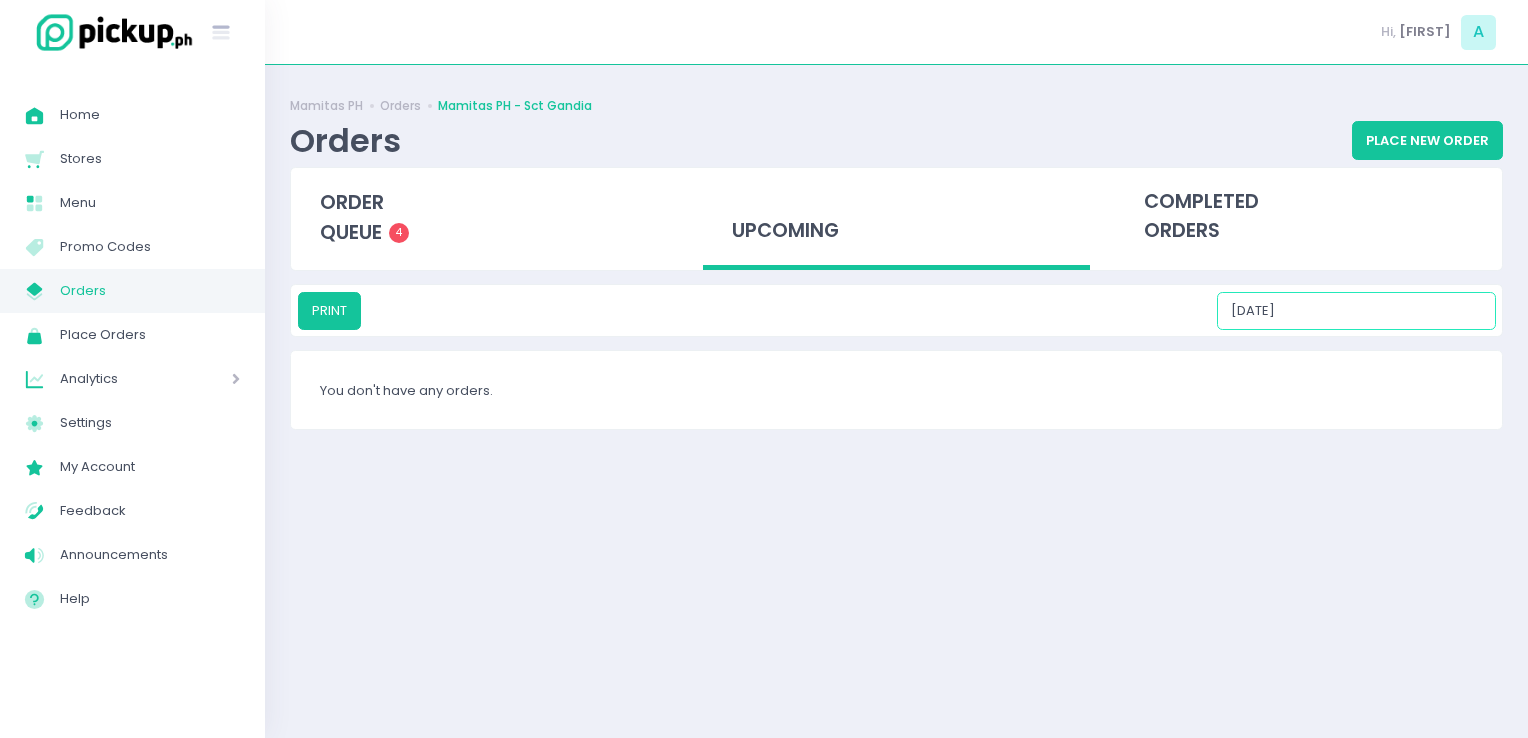 click on "[DATE]" at bounding box center [1356, 311] 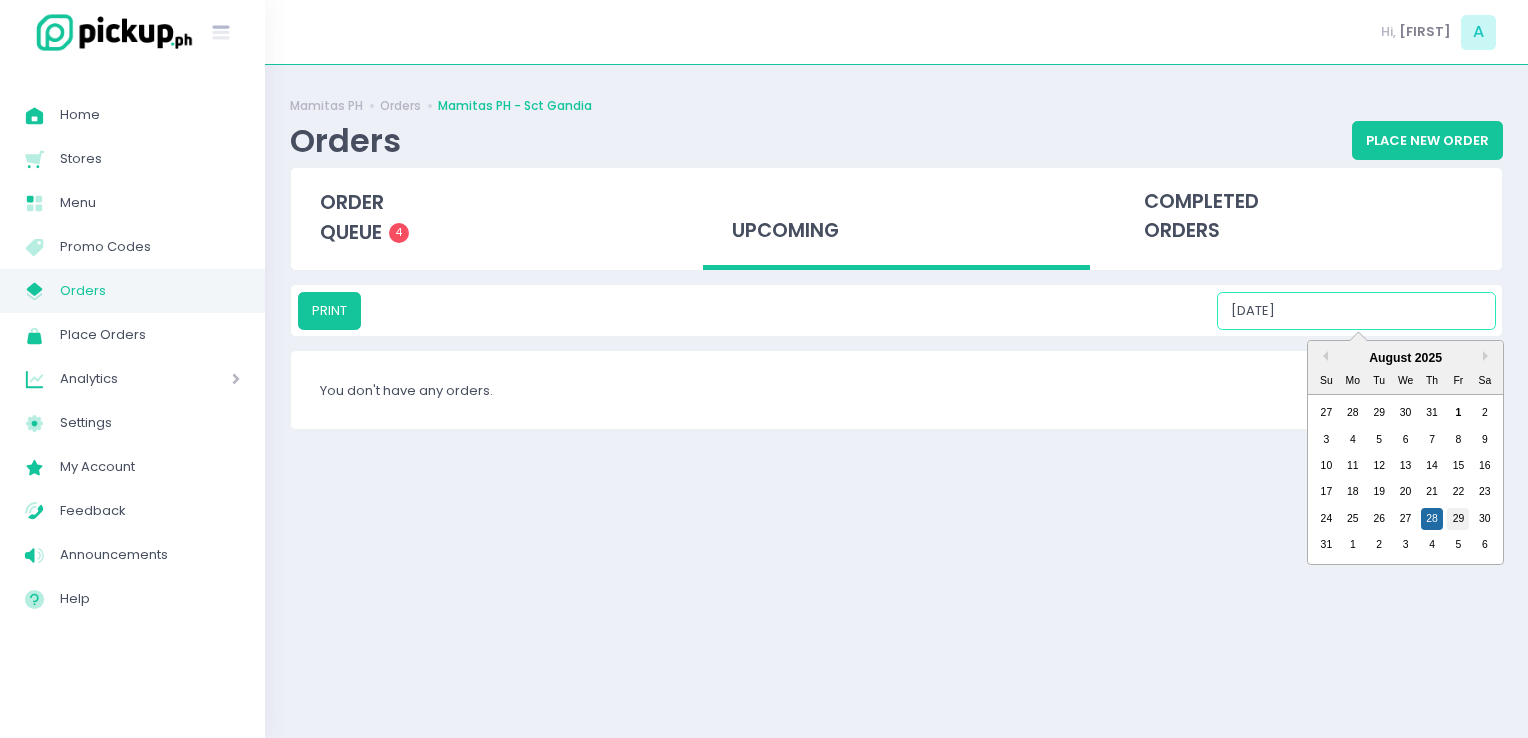 click on "29" at bounding box center (1458, 519) 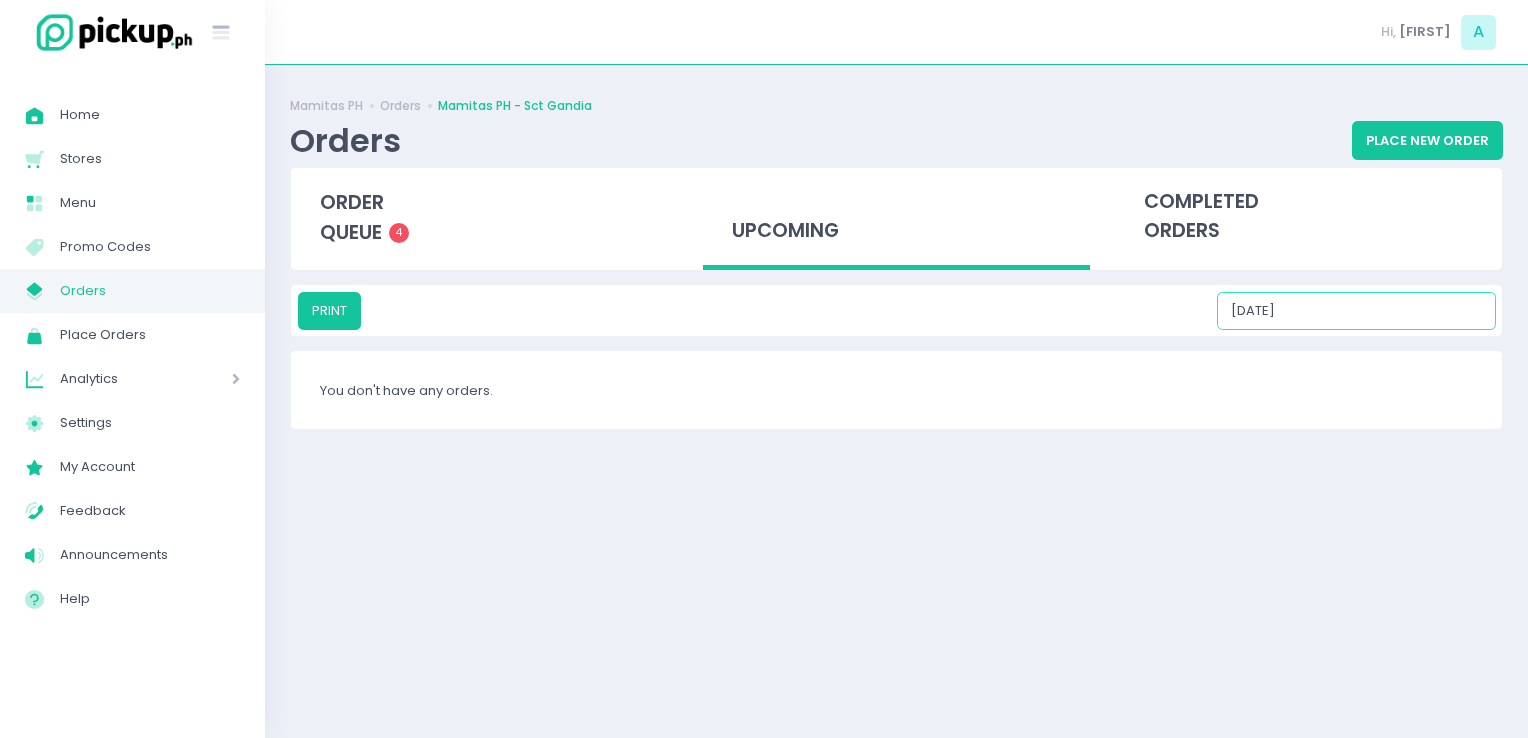 click on "[DATE]" at bounding box center [1356, 311] 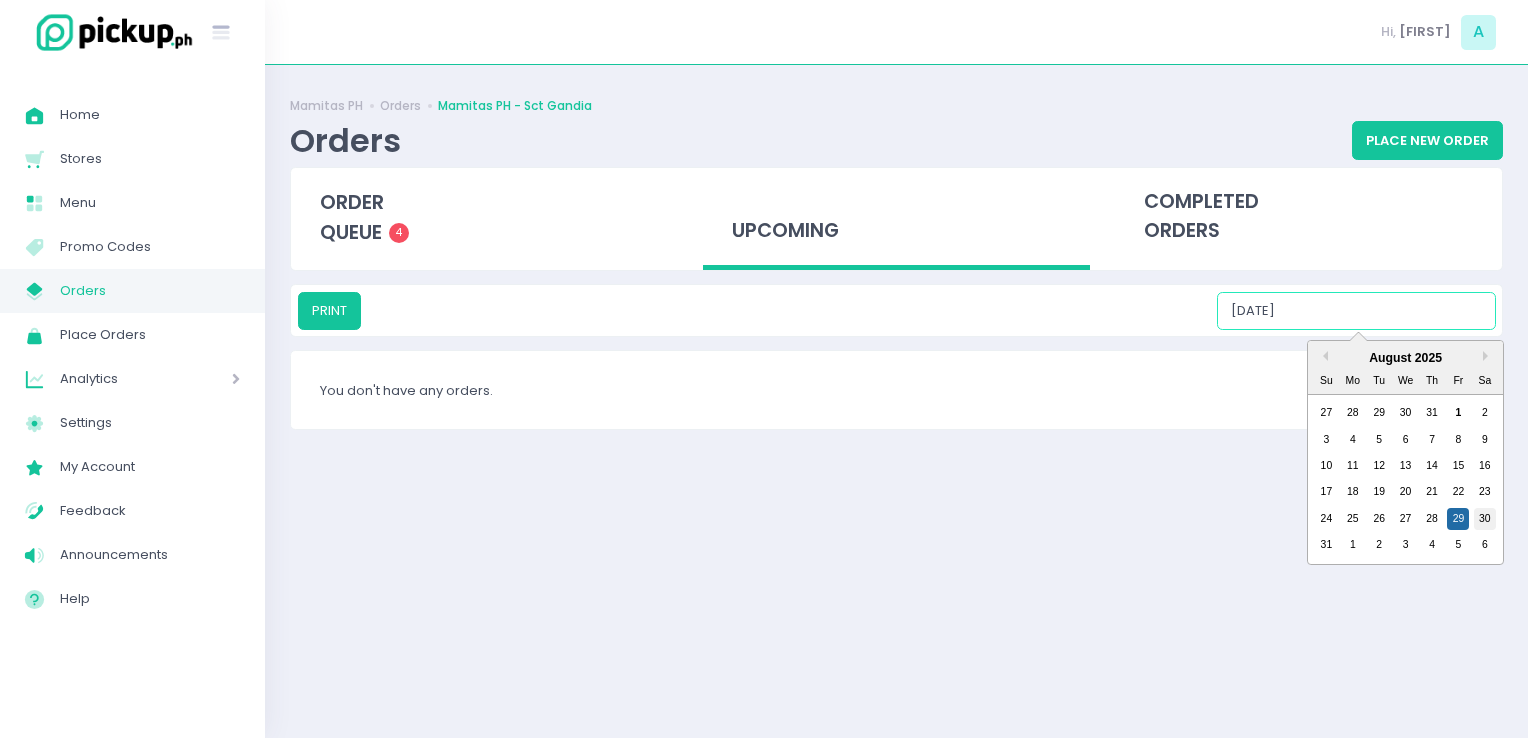 click on "30" at bounding box center (1485, 519) 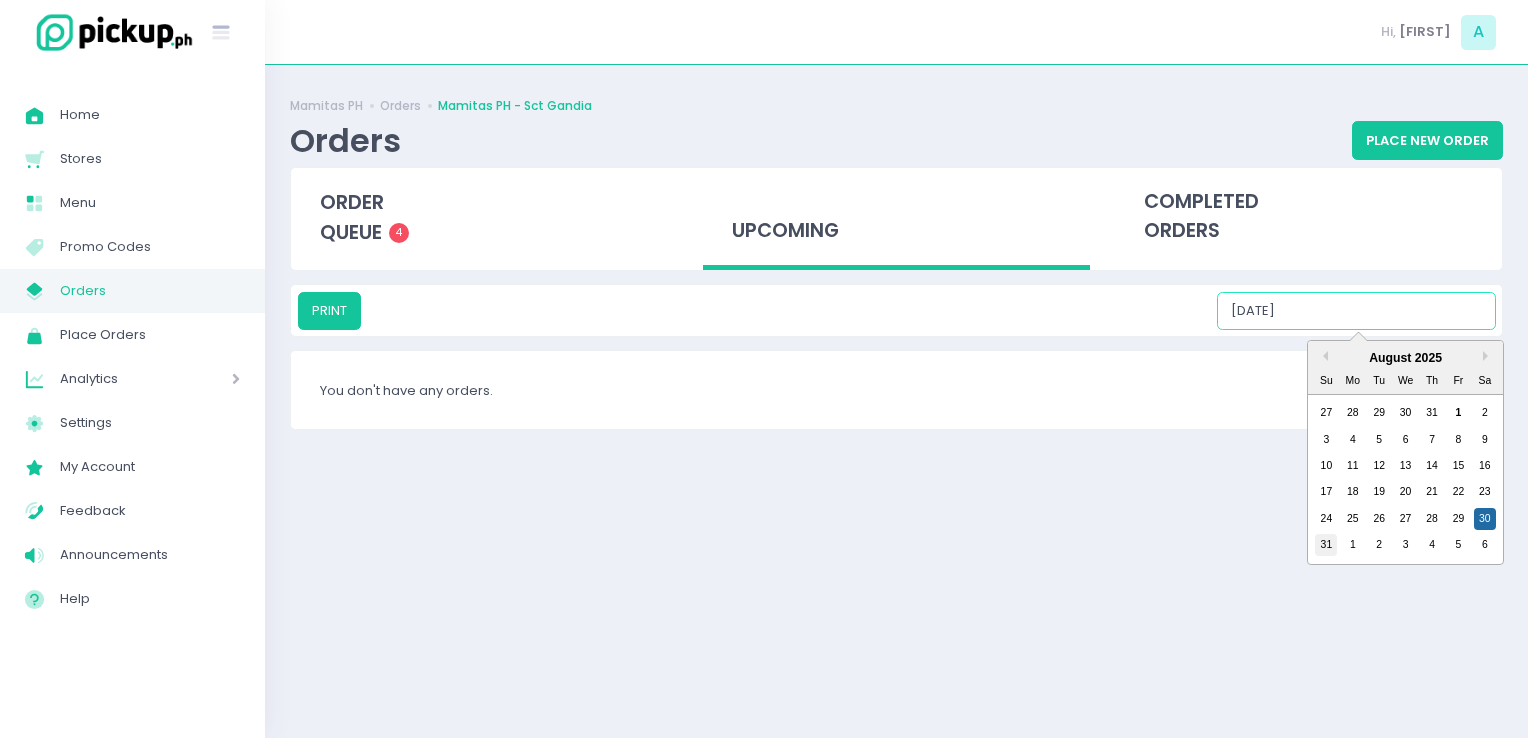 drag, startPoint x: 1394, startPoint y: 326, endPoint x: 1322, endPoint y: 549, distance: 234.33524 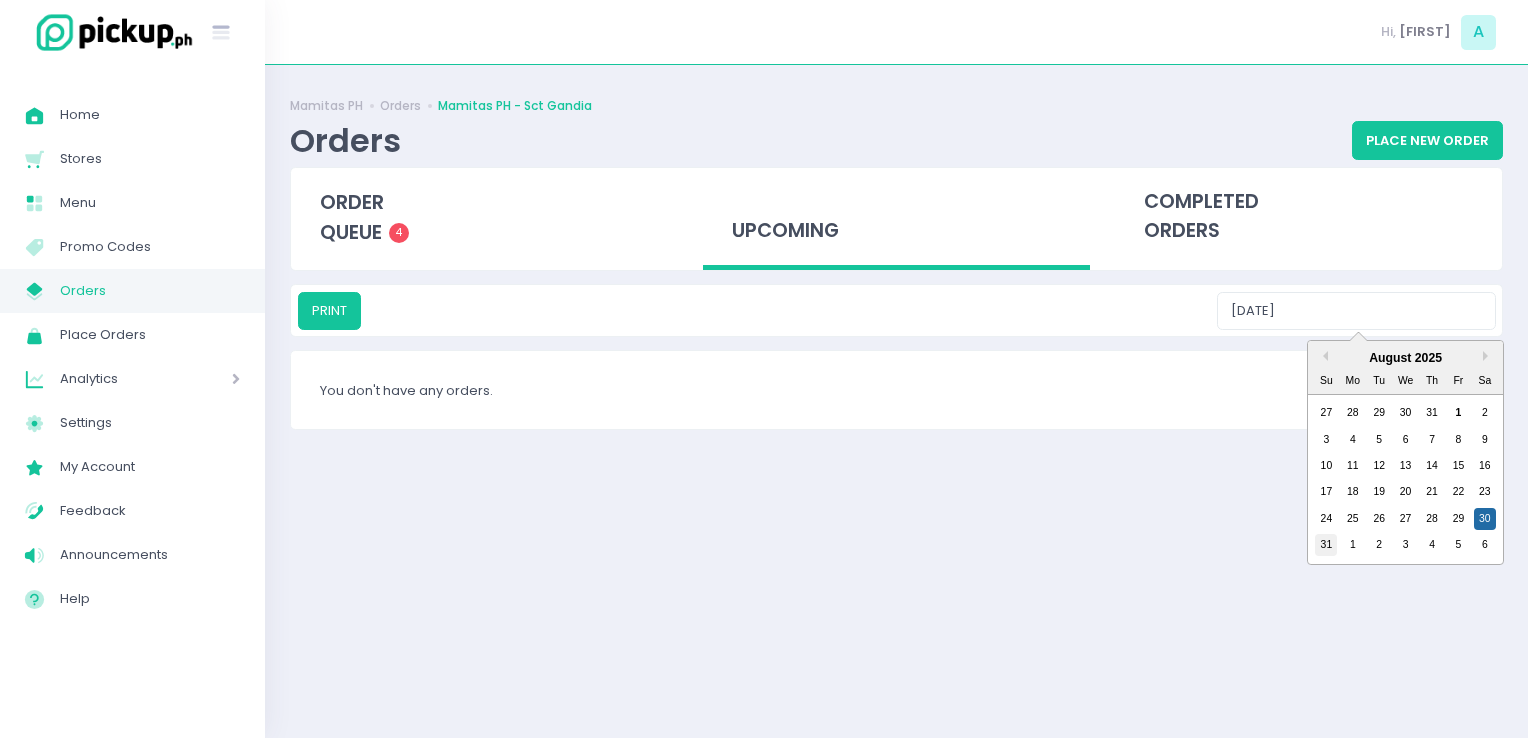 type on "[DATE]" 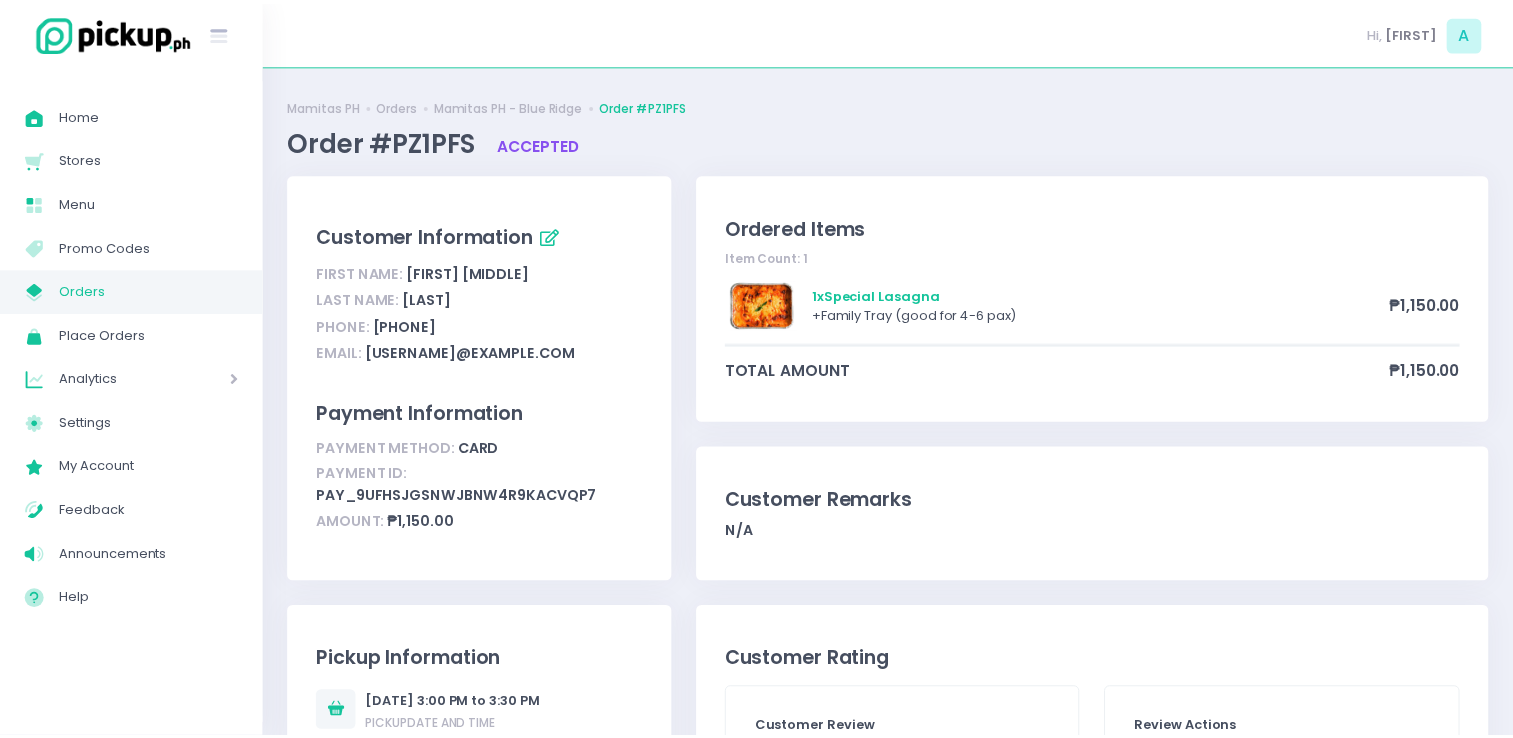 scroll, scrollTop: 0, scrollLeft: 0, axis: both 